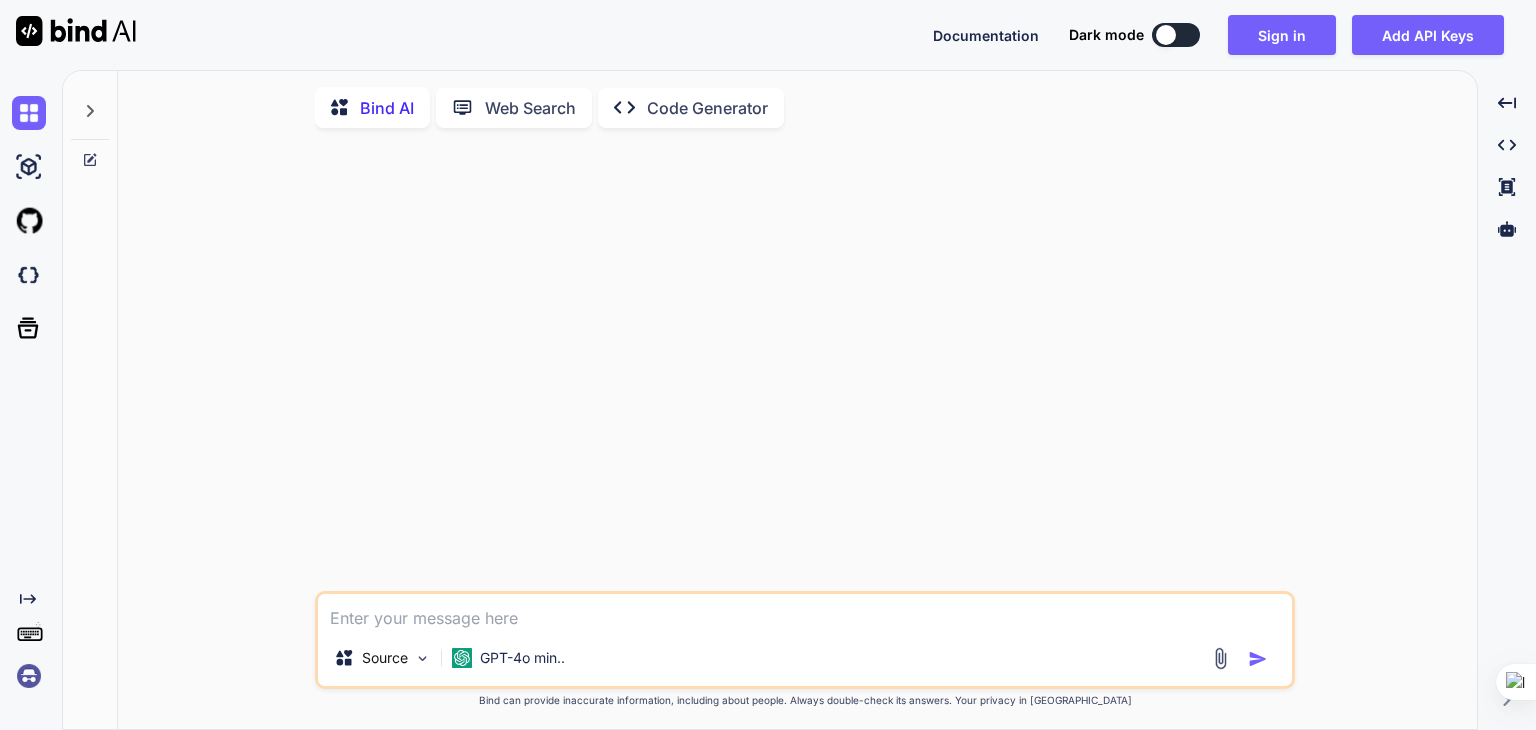 scroll, scrollTop: 0, scrollLeft: 0, axis: both 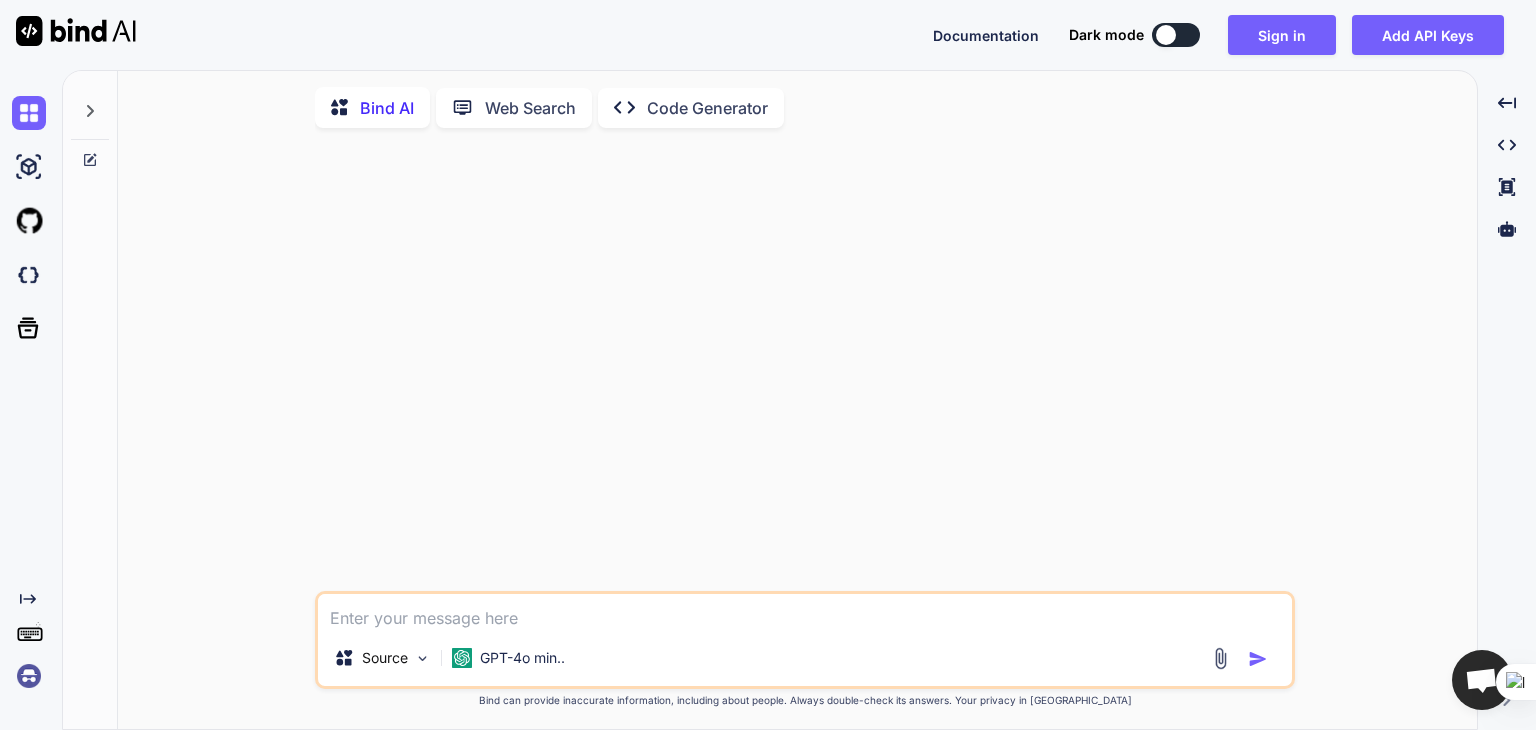 type on "x" 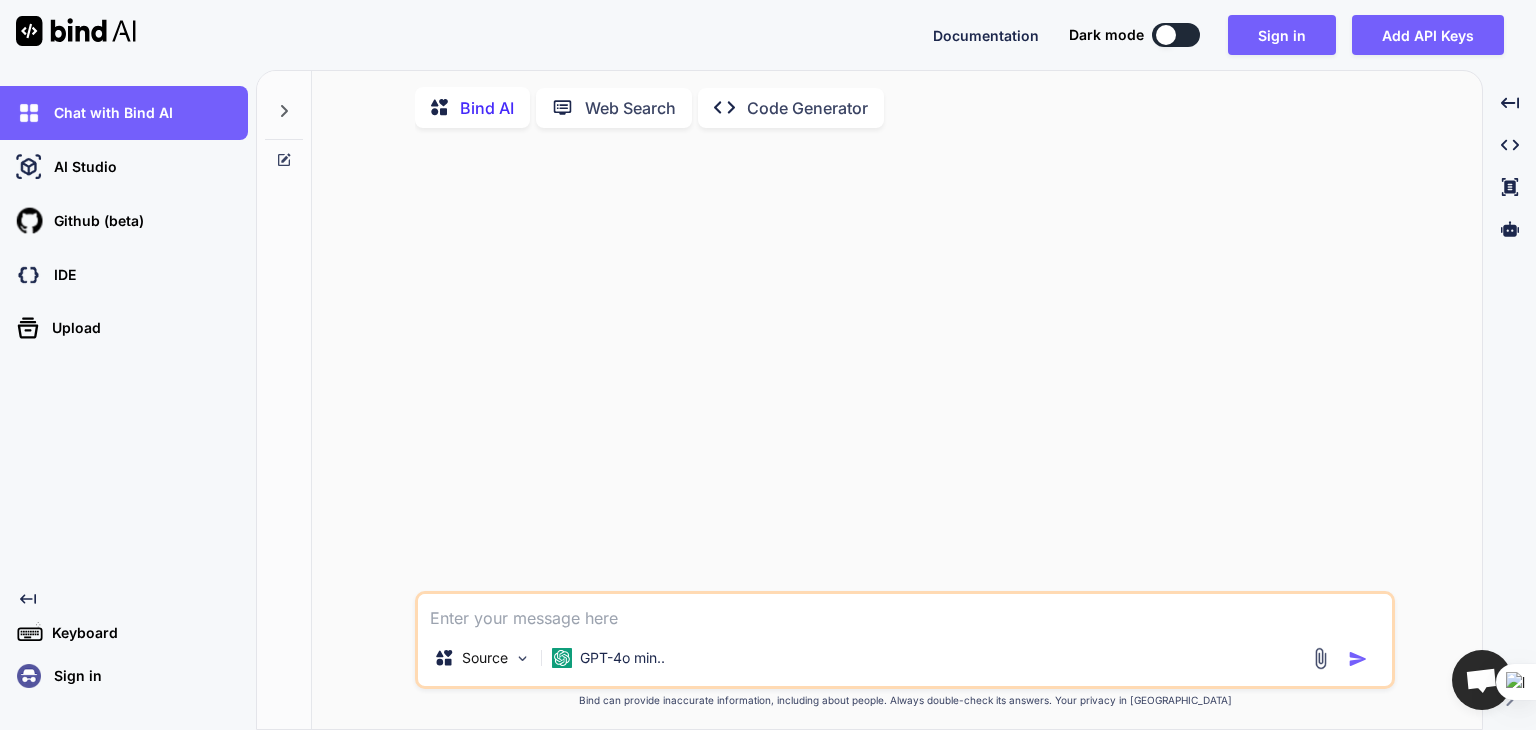 click 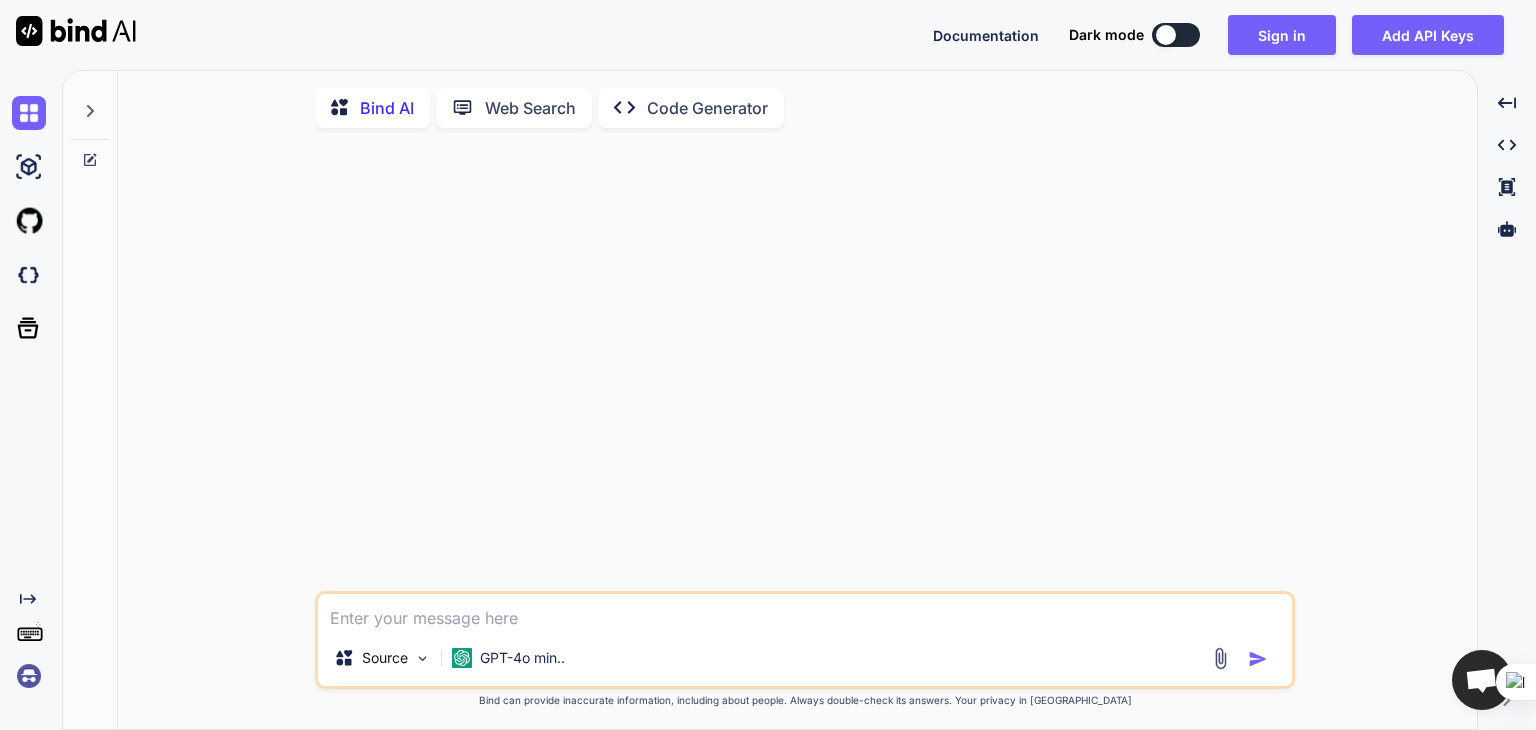 click at bounding box center (1220, 658) 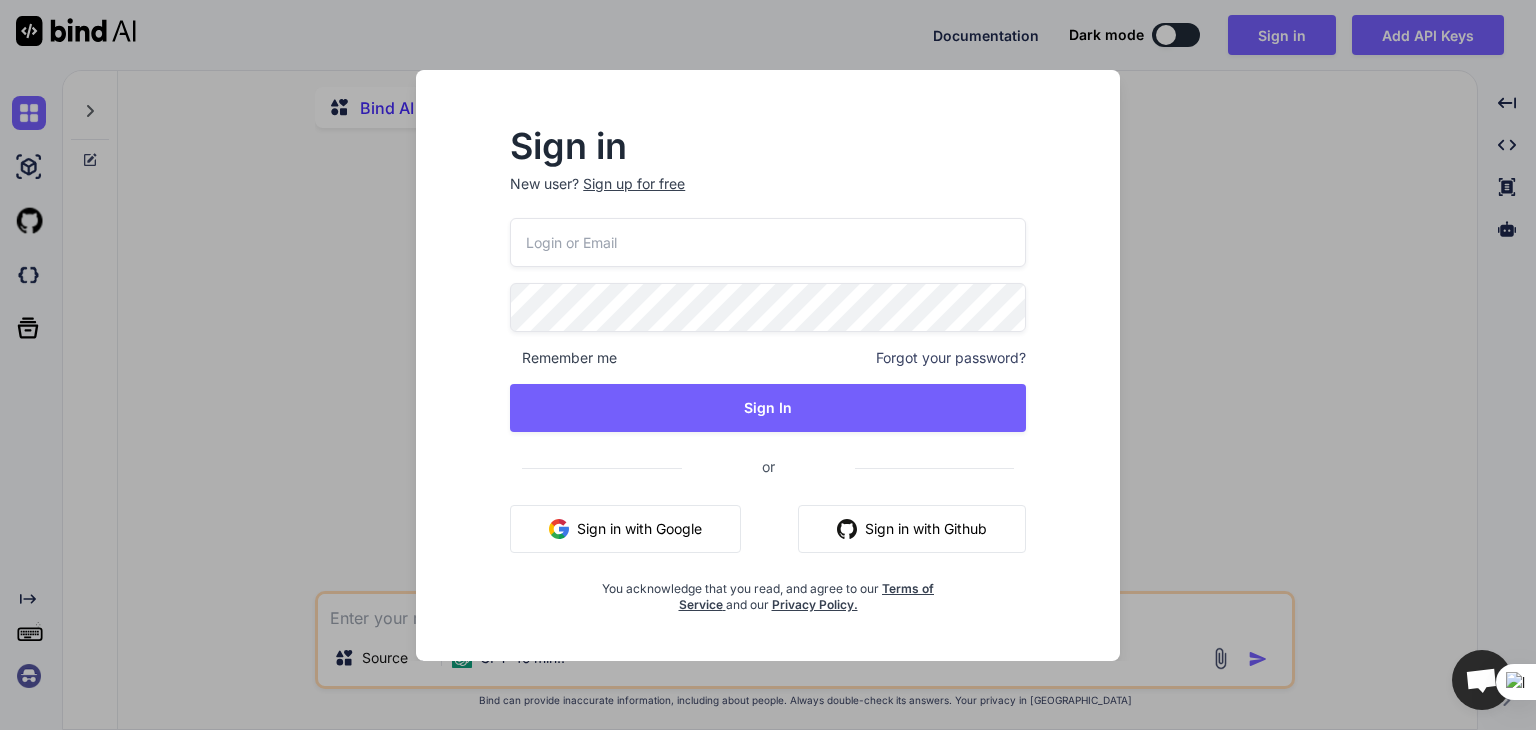 click on "Sign in with Google" at bounding box center (625, 529) 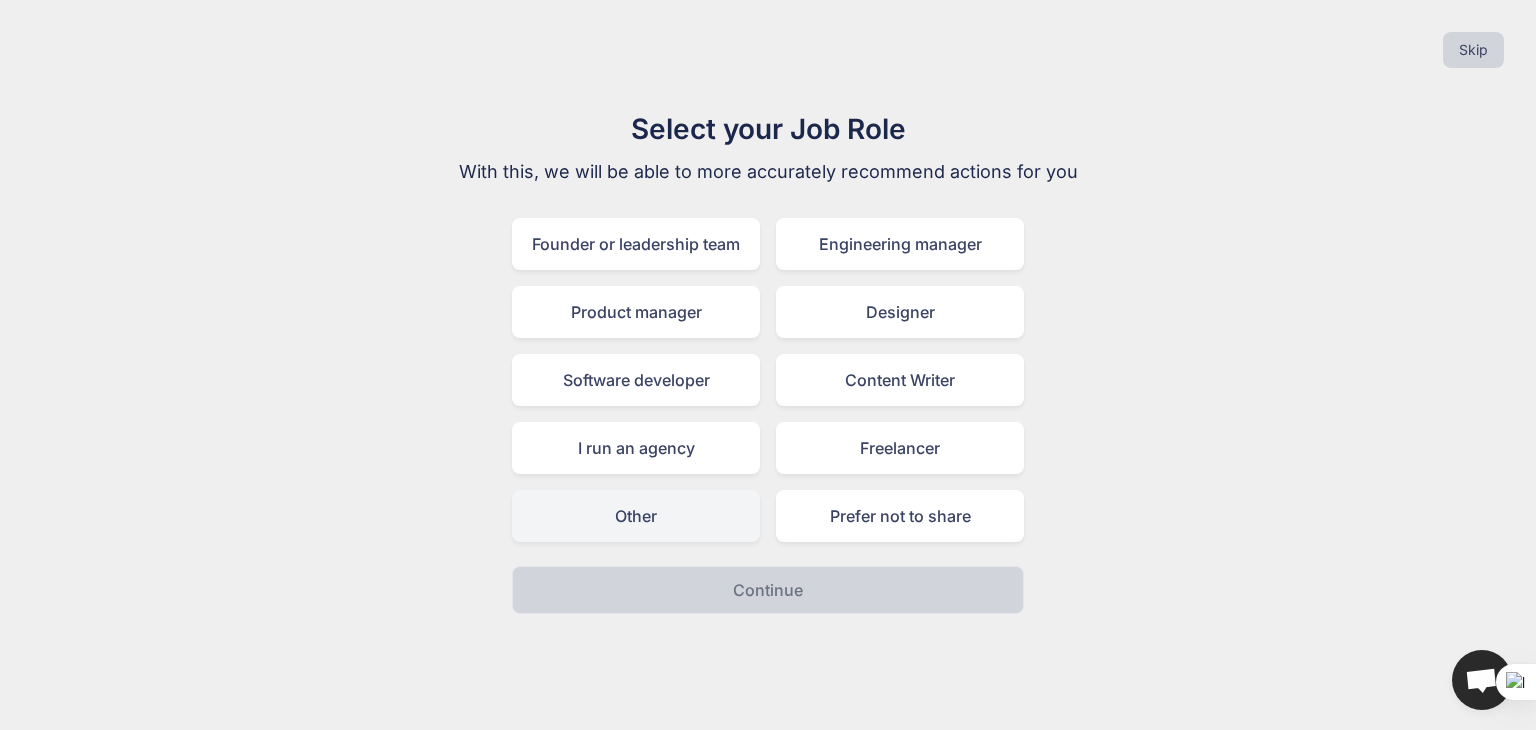 click on "Other" at bounding box center (636, 516) 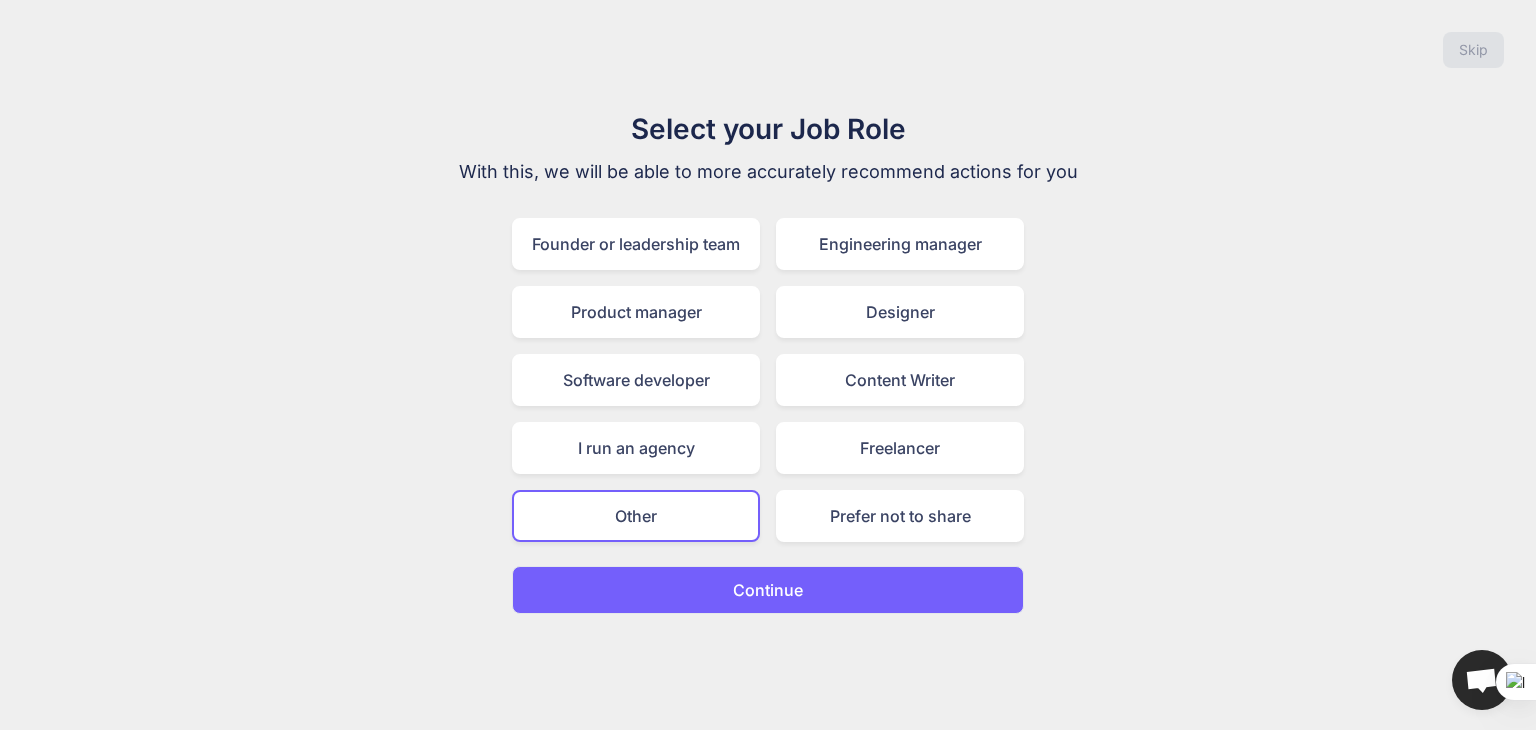 click on "Continue" at bounding box center (768, 590) 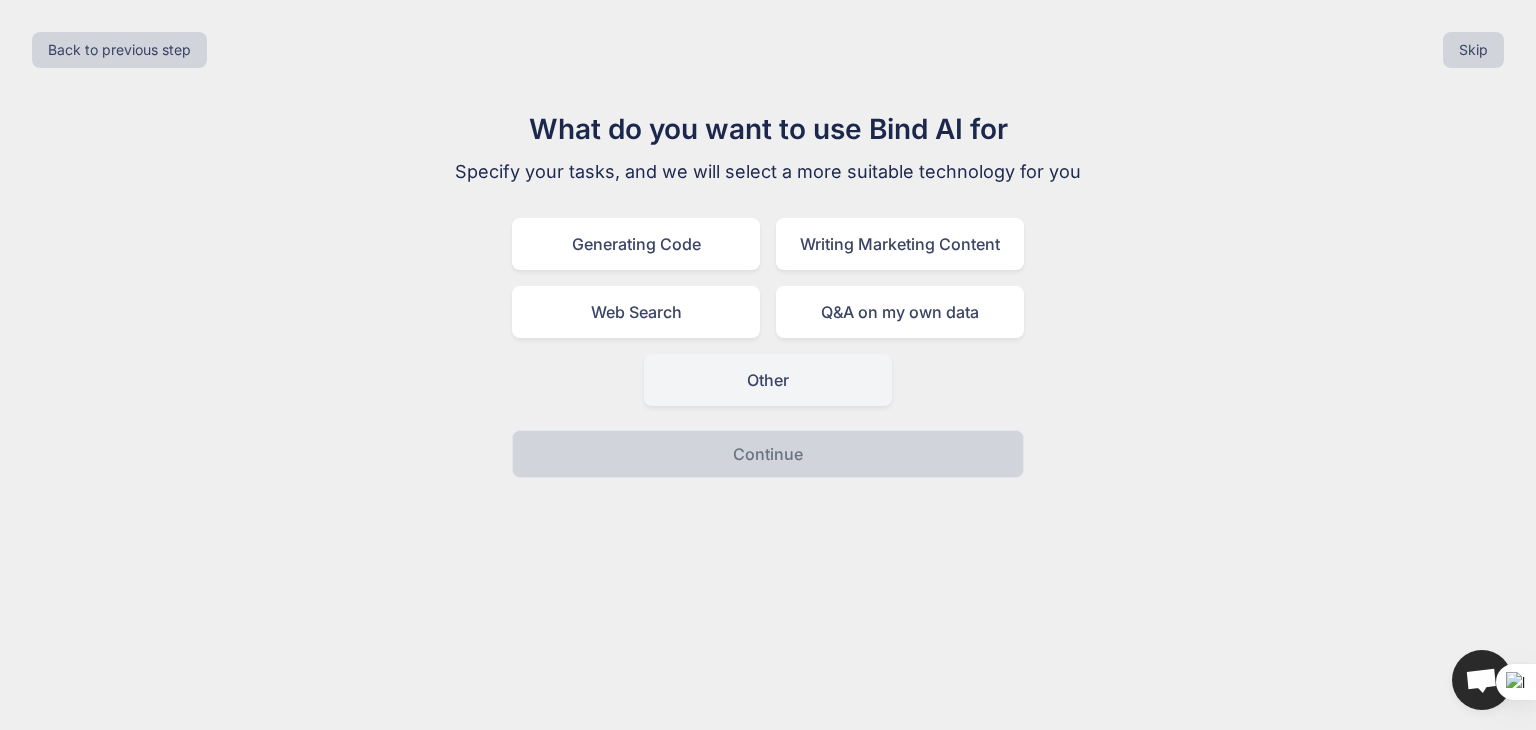 click on "Other" at bounding box center (768, 380) 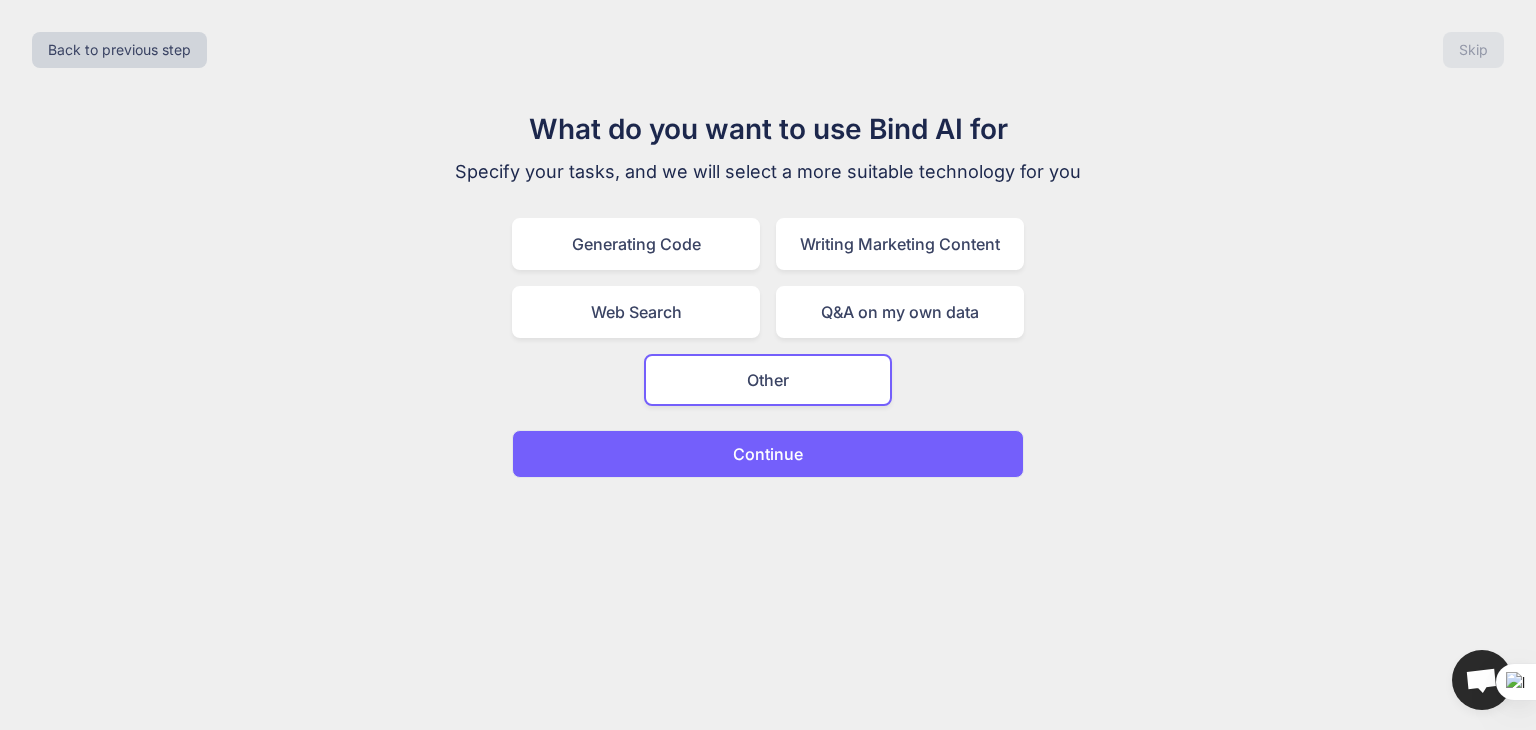 click on "Continue" at bounding box center (768, 454) 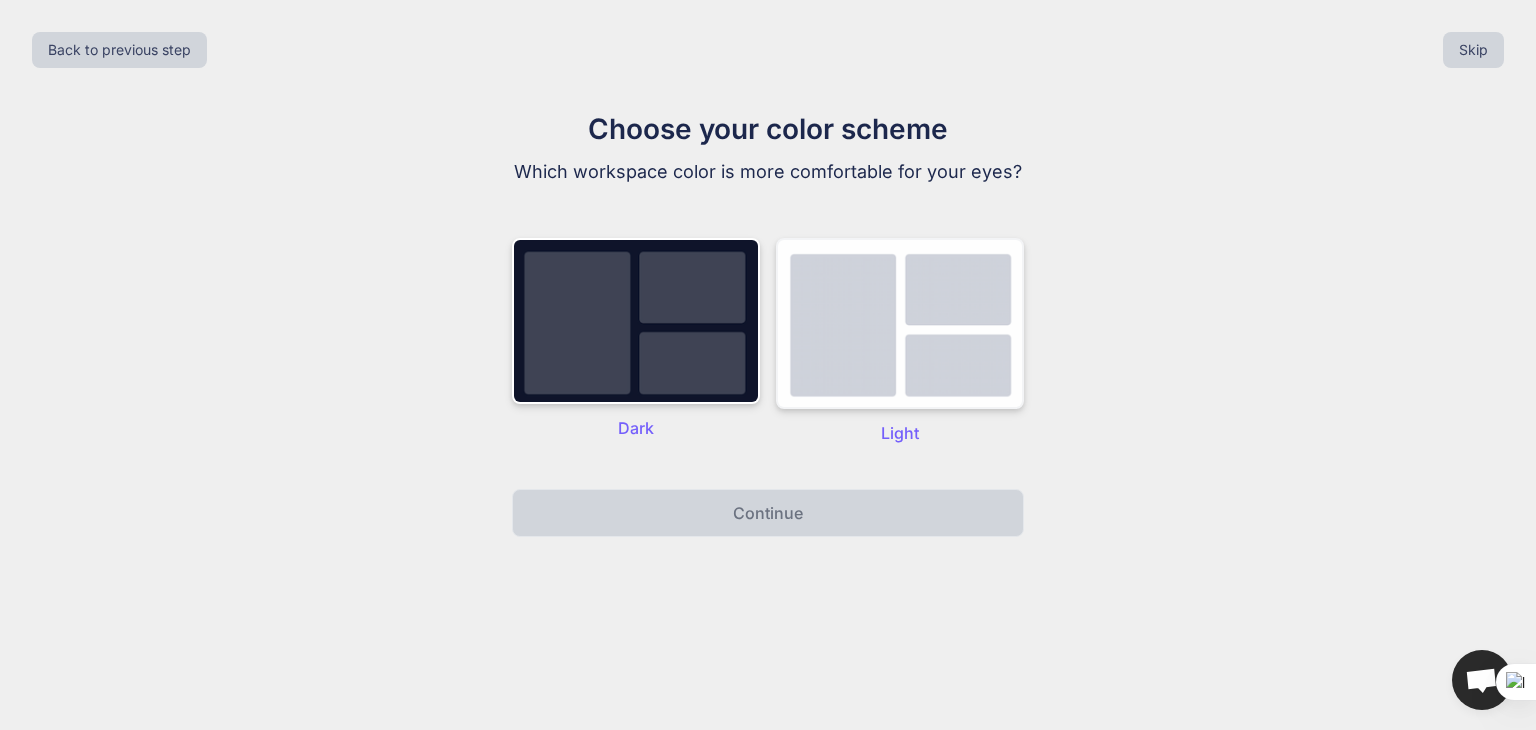 click at bounding box center [900, 323] 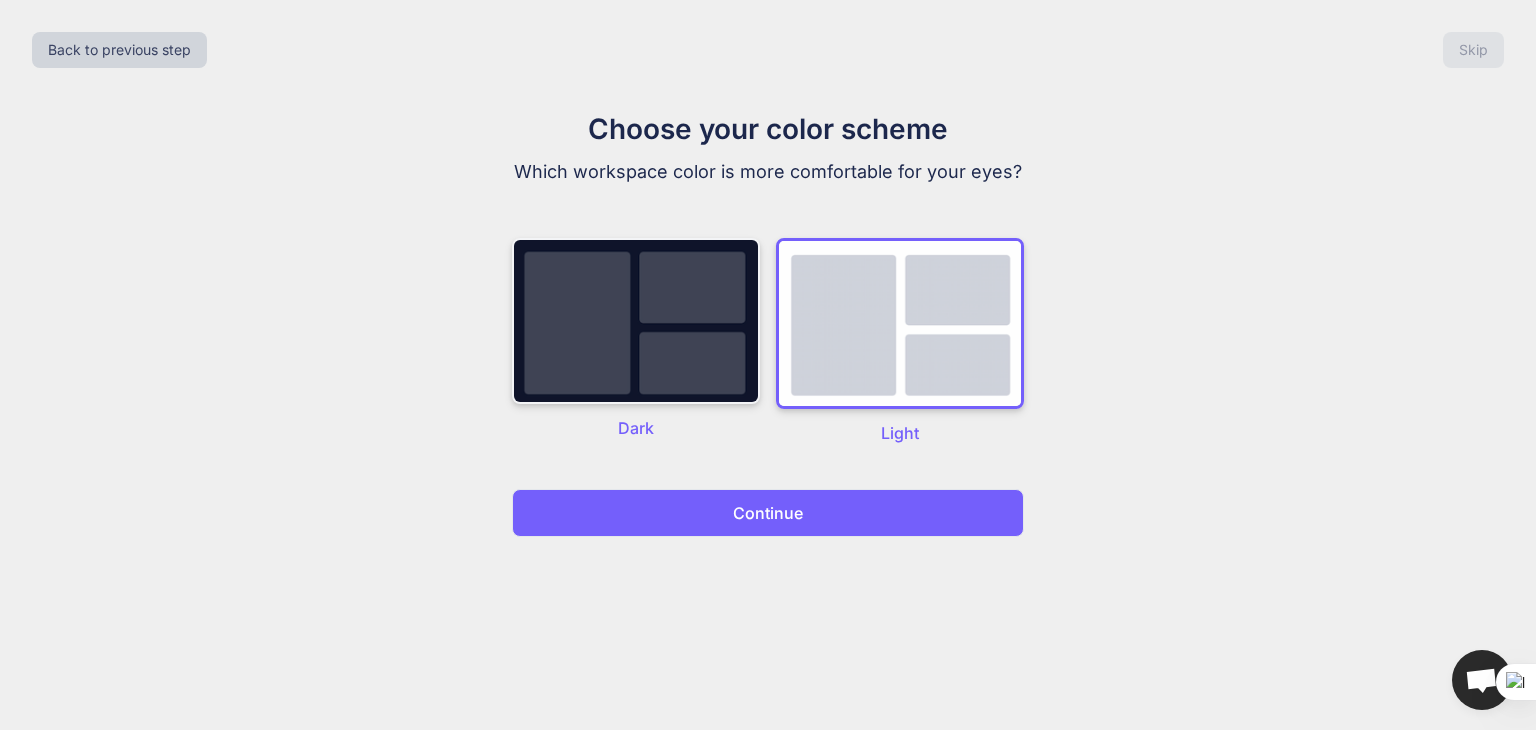 click at bounding box center (636, 321) 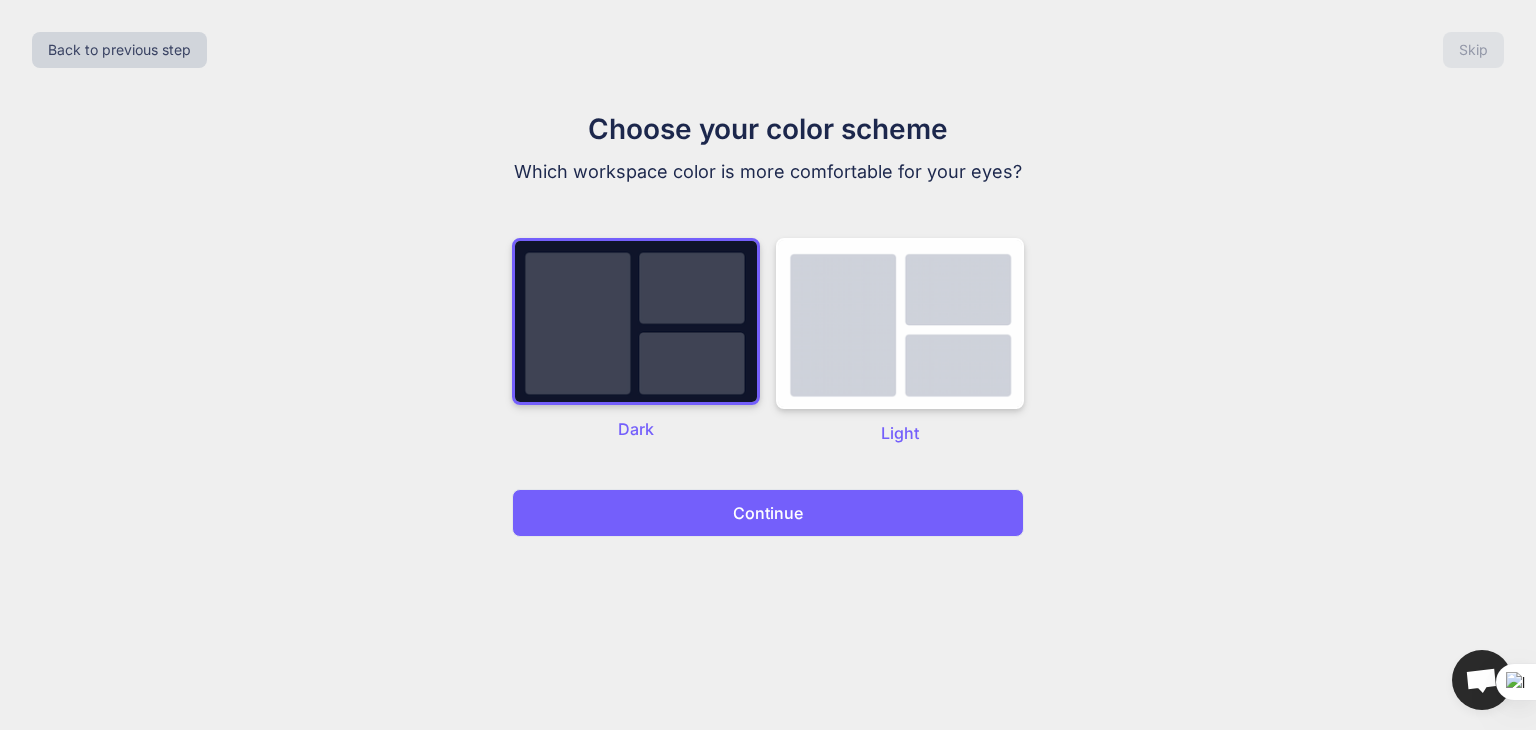 click on "Continue" at bounding box center [768, 513] 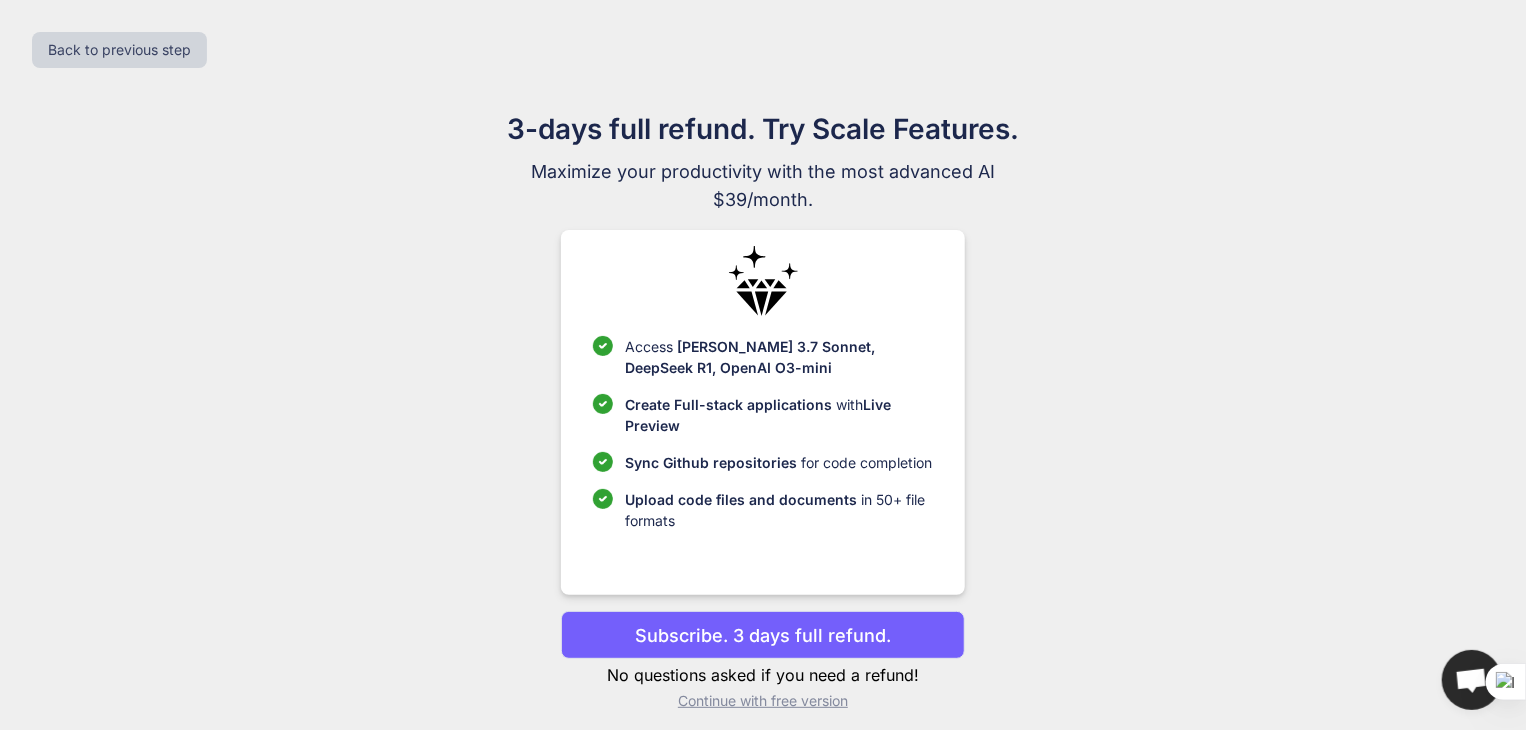 click on "Subscribe. 3 days full refund." at bounding box center [763, 635] 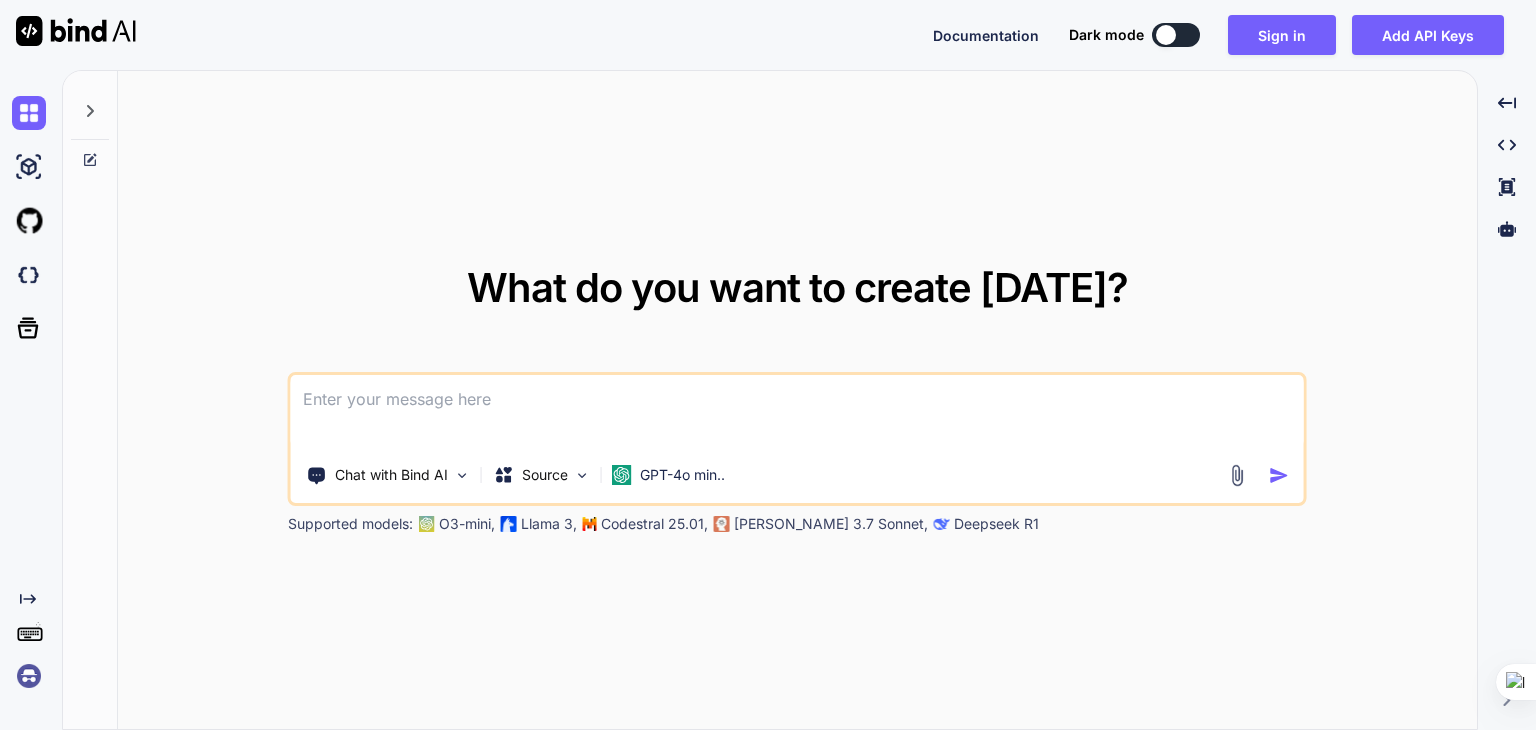 scroll, scrollTop: 0, scrollLeft: 0, axis: both 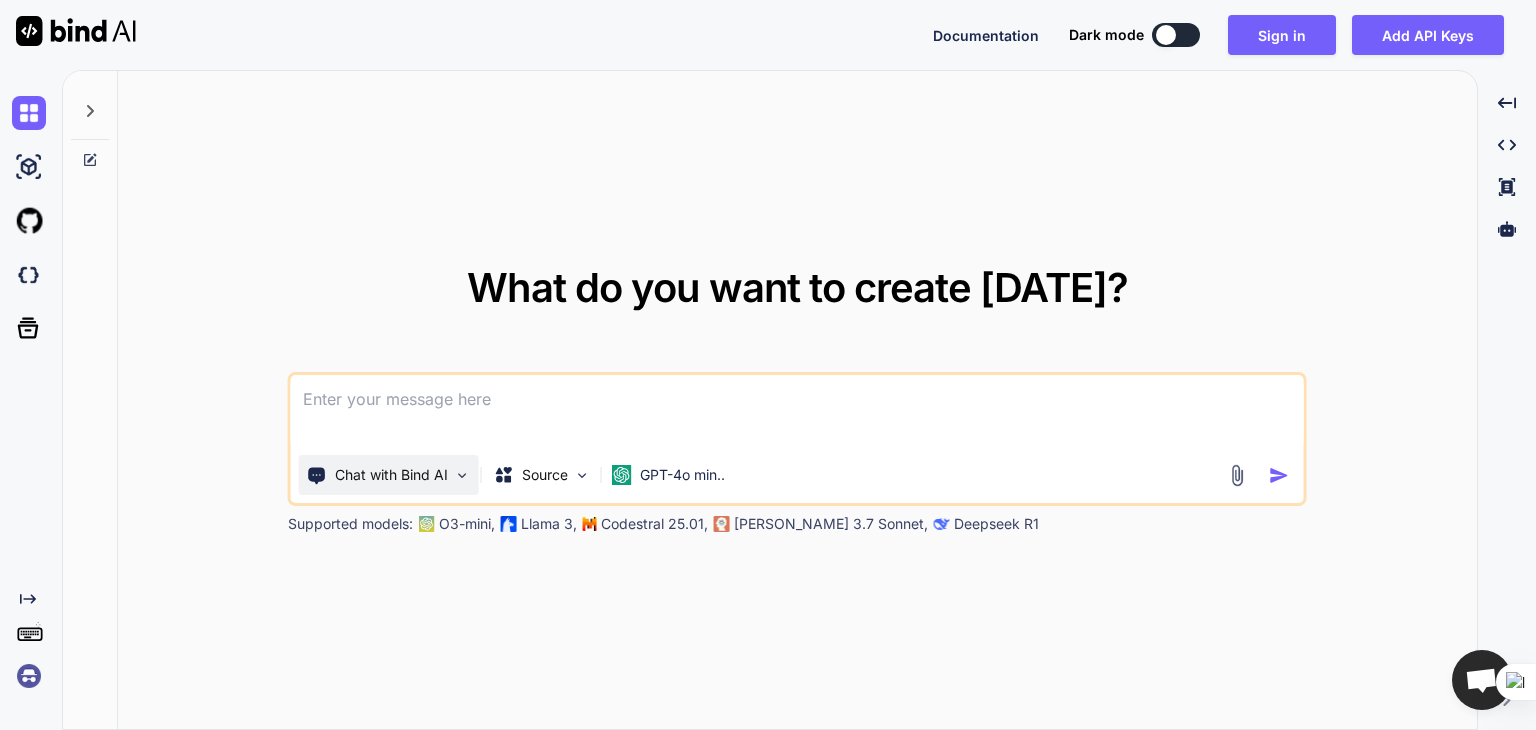 click at bounding box center (462, 475) 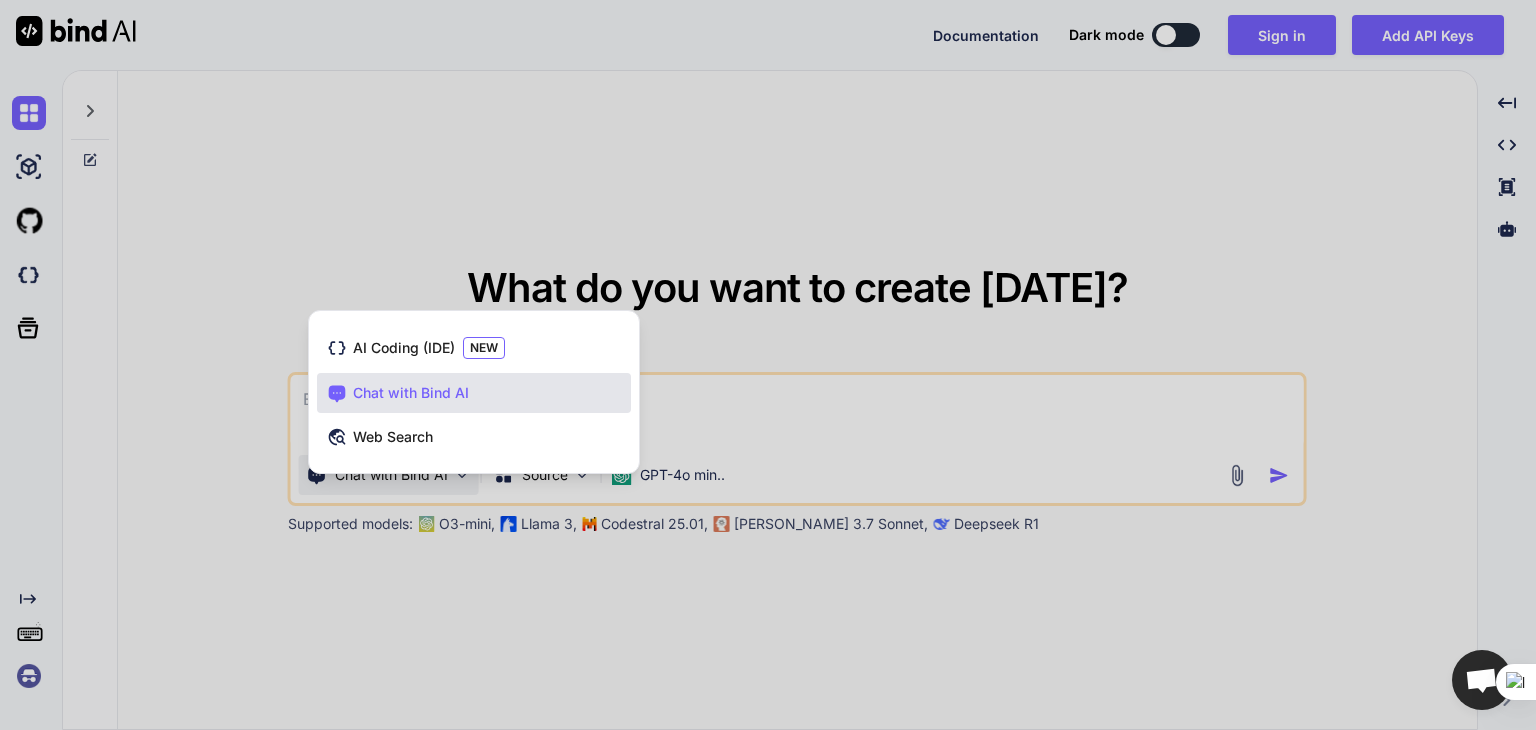 click at bounding box center (768, 365) 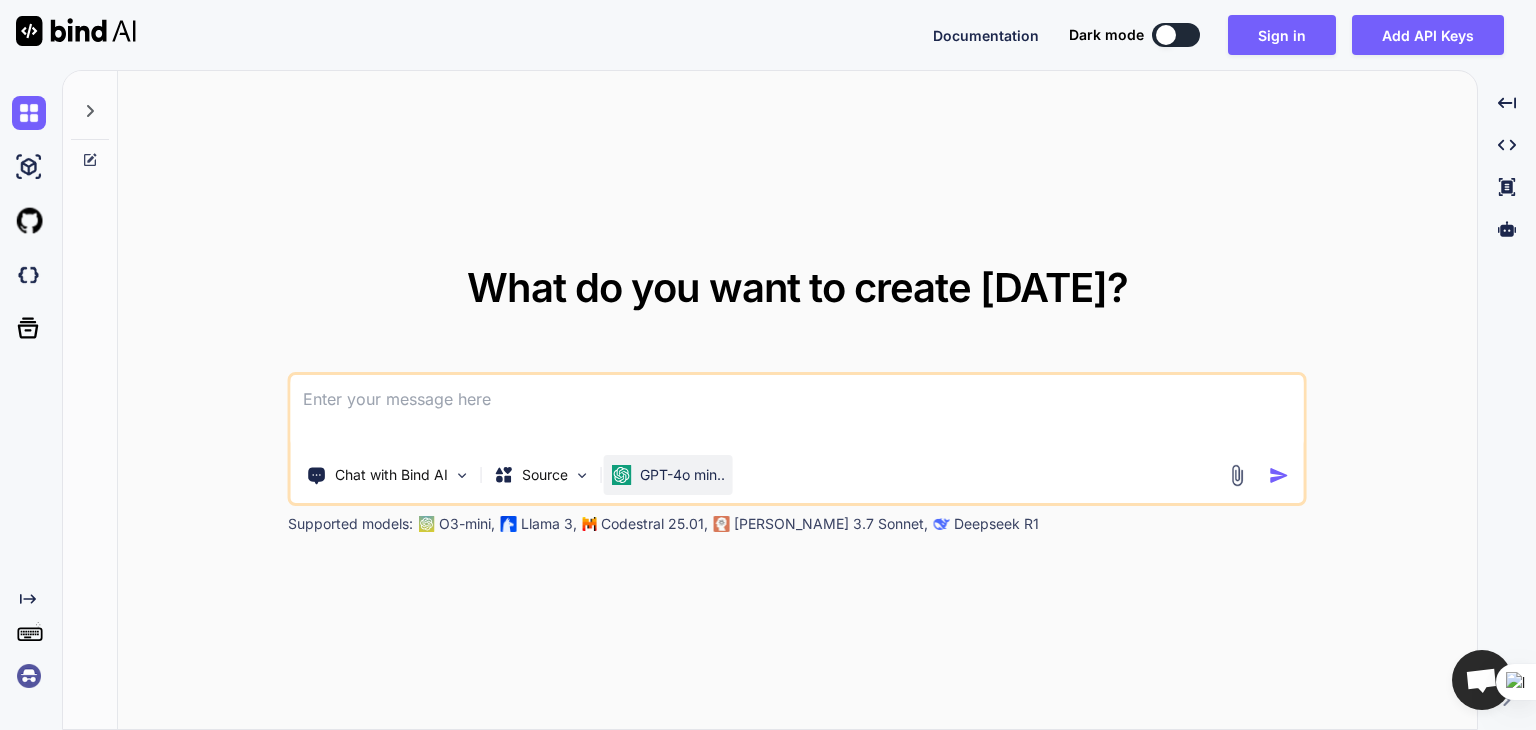 click on "GPT-4o min.." at bounding box center (682, 475) 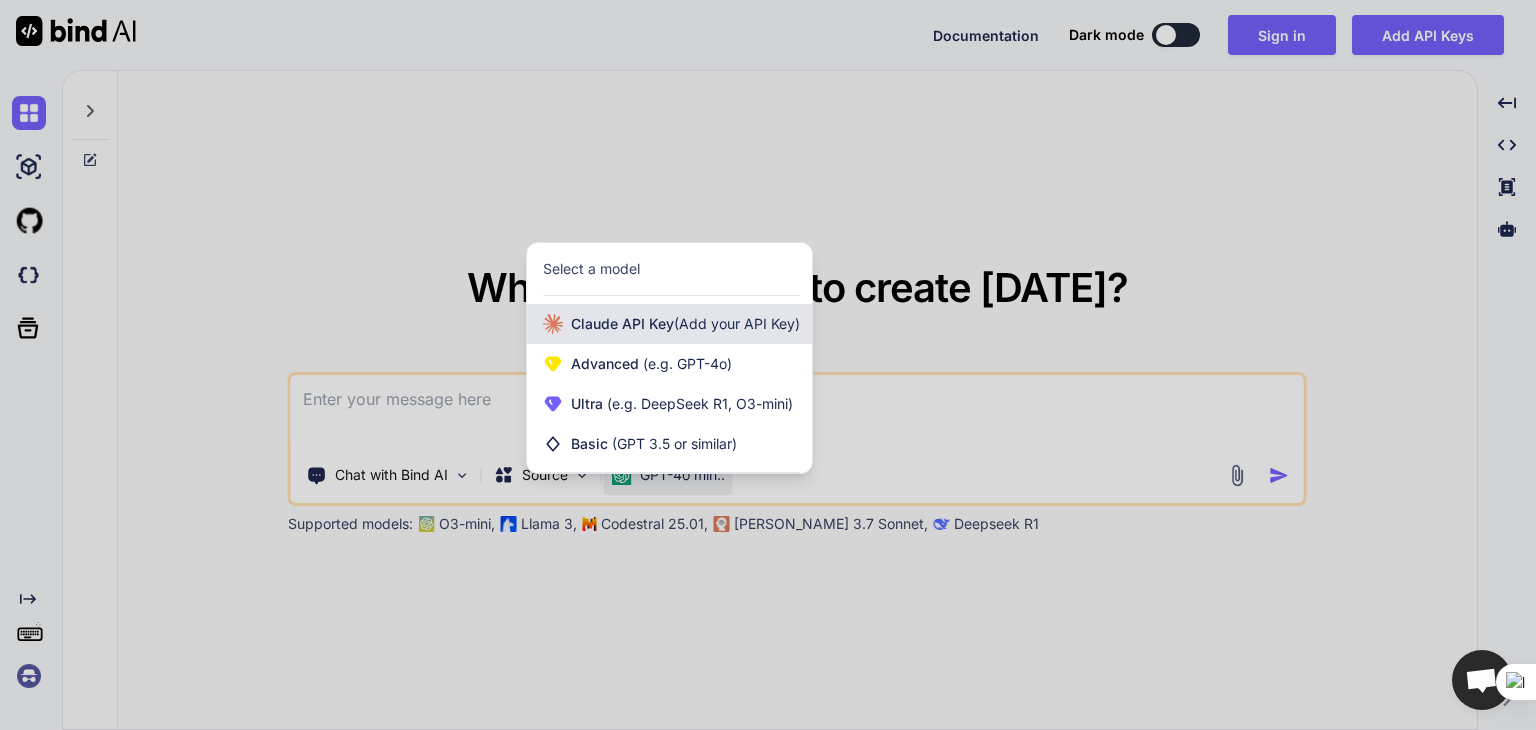 click on "[PERSON_NAME] Key (Add your API Key)" at bounding box center (685, 324) 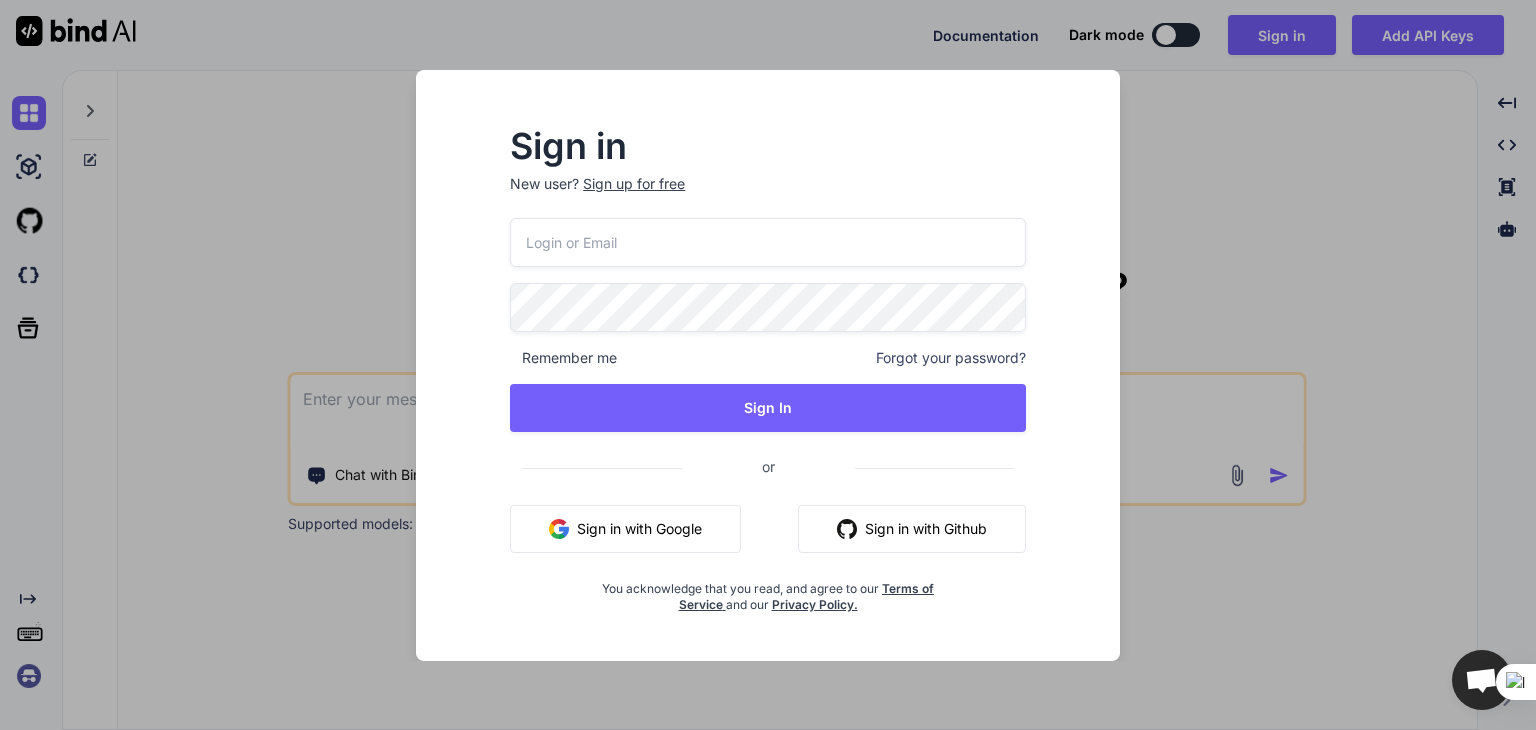 click at bounding box center (768, 242) 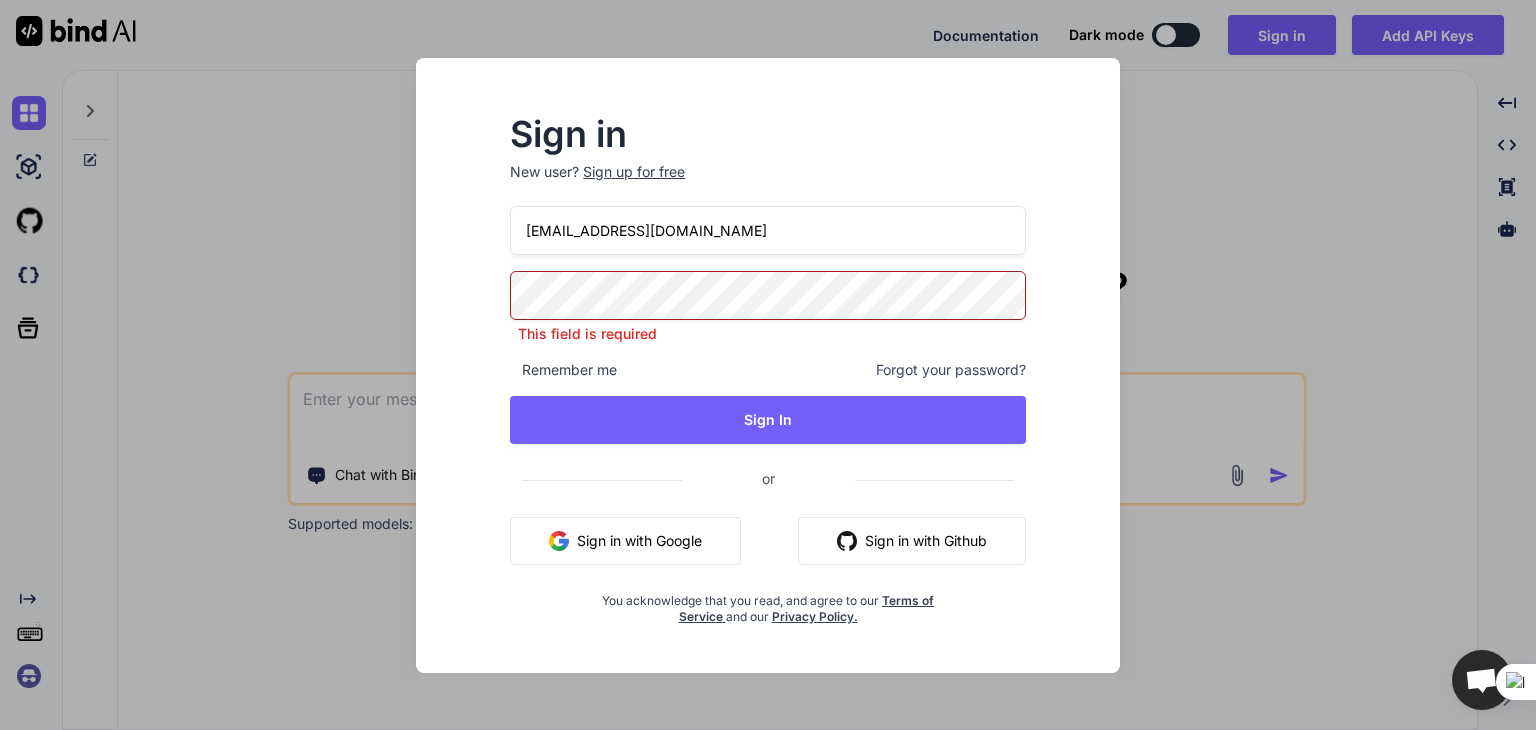 click on "Sign in with Google" at bounding box center (625, 541) 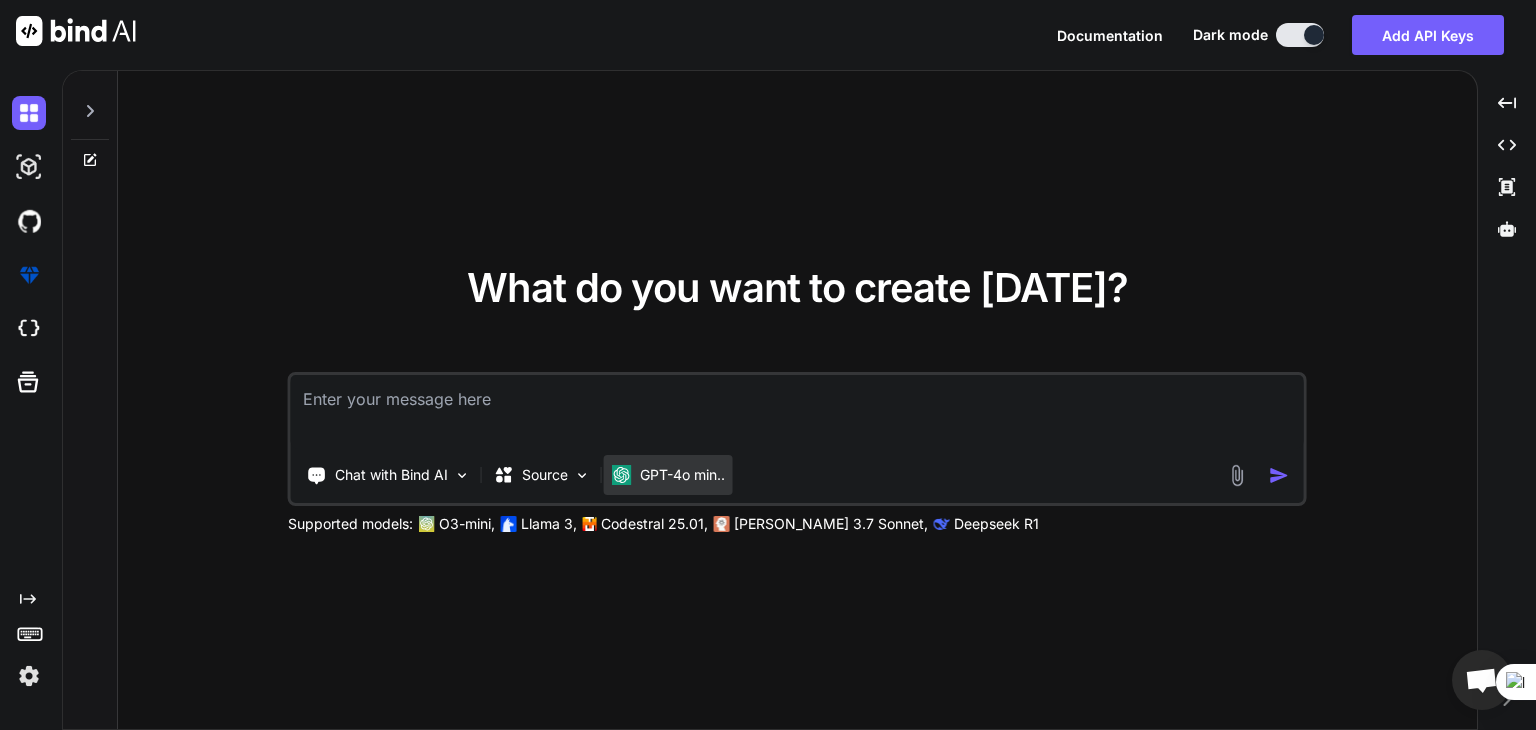 click on "GPT-4o min.." at bounding box center [668, 475] 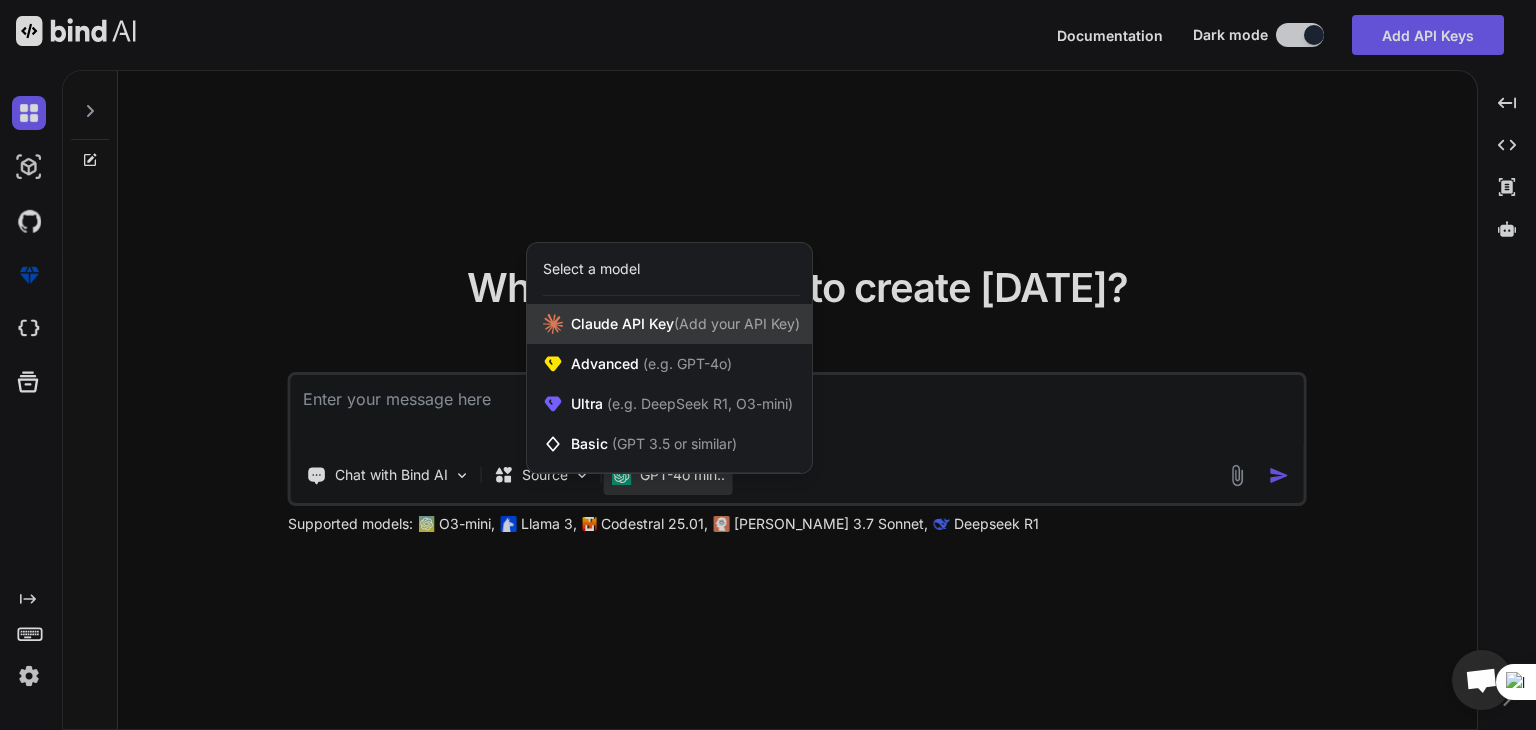 click on "[PERSON_NAME] Key (Add your API Key)" at bounding box center (685, 324) 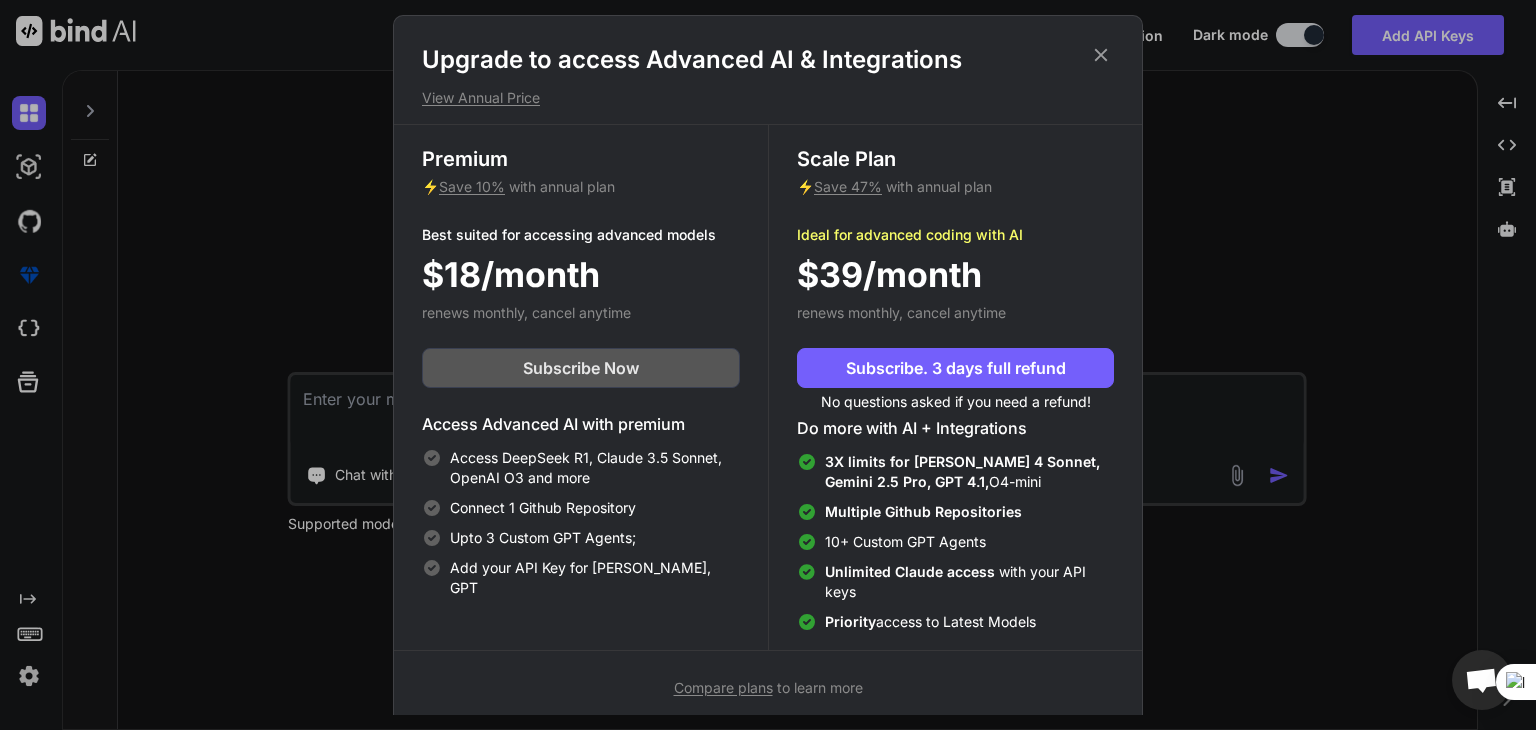 click on "Subscribe Now" at bounding box center (581, 368) 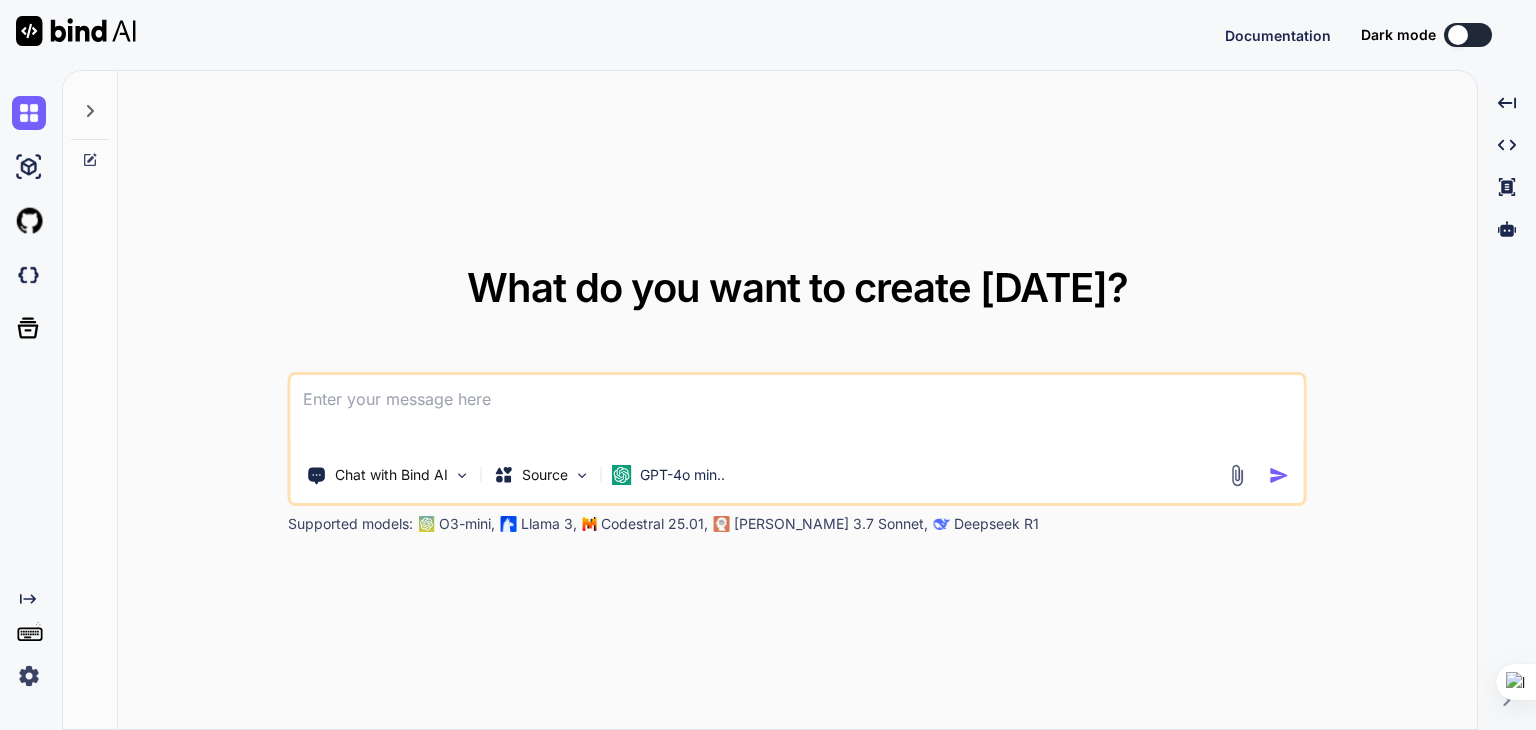 scroll, scrollTop: 0, scrollLeft: 0, axis: both 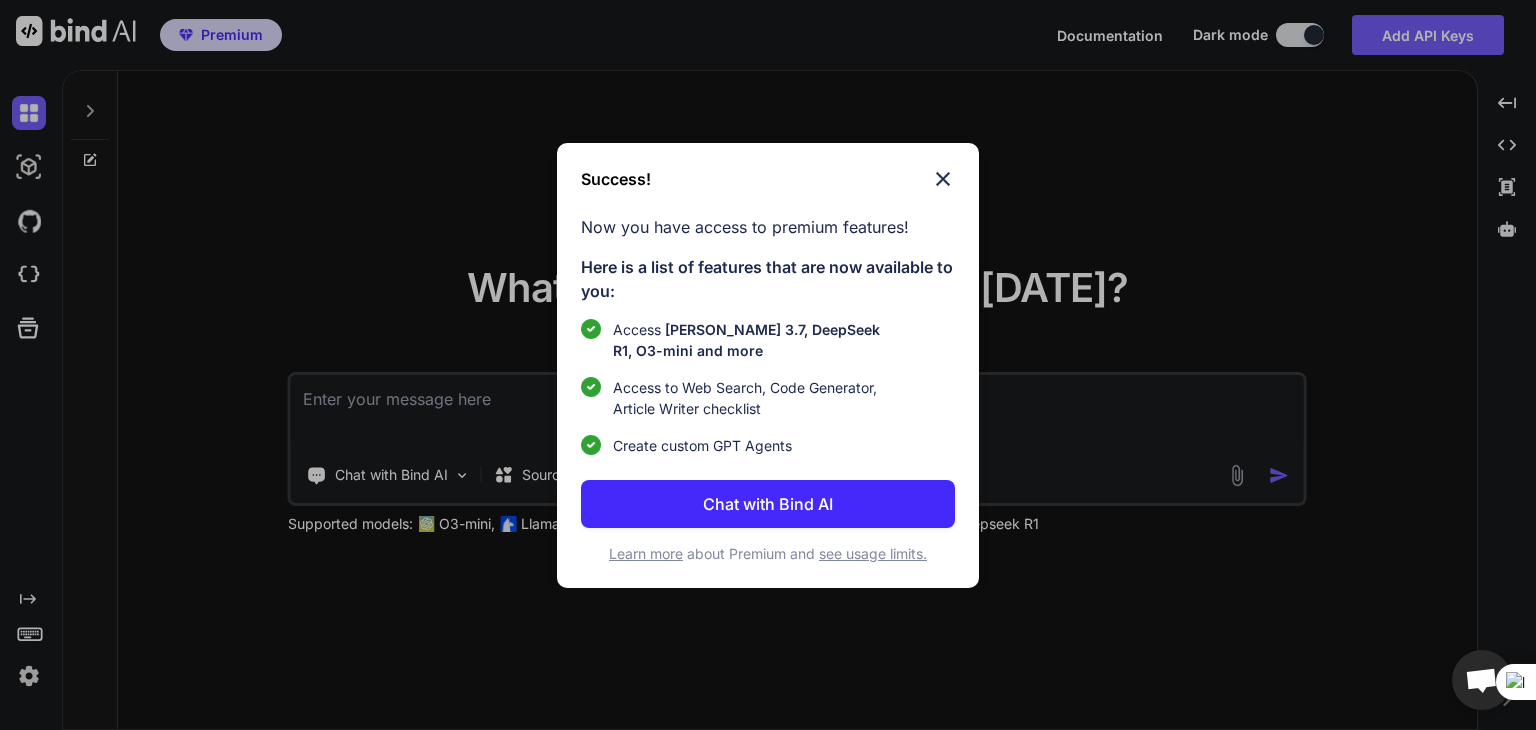 click on "Chat with Bind AI" at bounding box center (768, 504) 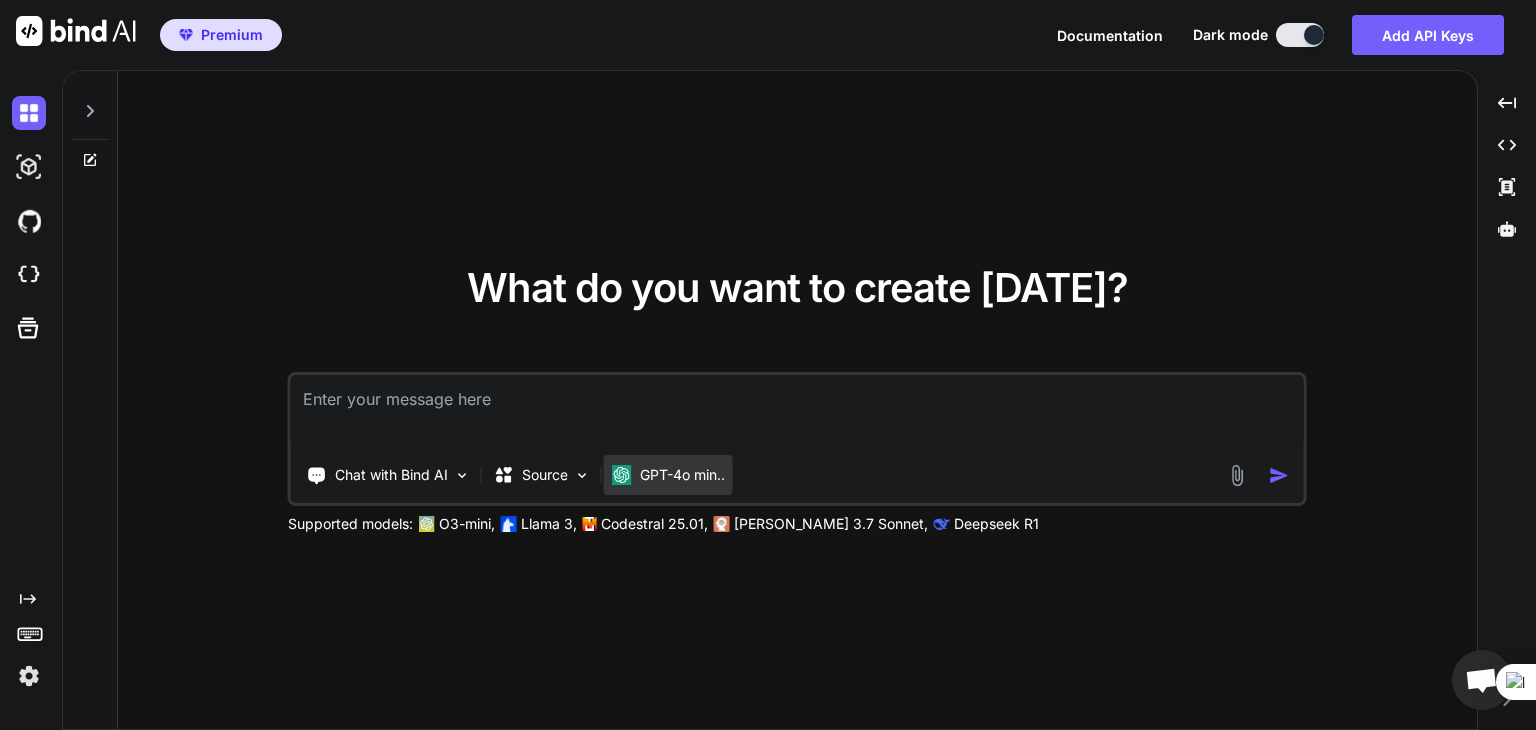 click on "GPT-4o min.." at bounding box center (682, 475) 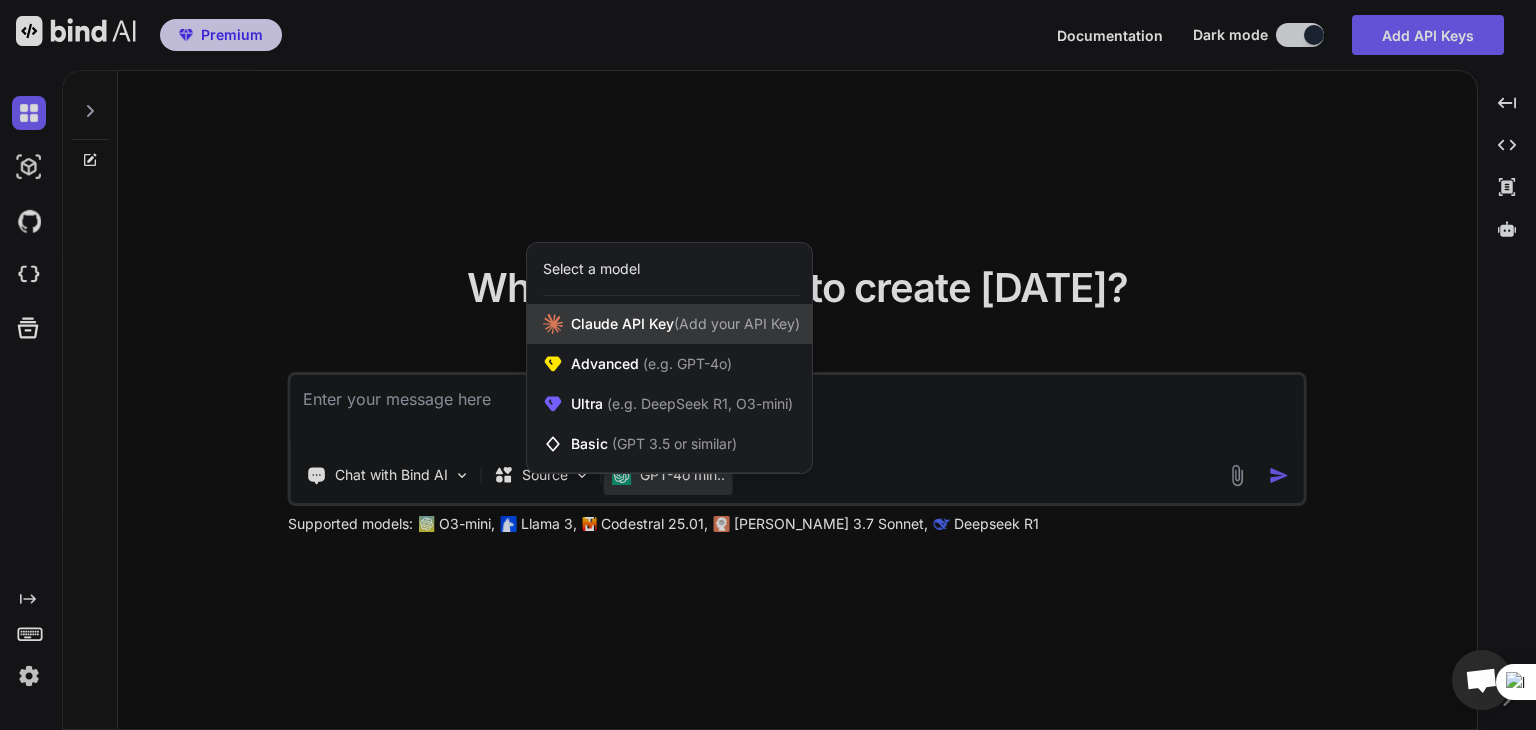 click on "[PERSON_NAME] Key (Add your API Key)" at bounding box center (685, 324) 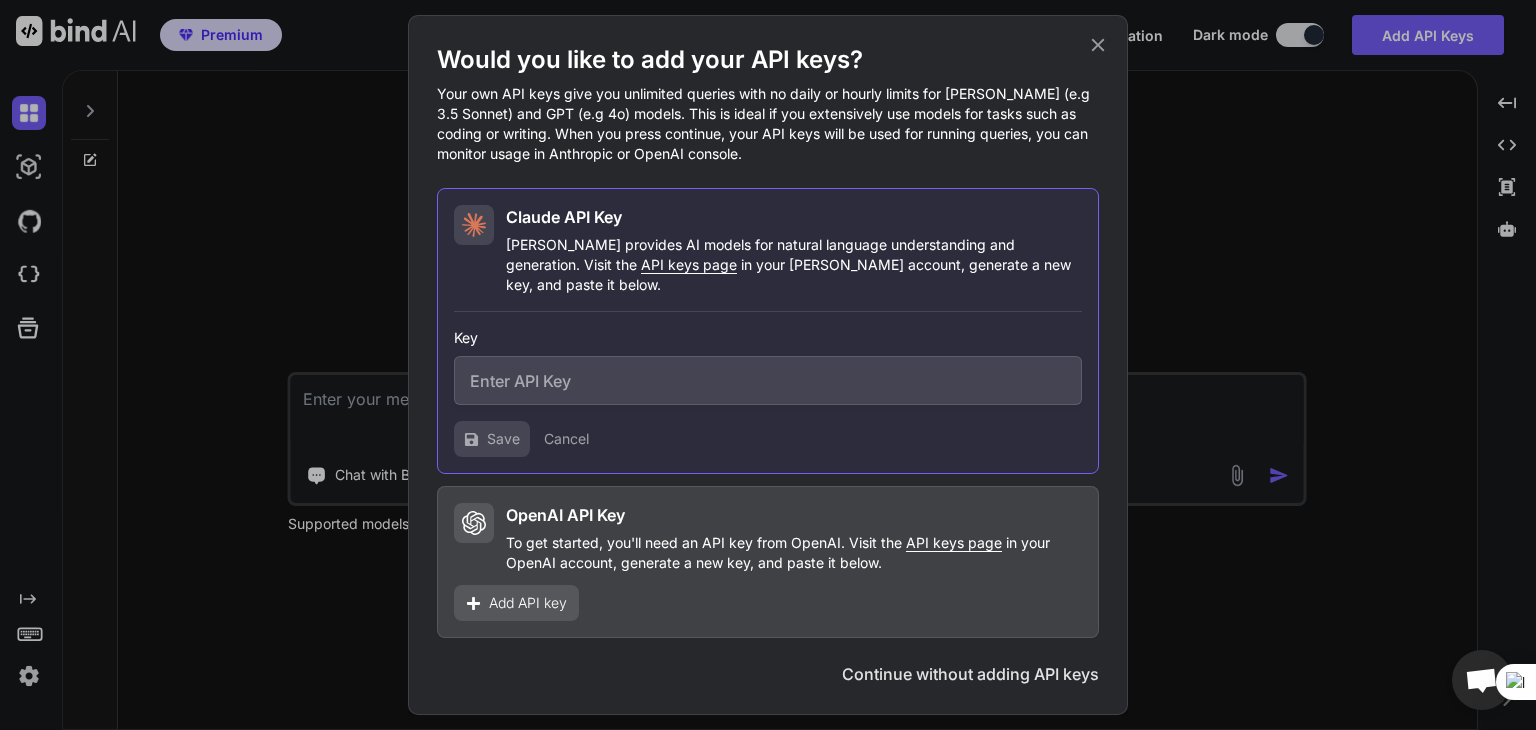 click at bounding box center (768, 380) 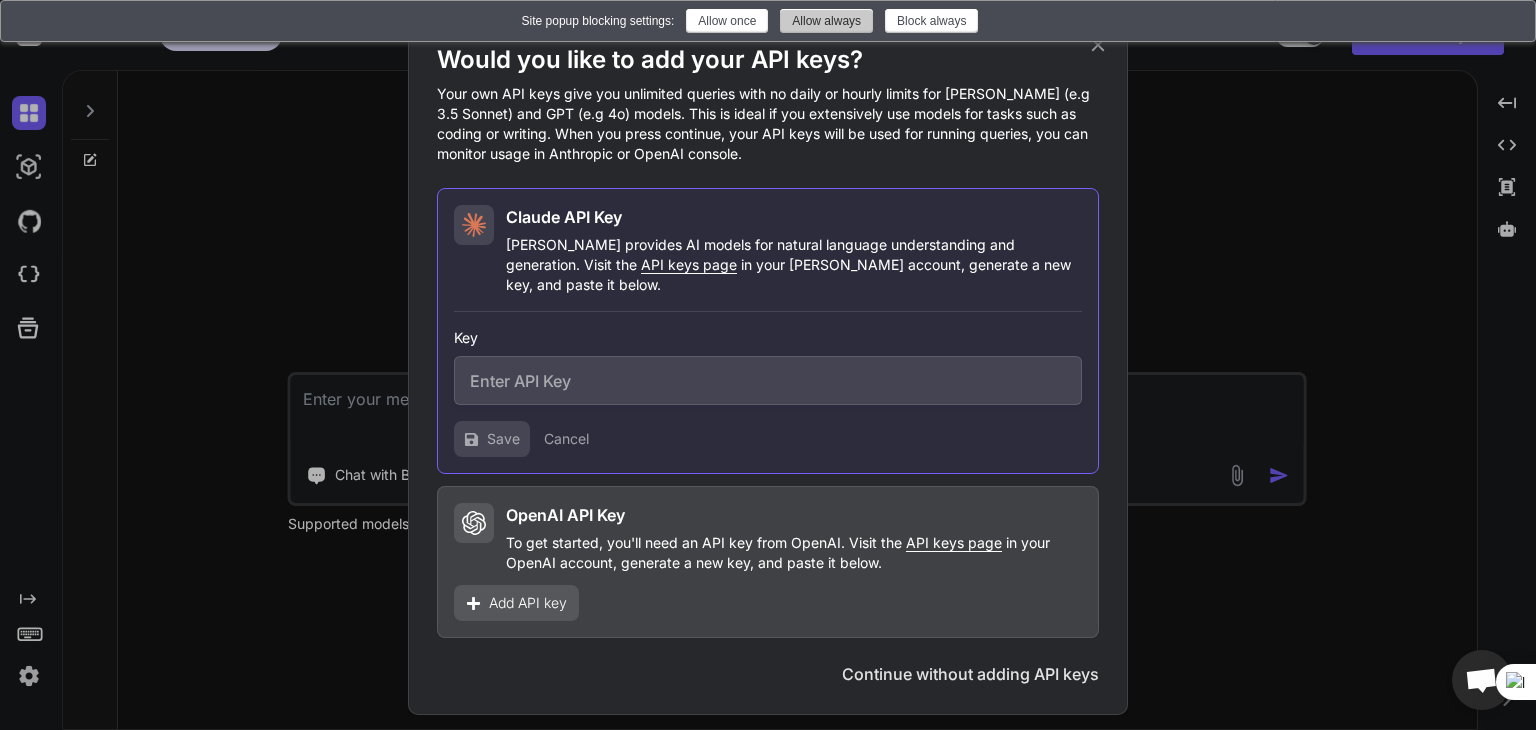 click on "Allow always" at bounding box center [826, 21] 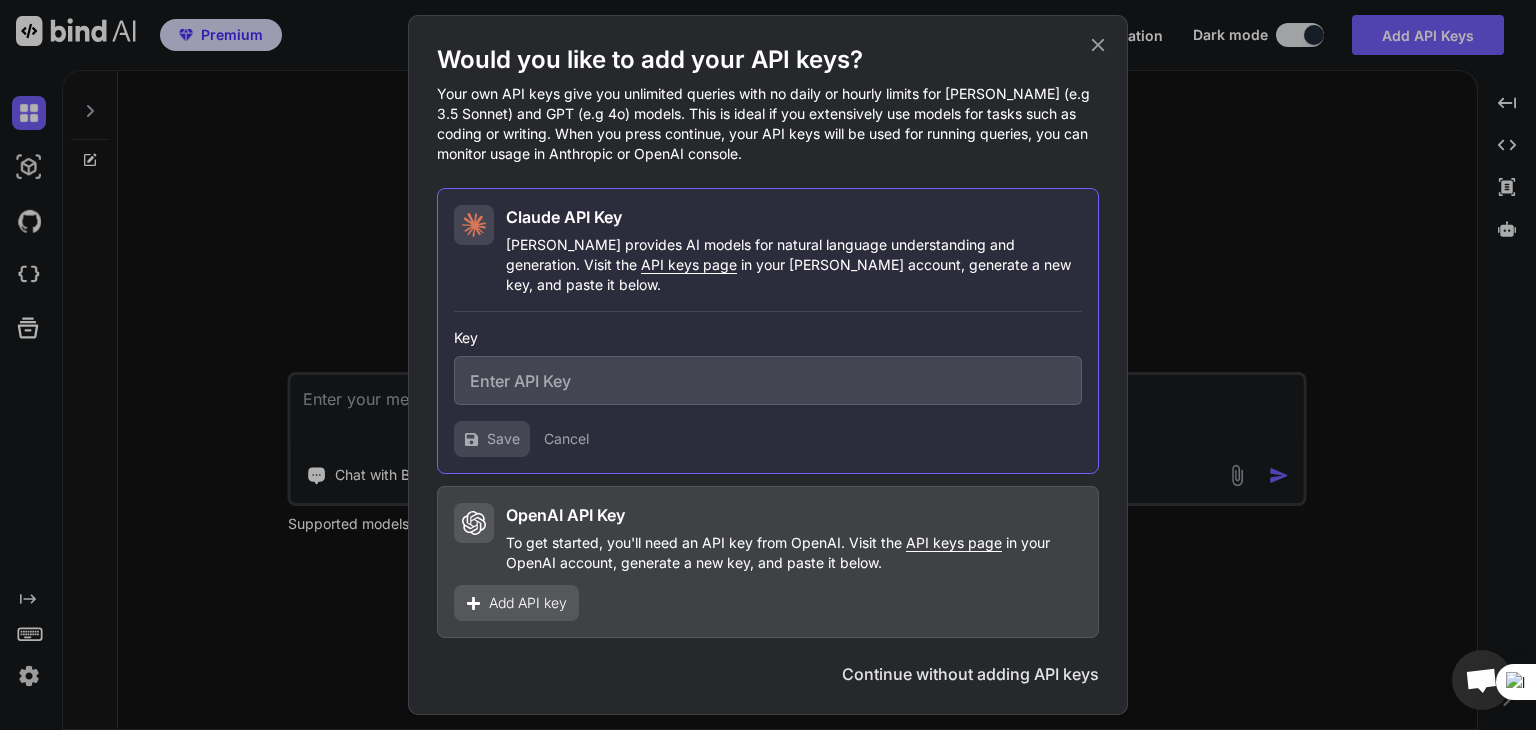 click at bounding box center [768, 380] 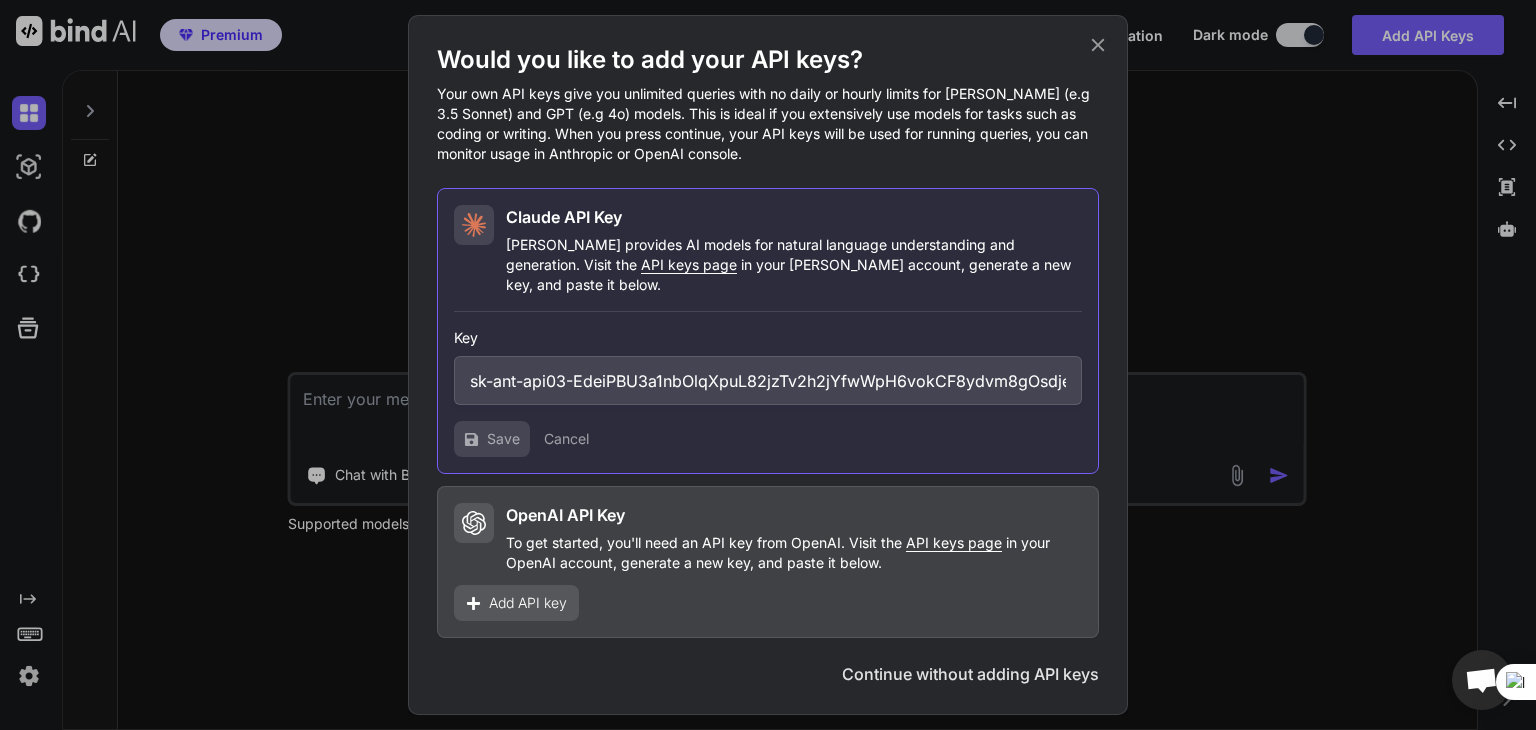 scroll, scrollTop: 0, scrollLeft: 417, axis: horizontal 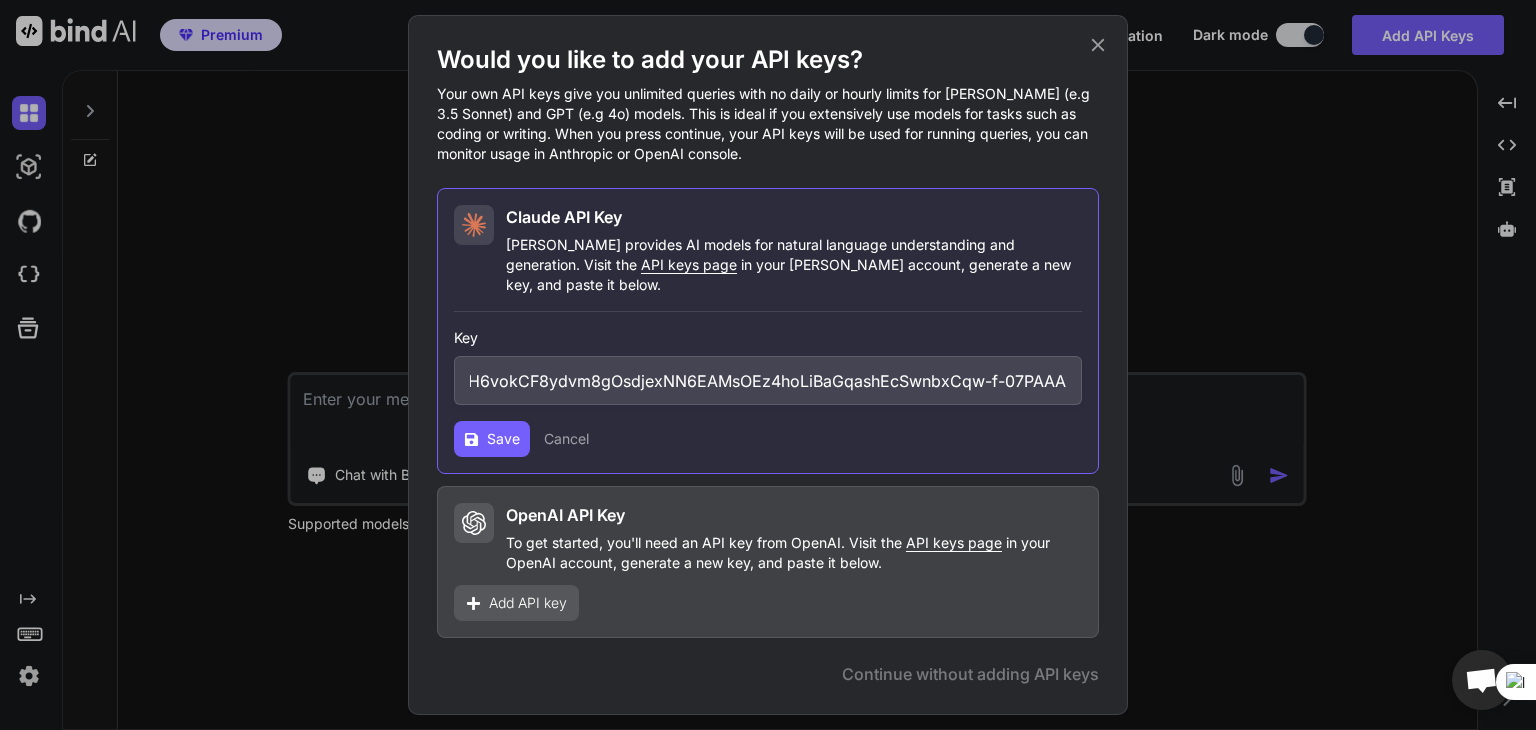 type on "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" 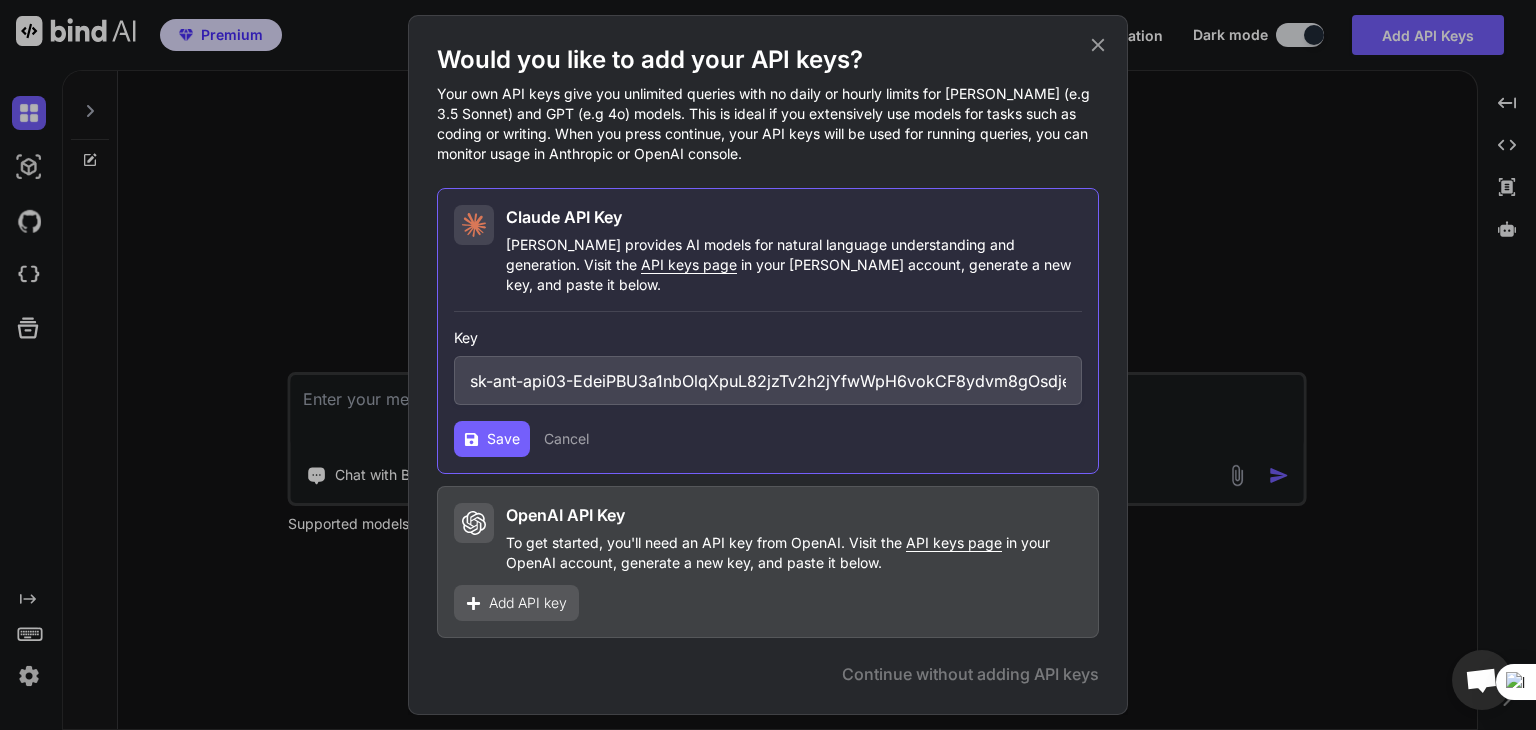 click on "Save" at bounding box center [503, 439] 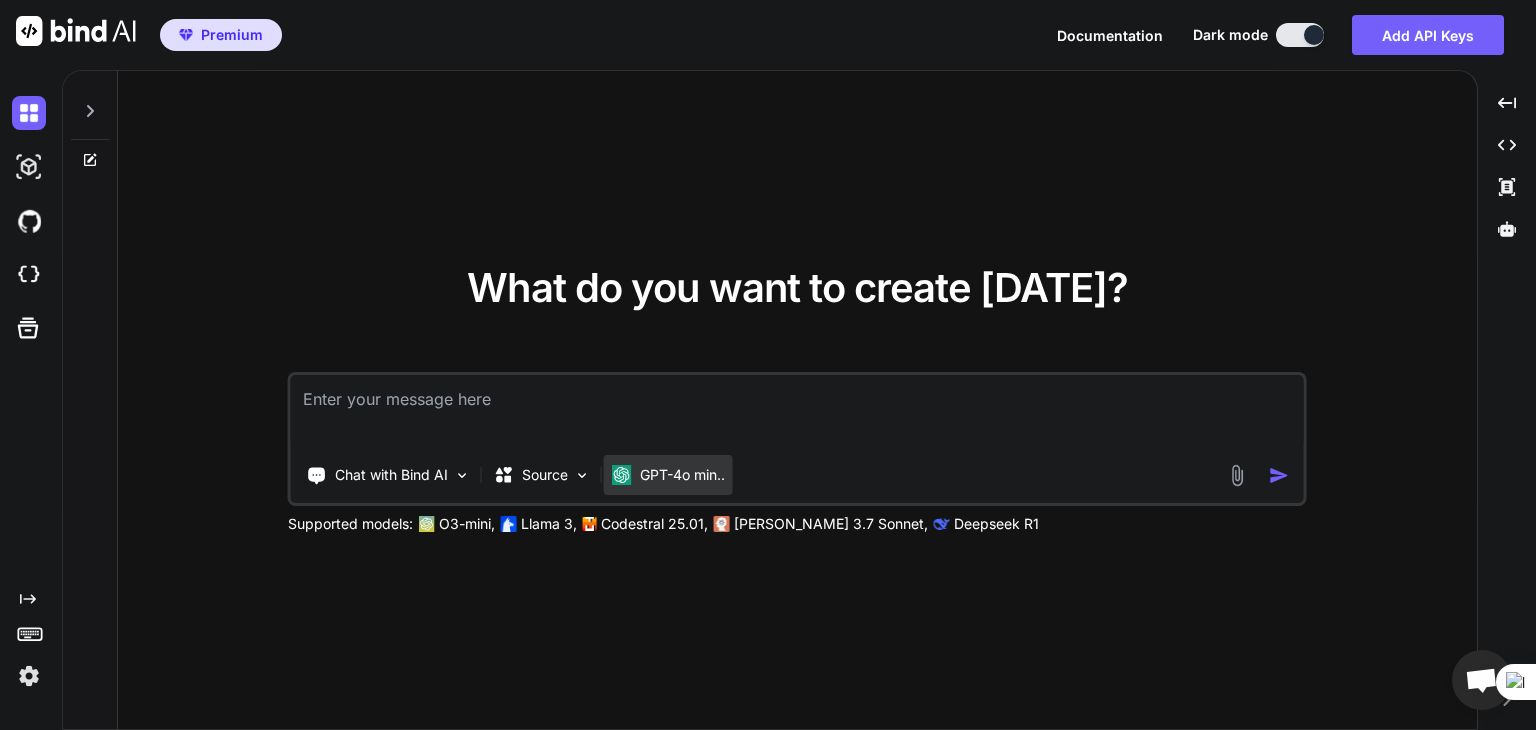 click on "GPT-4o min.." at bounding box center (682, 475) 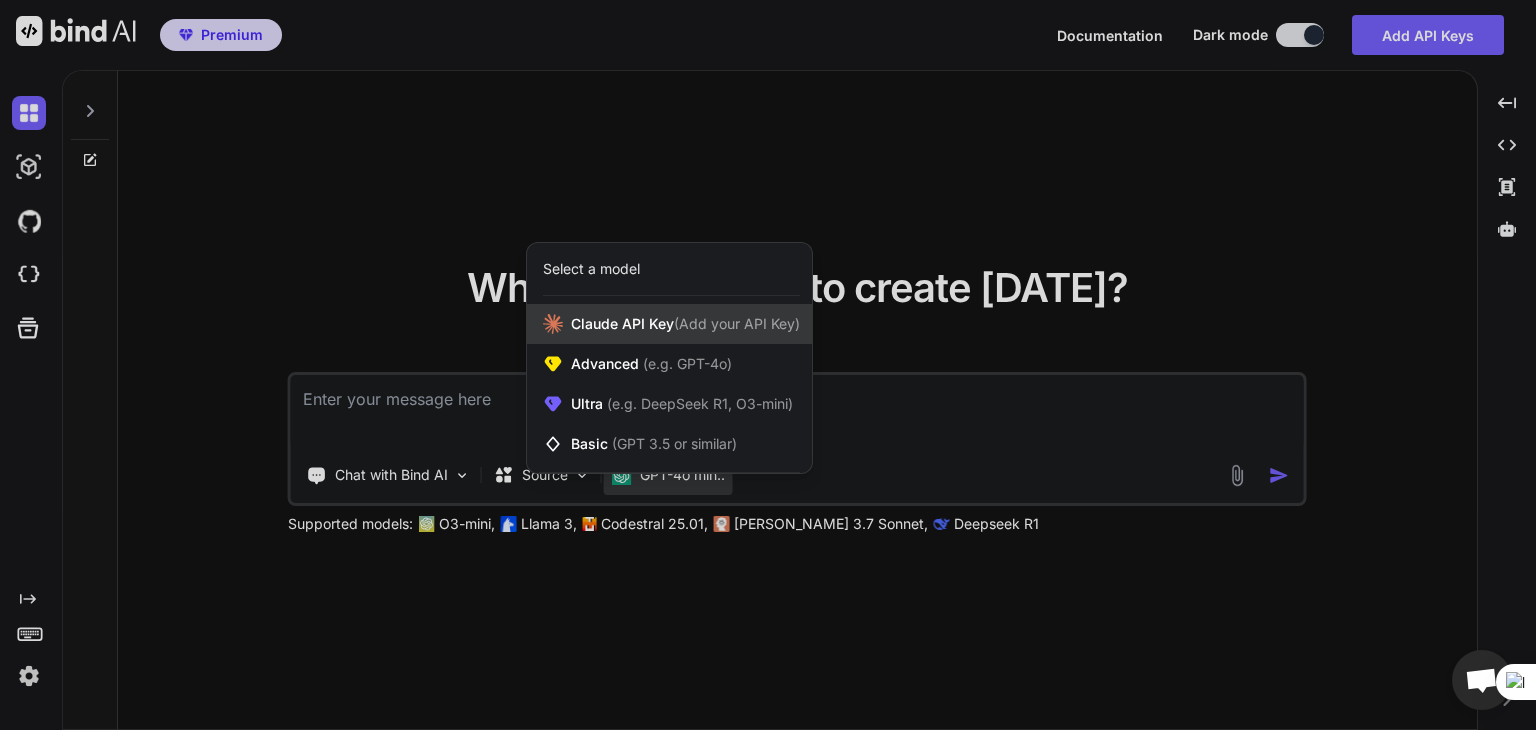 click on "[PERSON_NAME] Key (Add your API Key)" at bounding box center (685, 324) 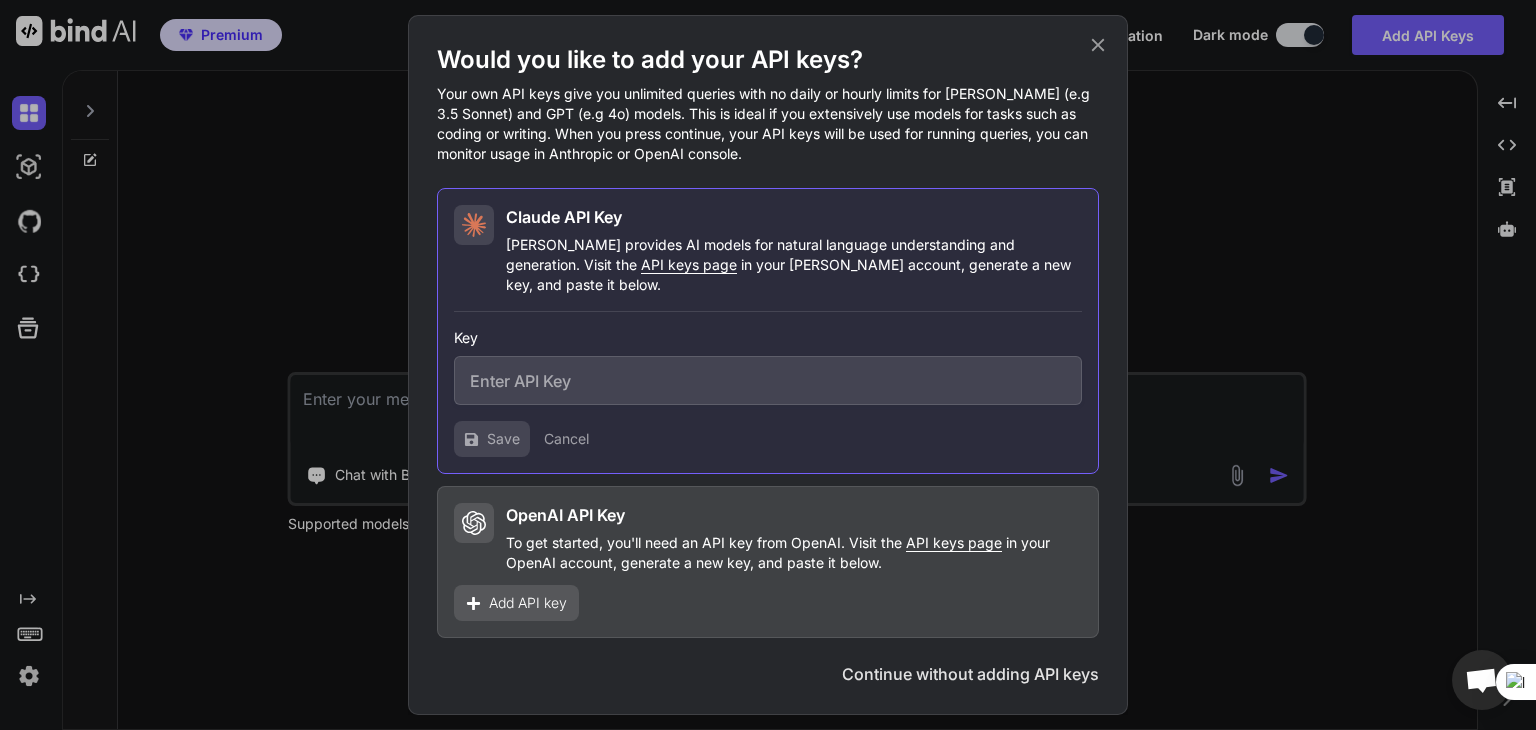 click at bounding box center [768, 380] 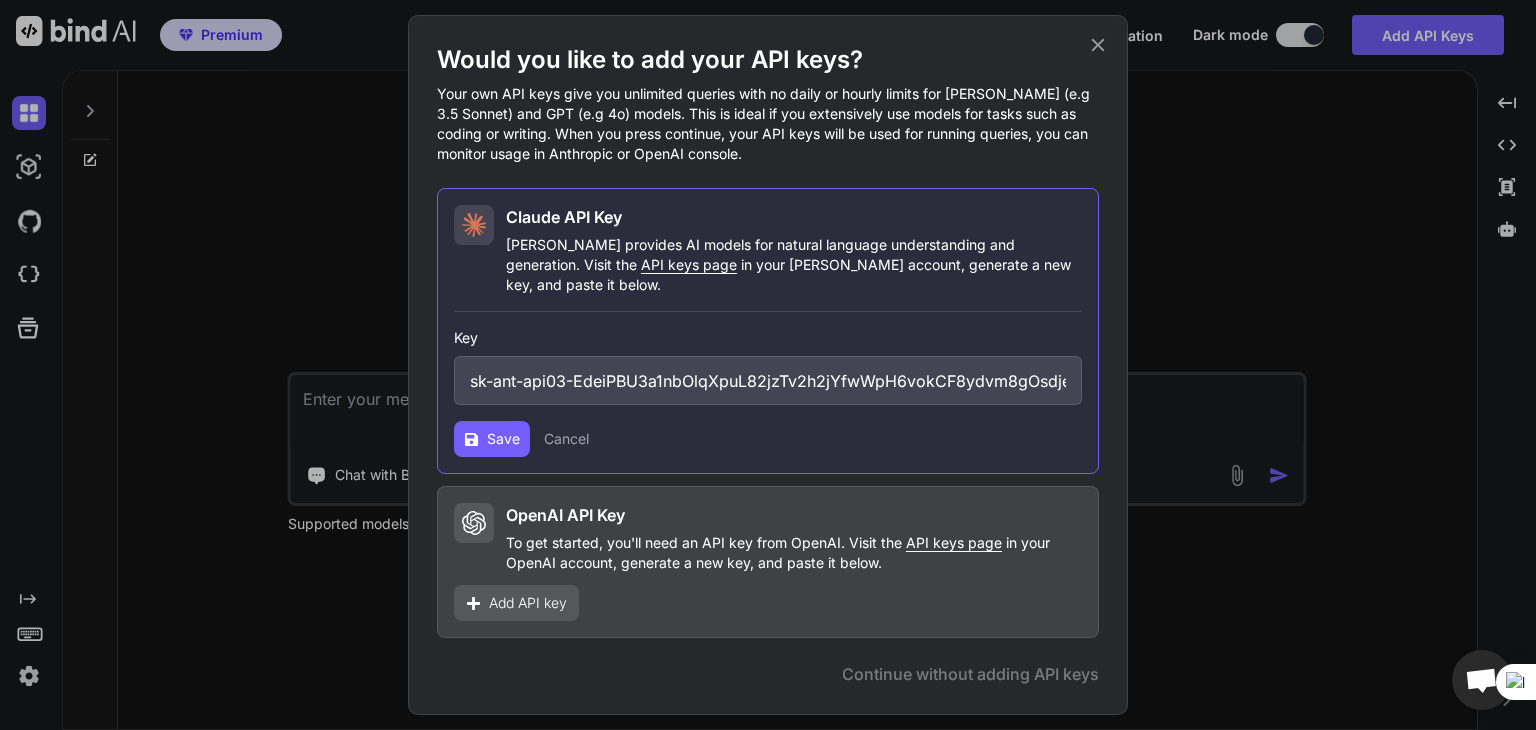 scroll, scrollTop: 0, scrollLeft: 417, axis: horizontal 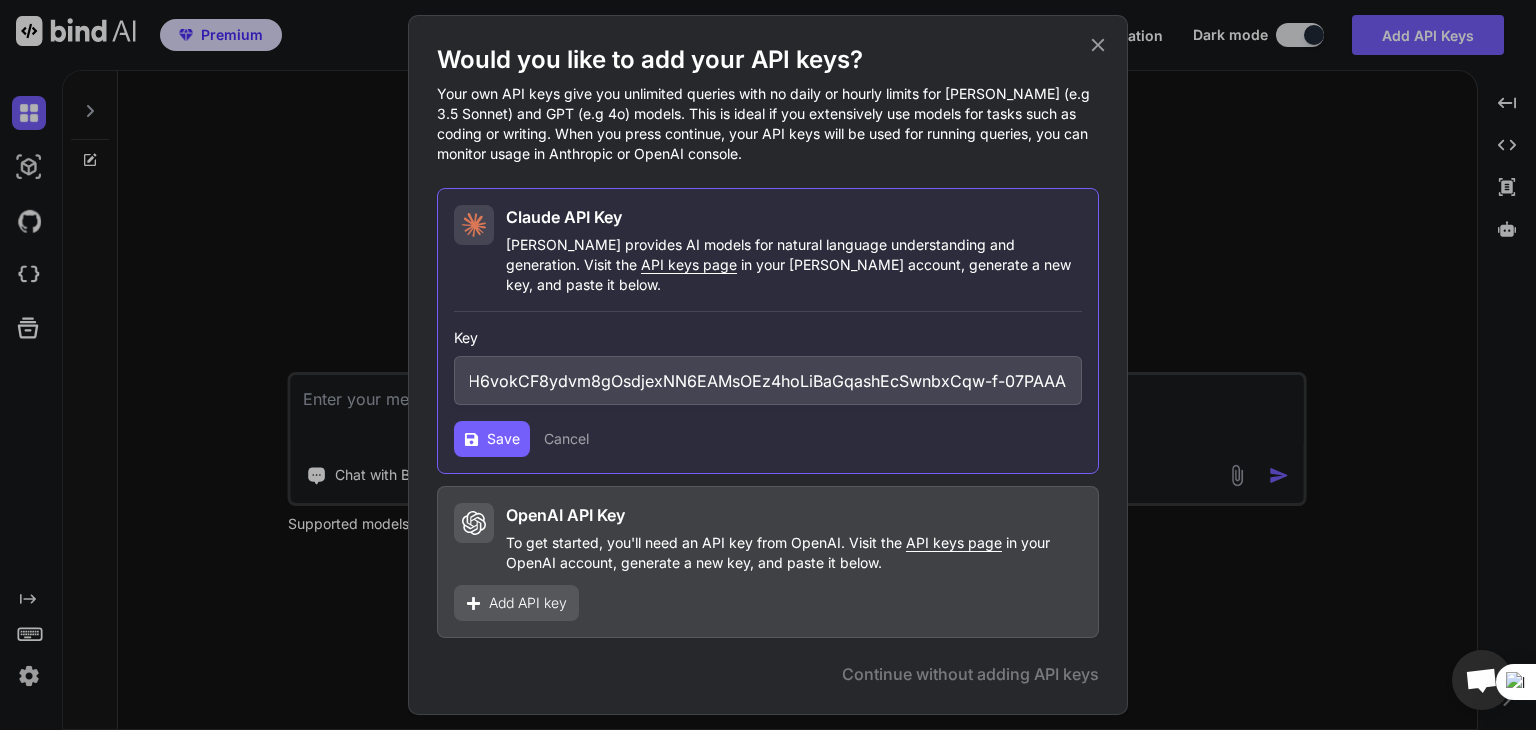 type on "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" 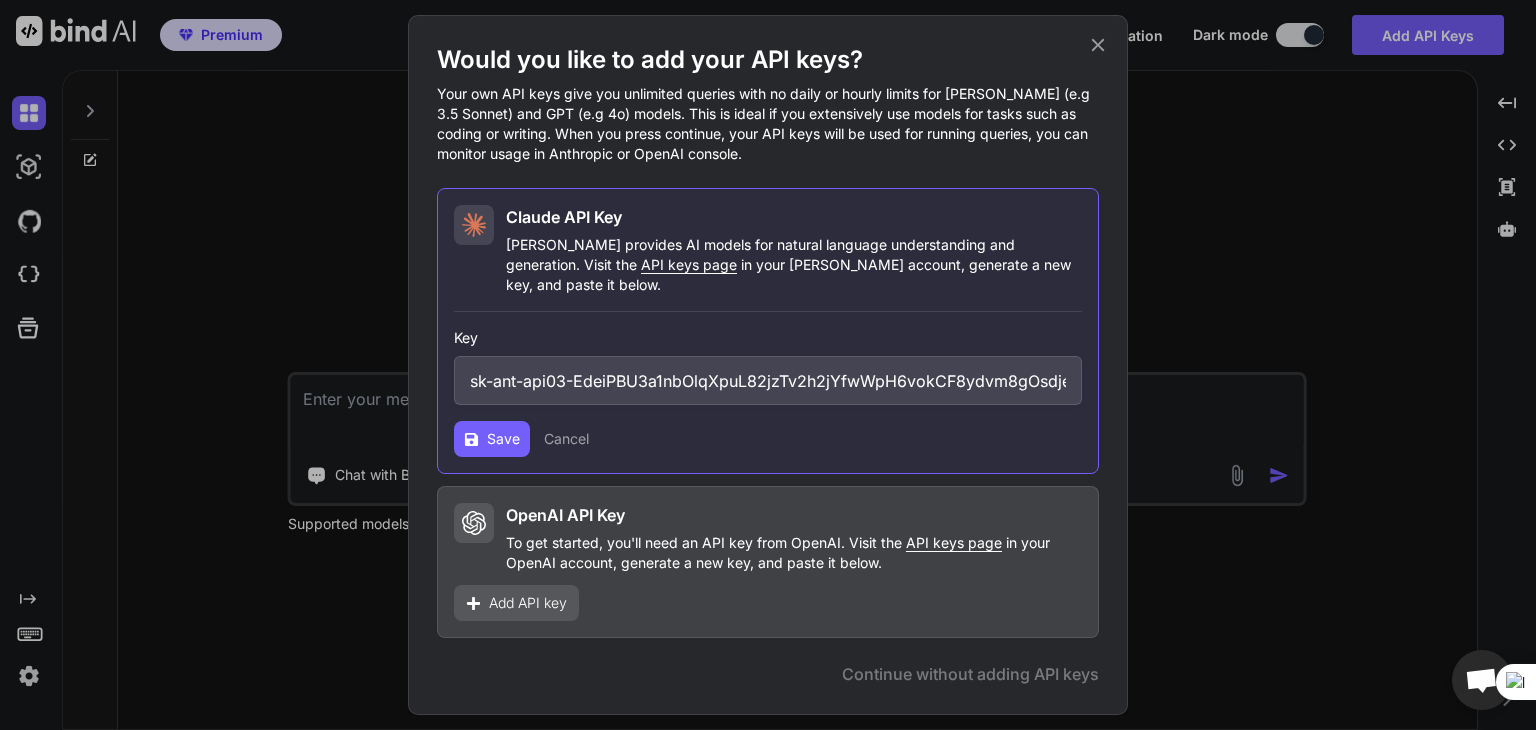 click 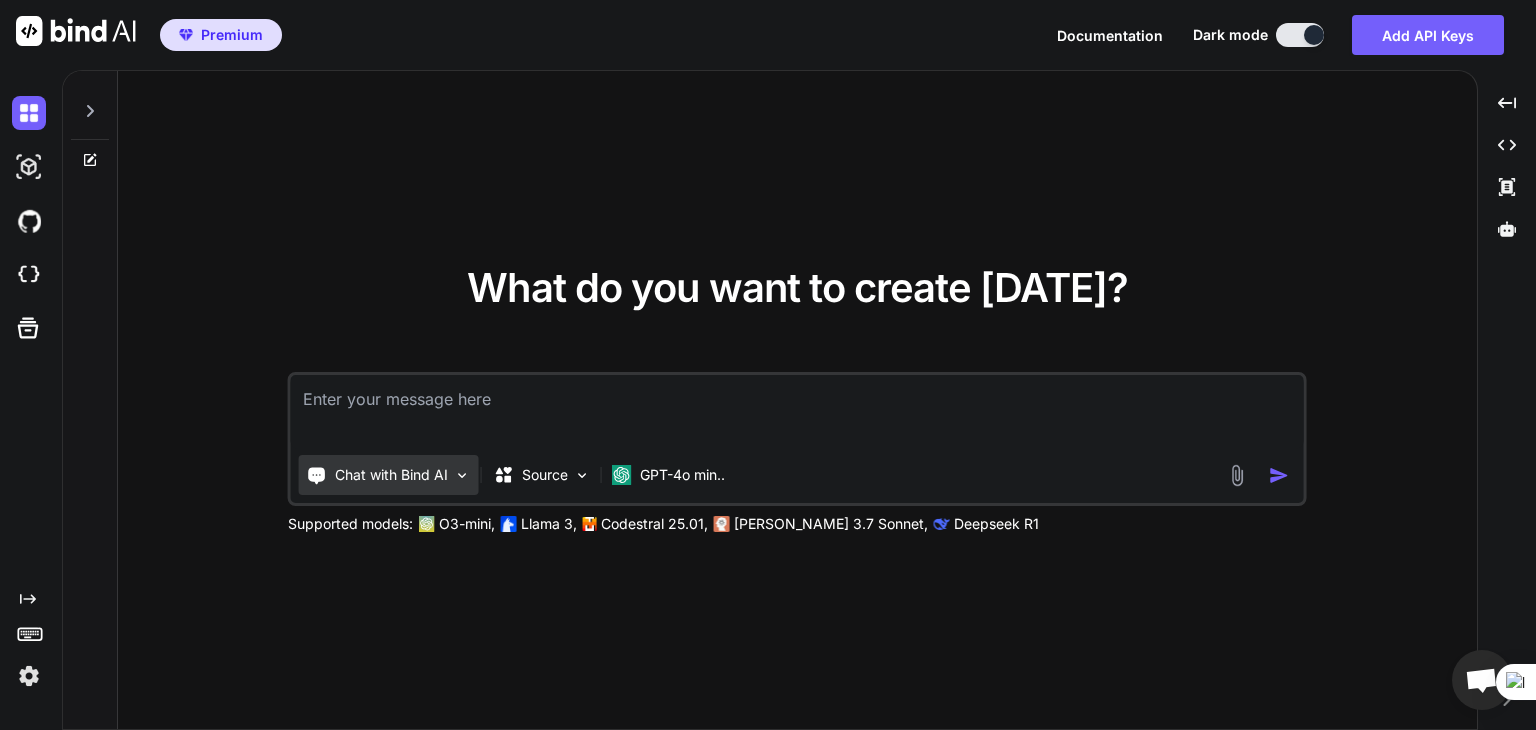 click on "Chat with Bind AI" at bounding box center [391, 475] 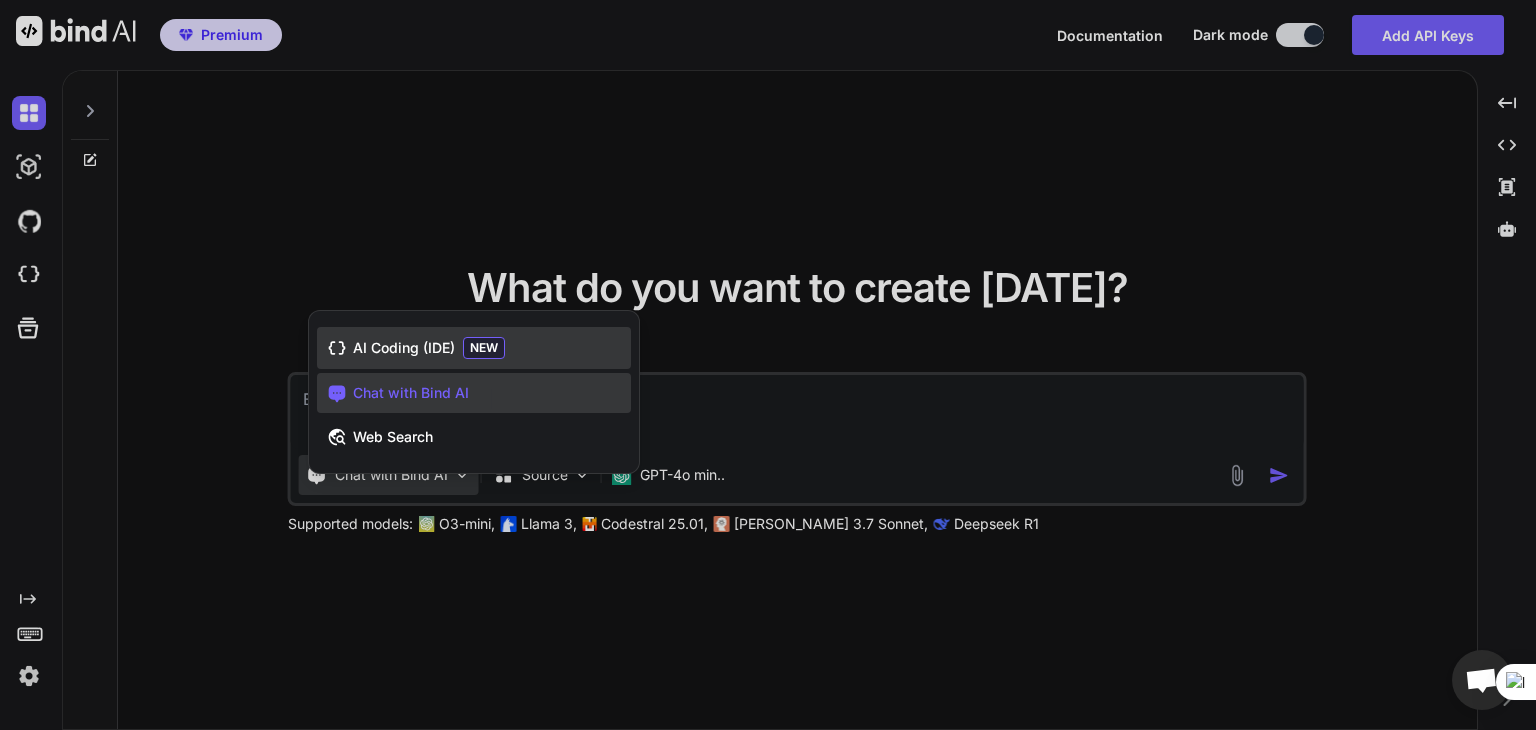 click on "AI Coding (IDE)" at bounding box center (404, 348) 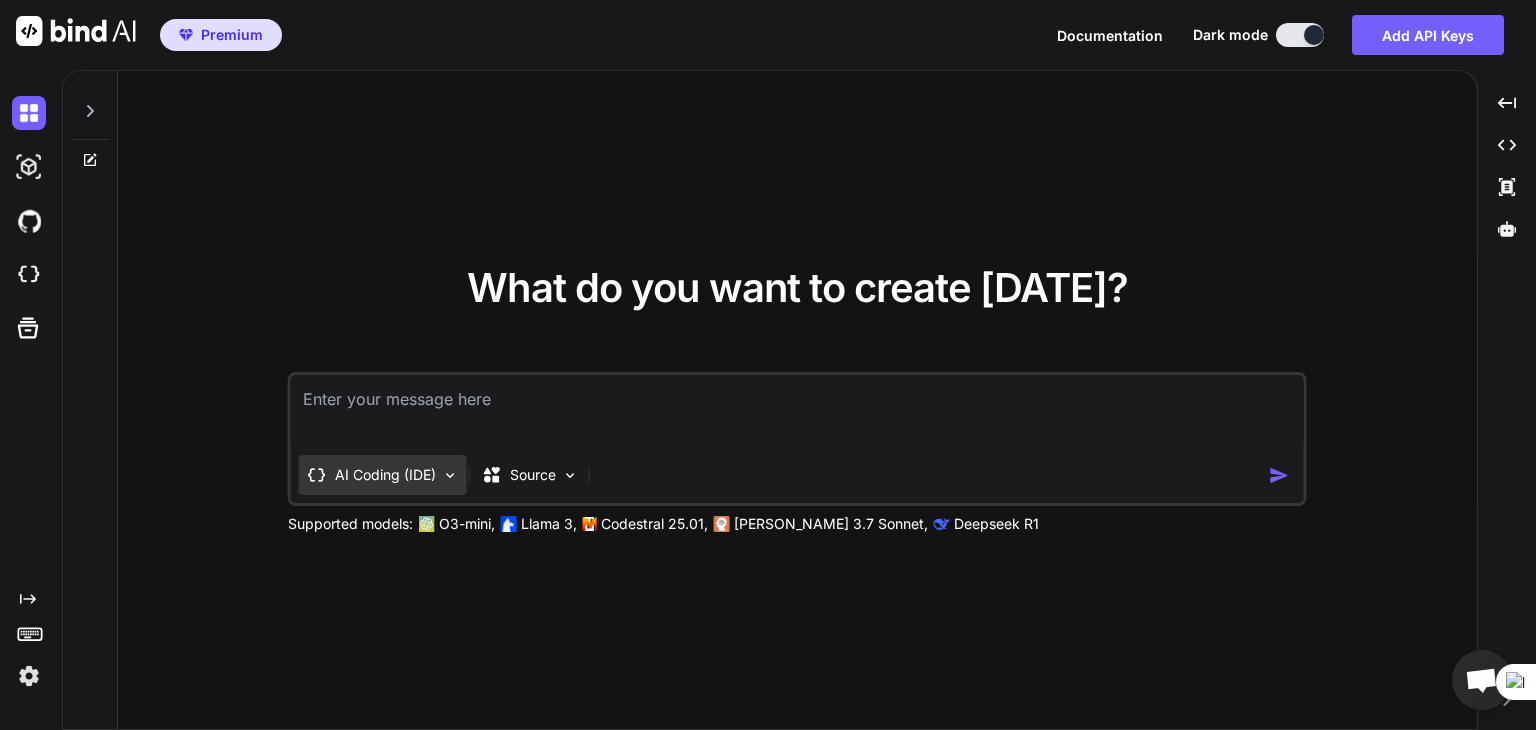 click on "AI Coding (IDE)" at bounding box center (385, 475) 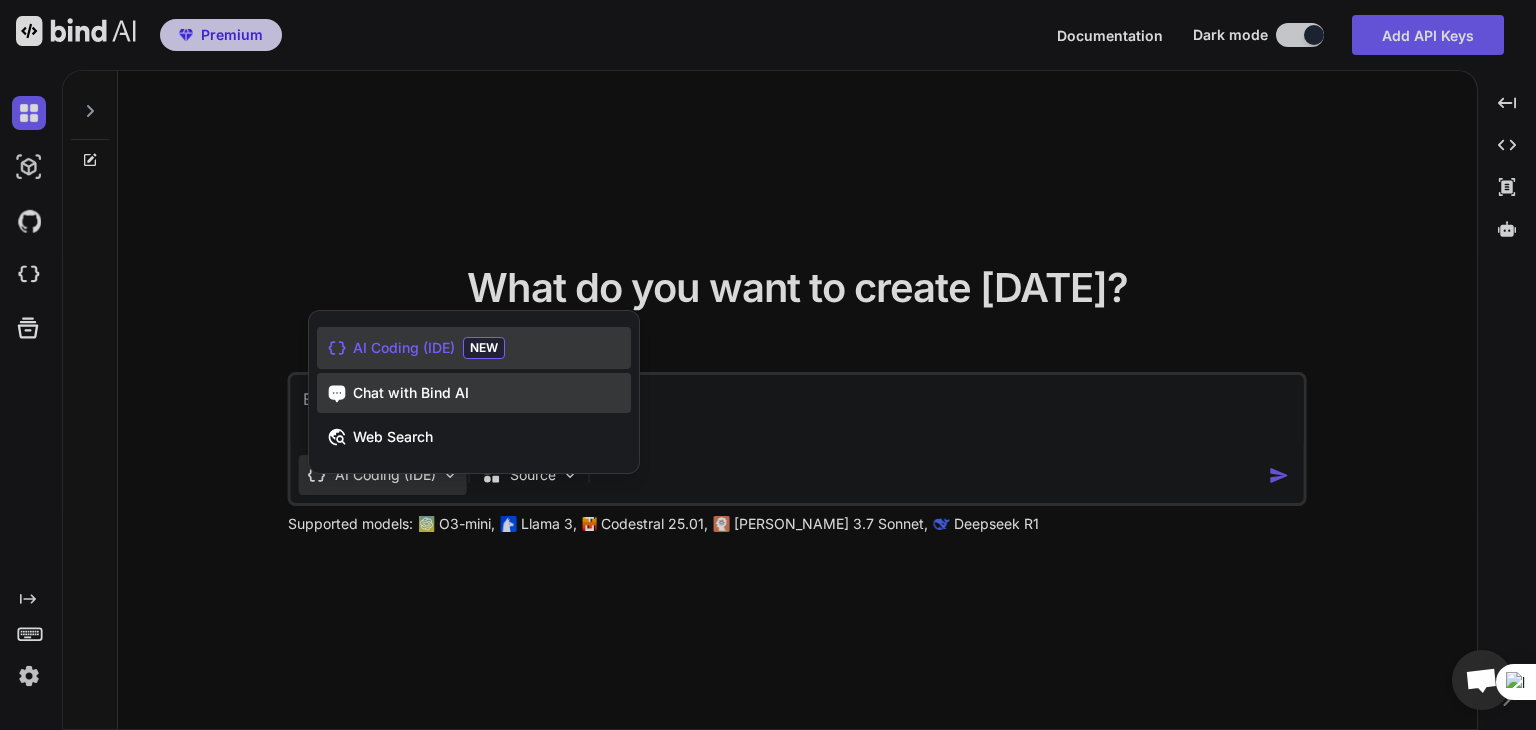 click on "Chat with Bind AI" at bounding box center [411, 393] 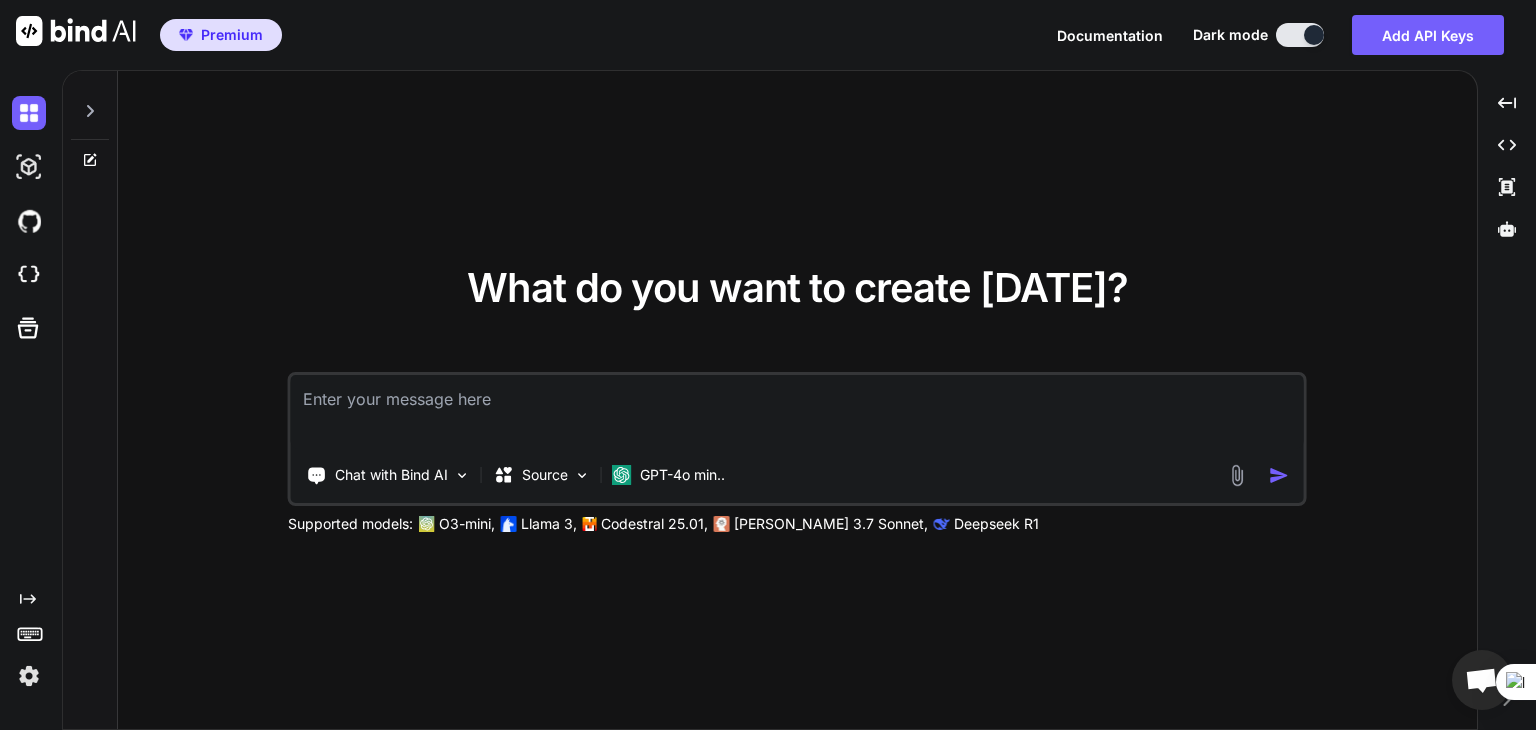click at bounding box center [797, 412] 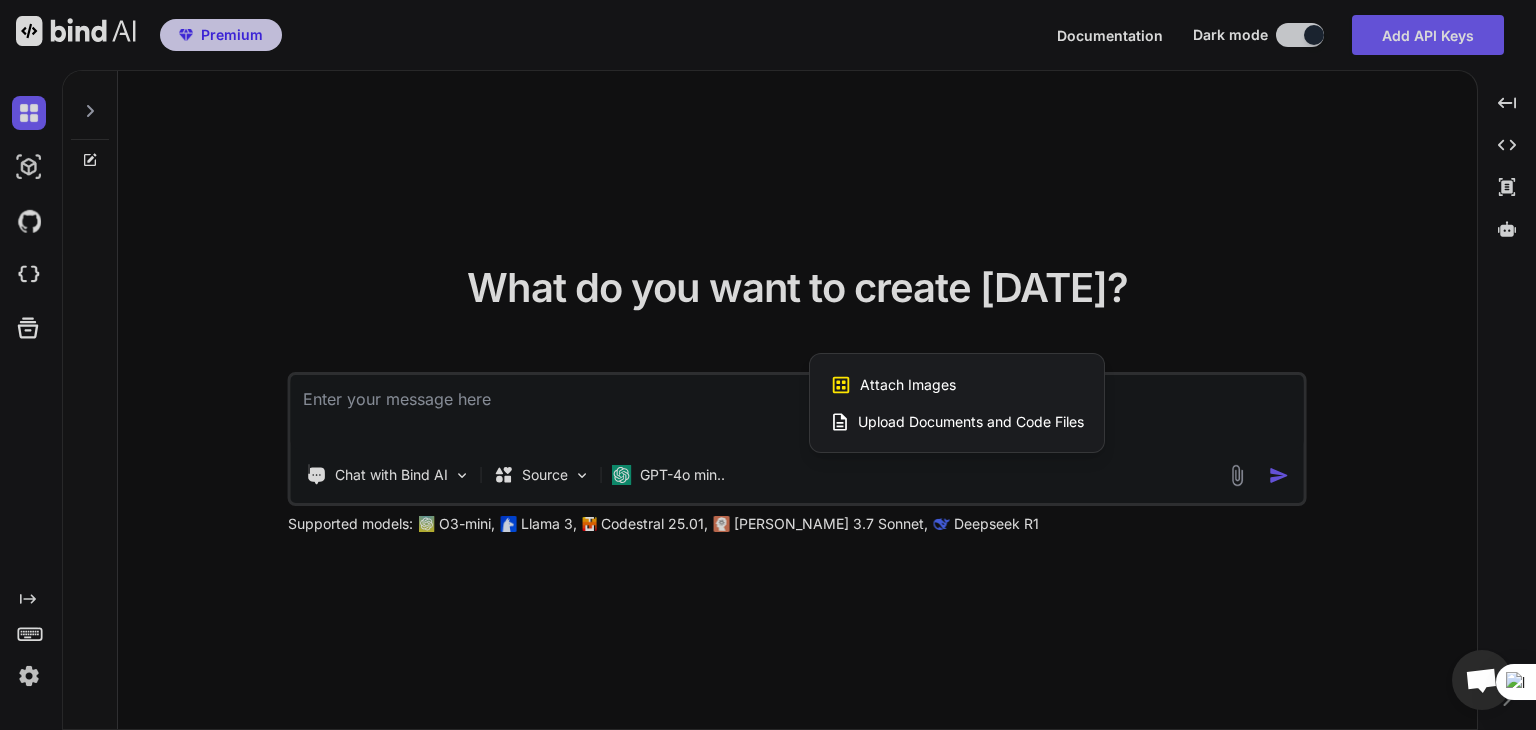 click on "Upload Documents and Code Files" at bounding box center (971, 422) 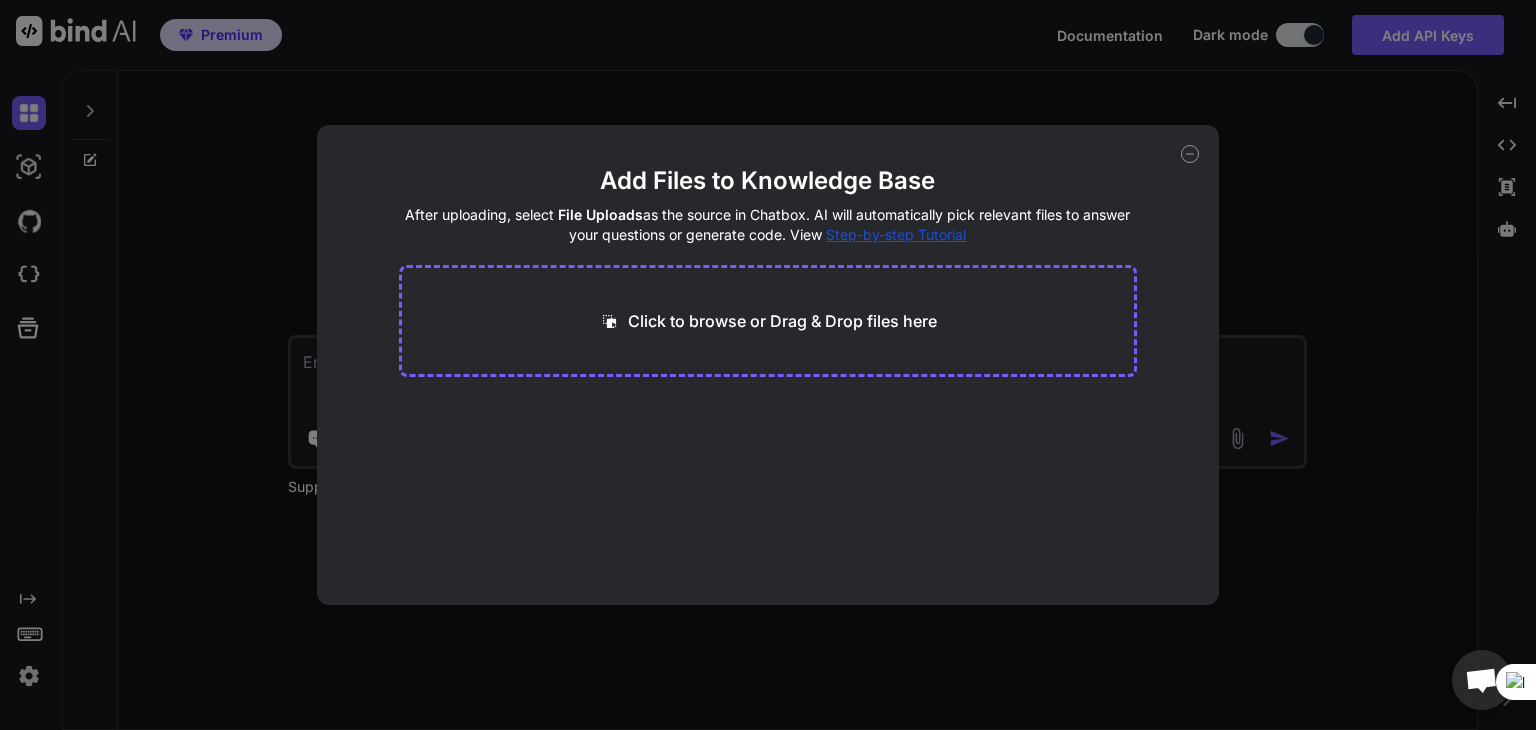 click on "Click to browse or Drag & Drop files here" at bounding box center (782, 321) 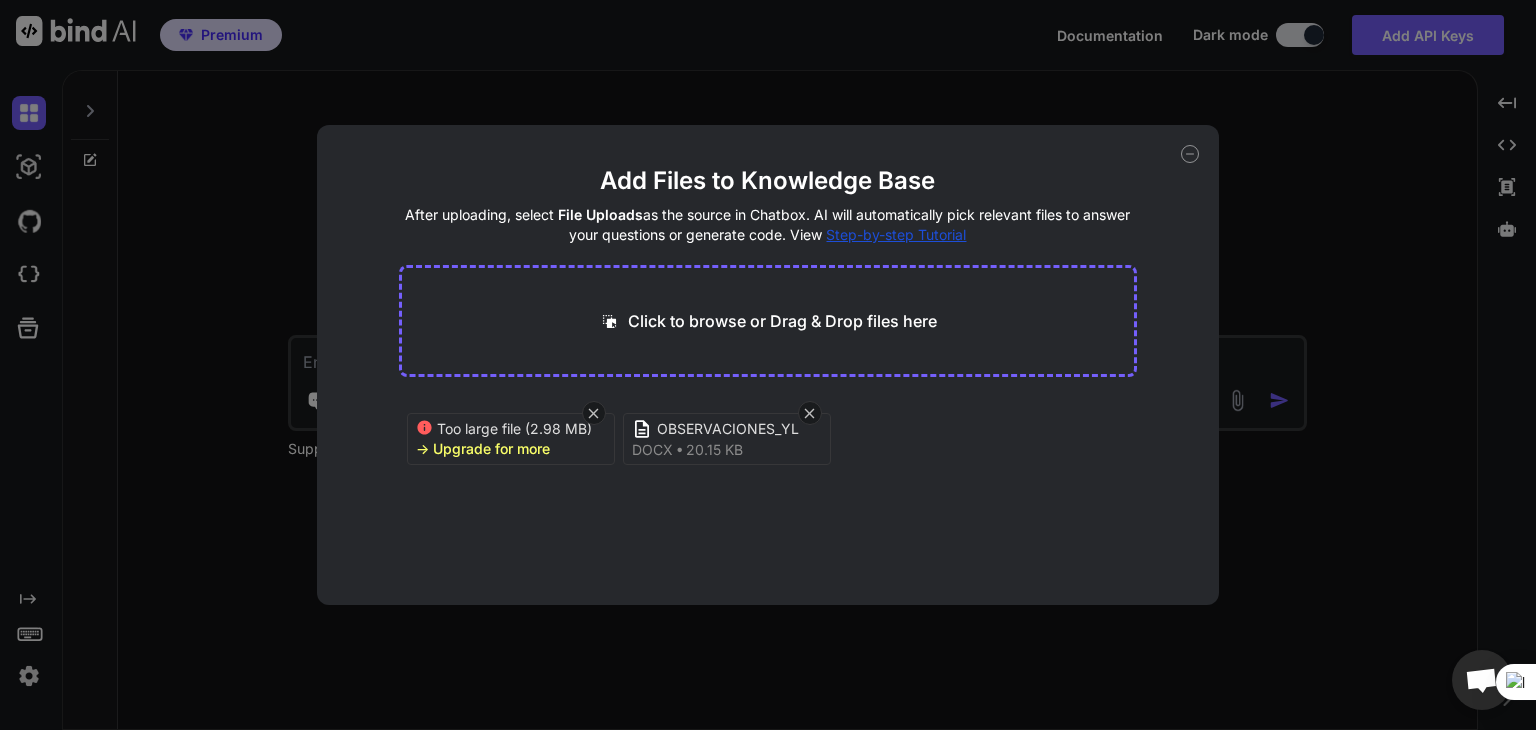 click on "-> Upgrade for more" at bounding box center (483, 449) 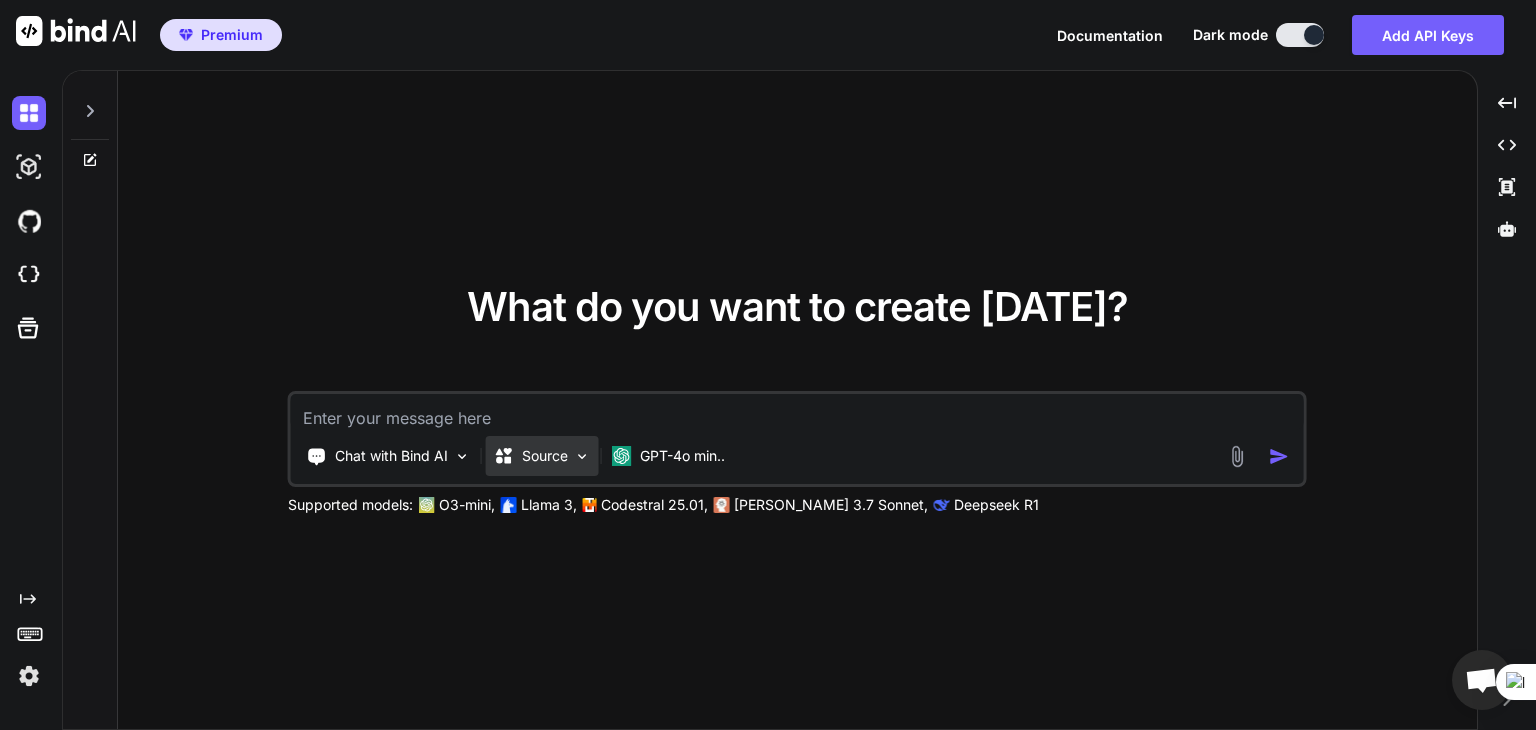 click on "Source" at bounding box center [545, 456] 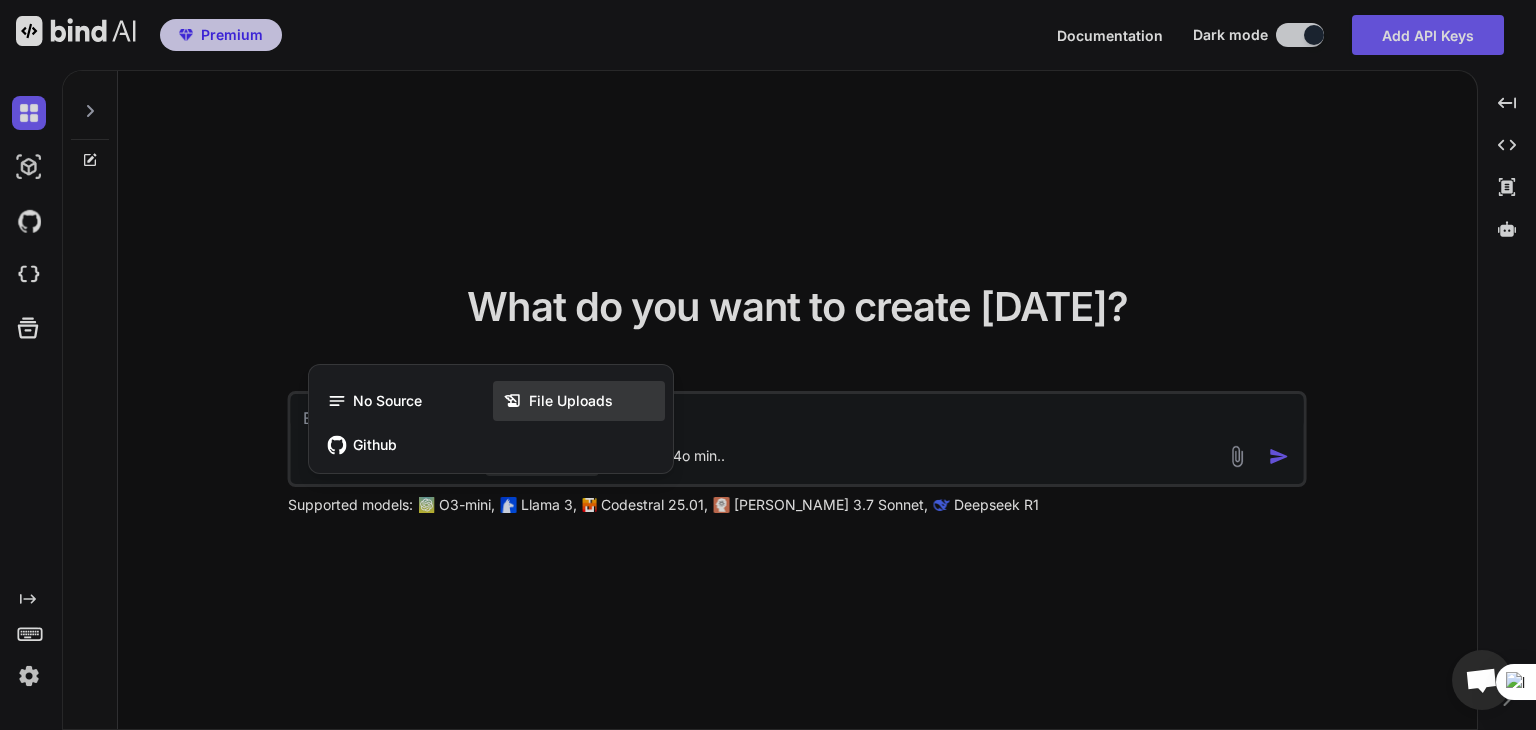 click on "File Uploads" at bounding box center [571, 401] 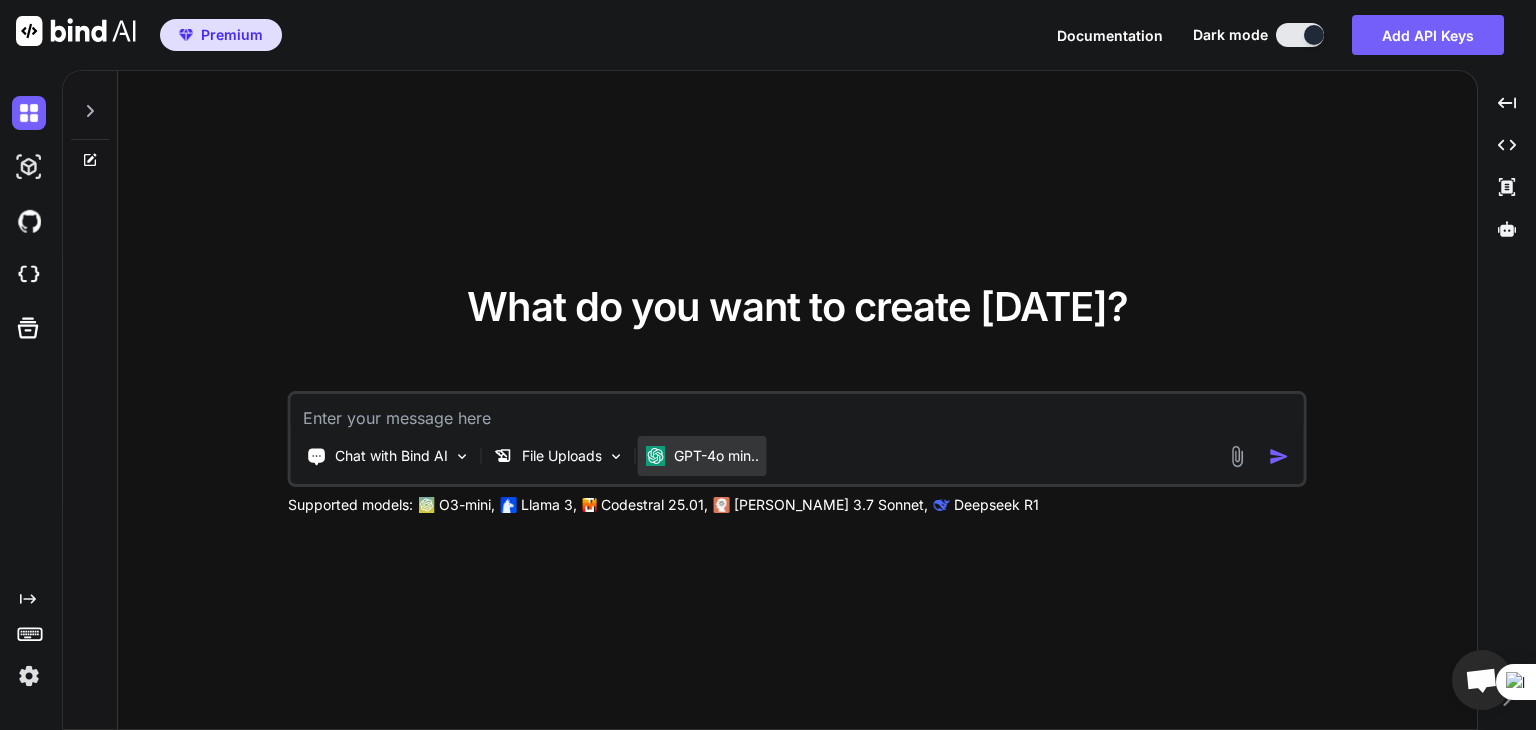 click on "GPT-4o min.." at bounding box center [702, 456] 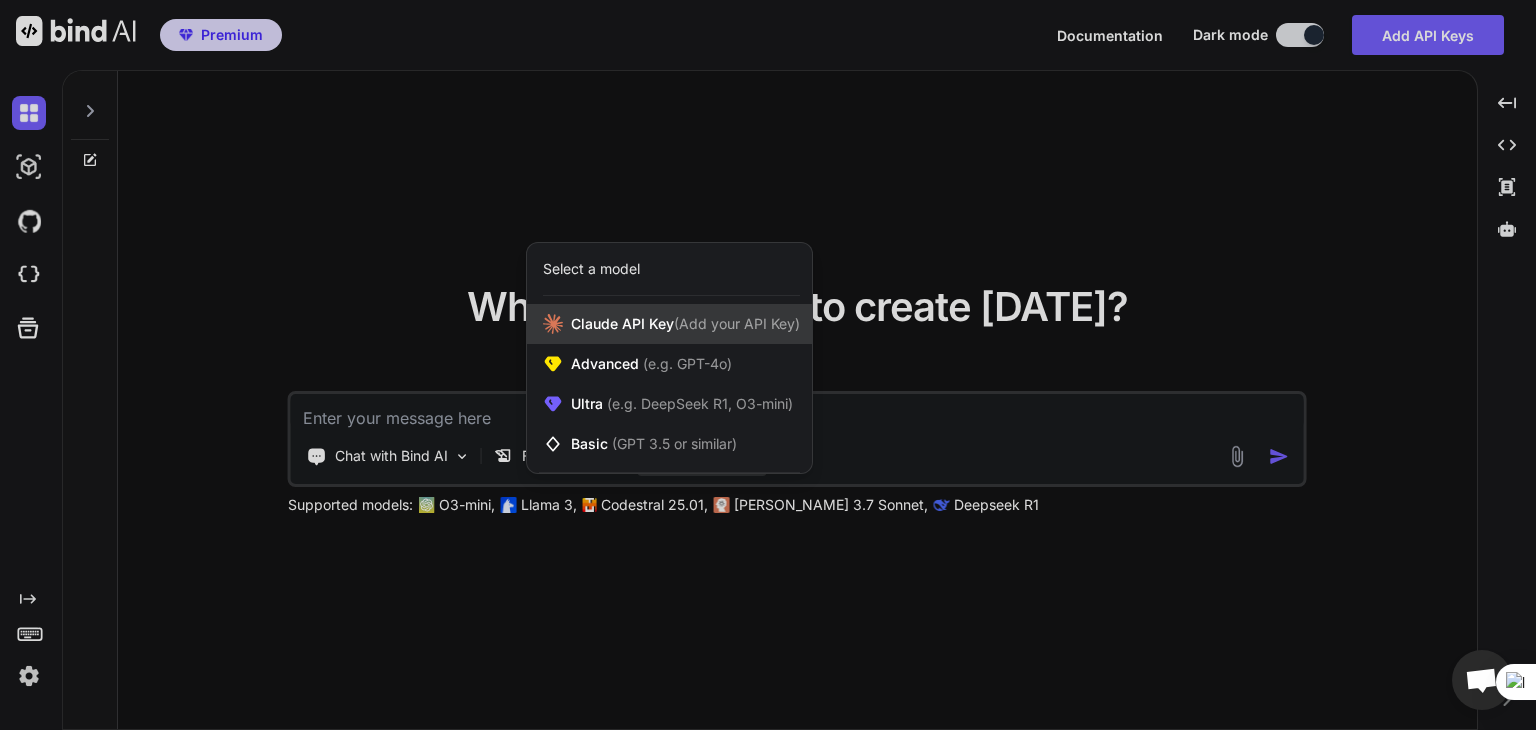 click on "[PERSON_NAME] Key (Add your API Key)" at bounding box center [685, 324] 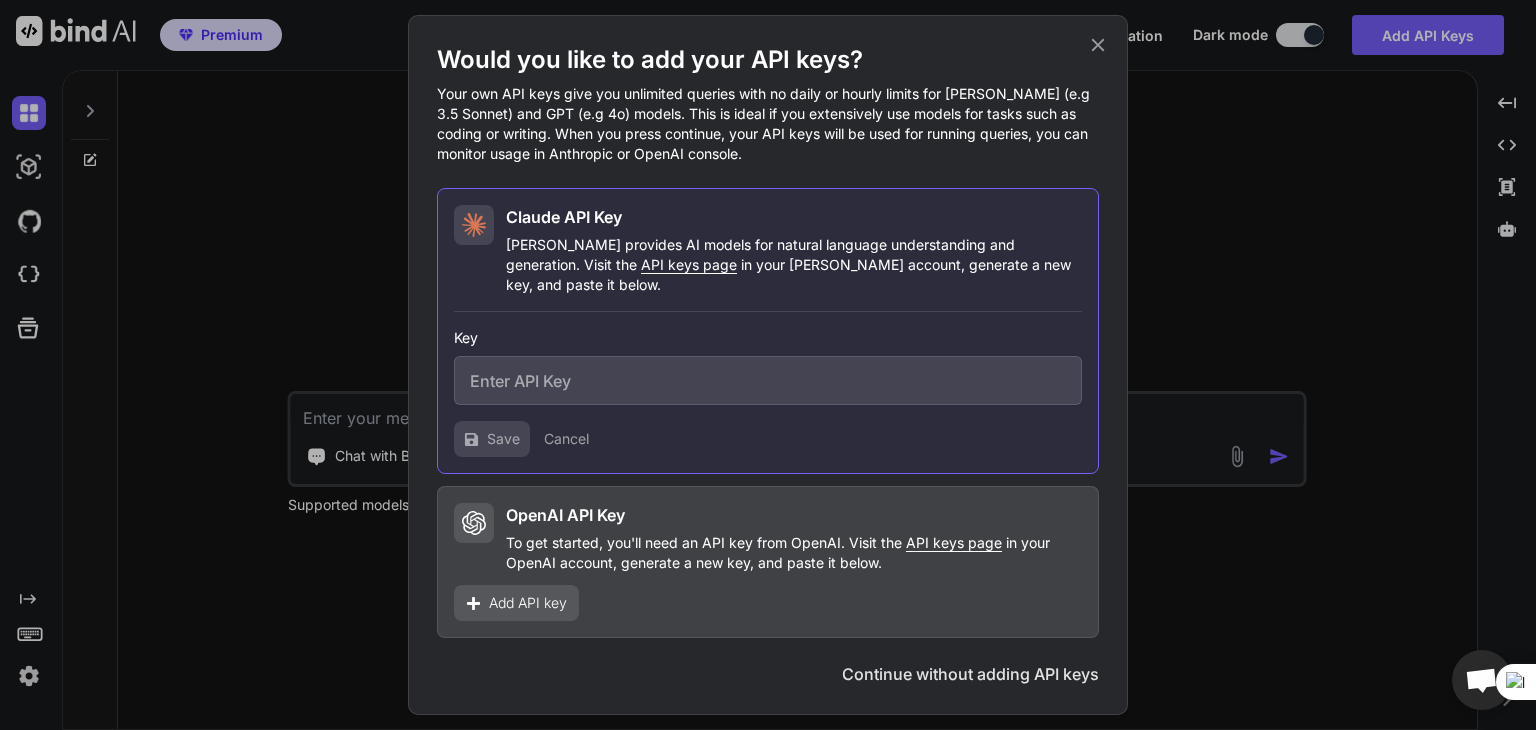 click on "Cancel" at bounding box center (566, 439) 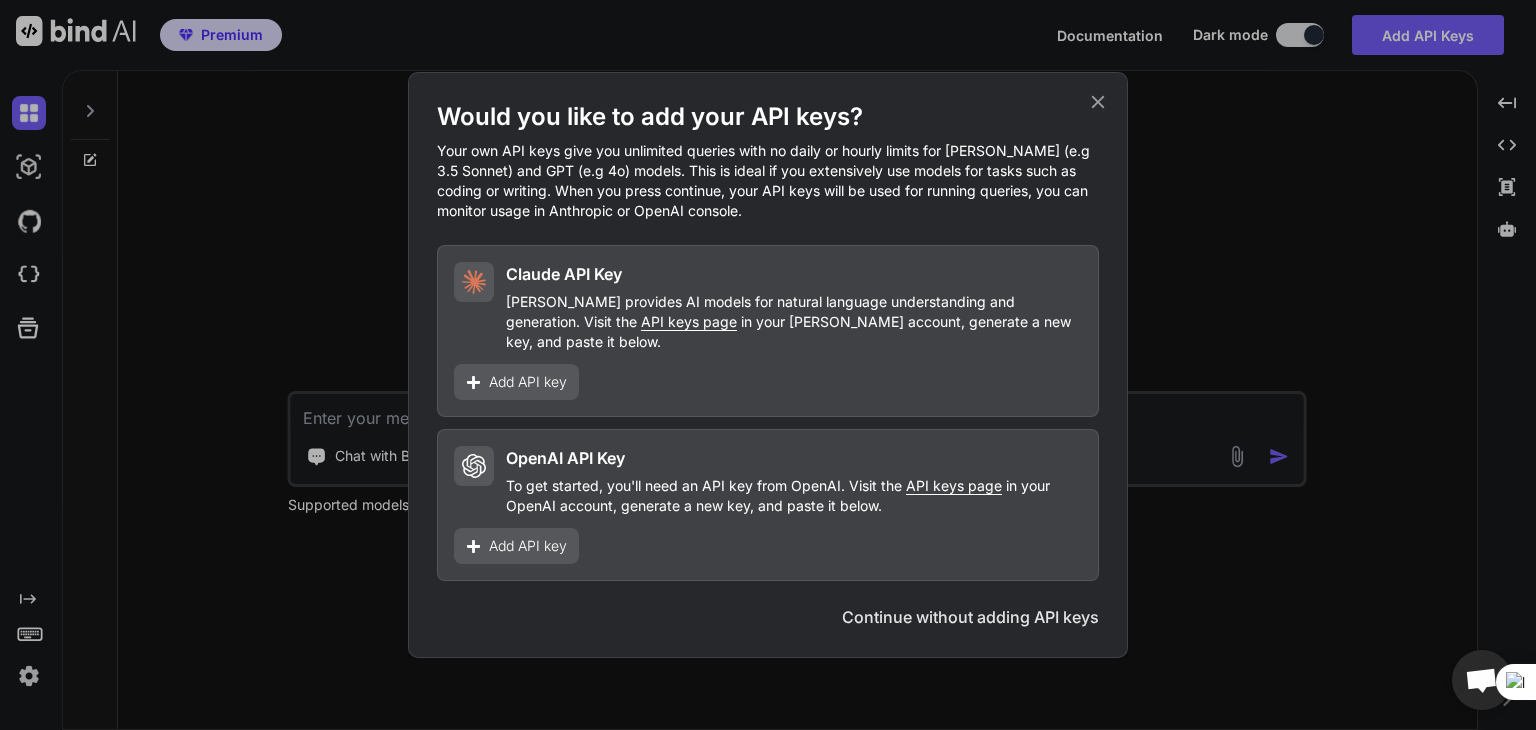 click on "Continue without adding API keys" at bounding box center (970, 617) 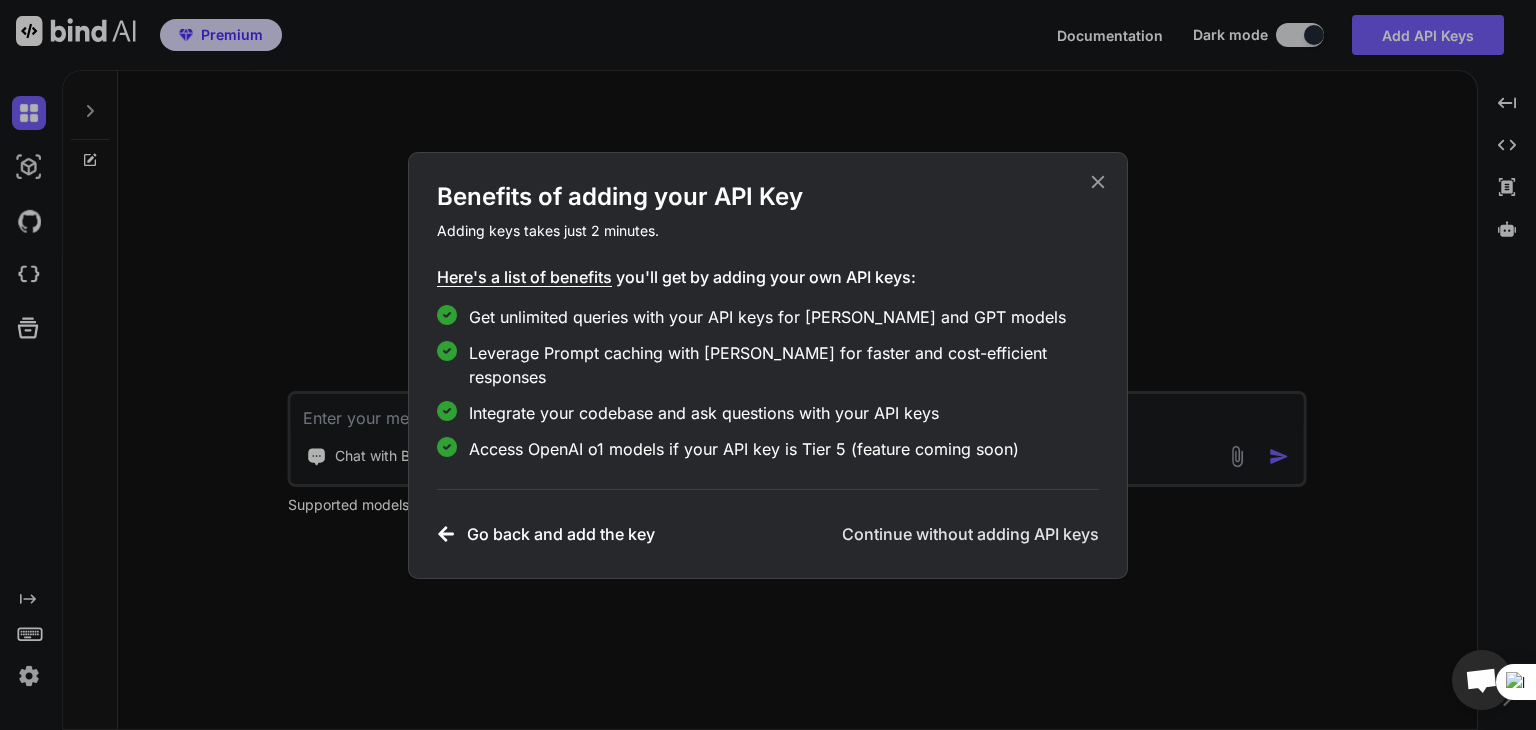 click on "Go back and add the key" at bounding box center [561, 534] 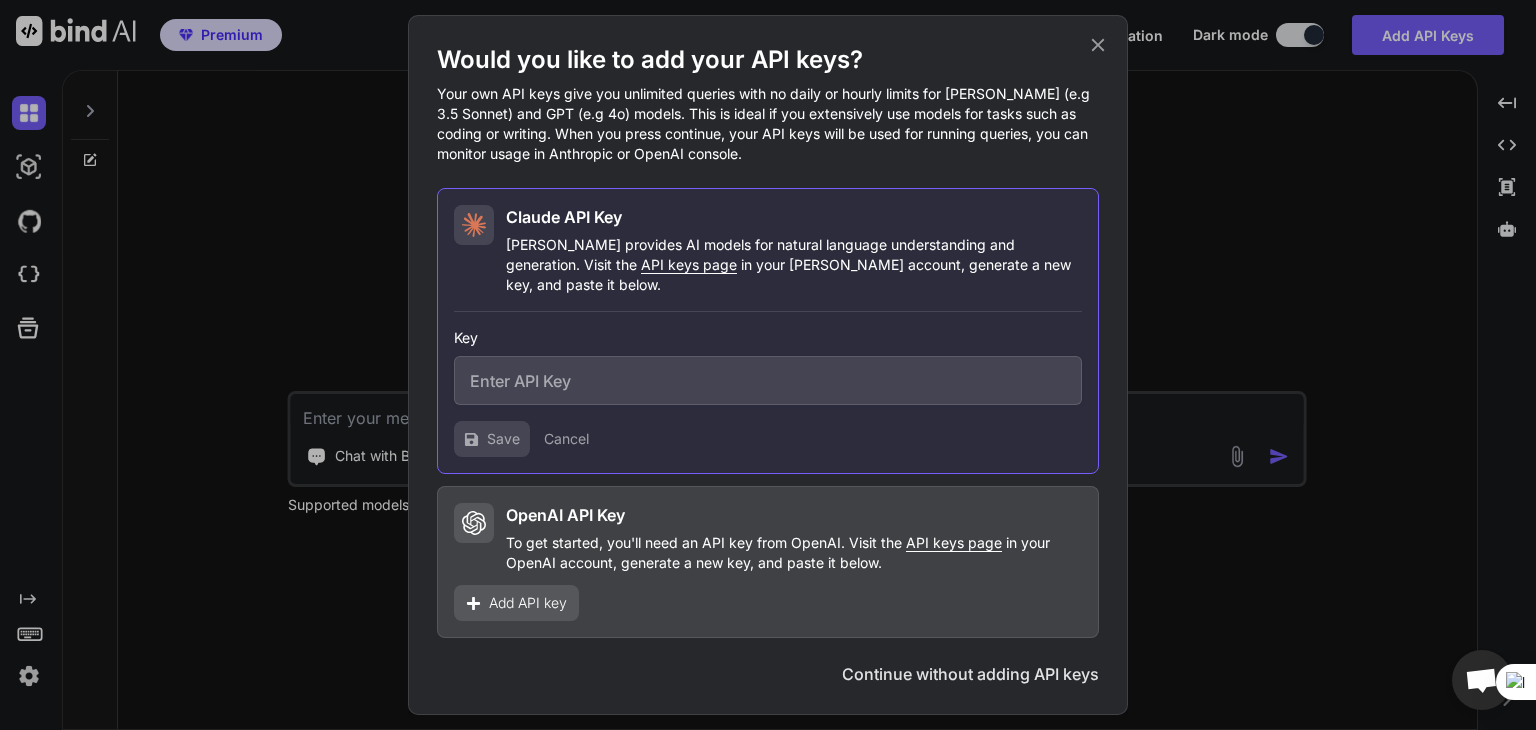 click at bounding box center [768, 380] 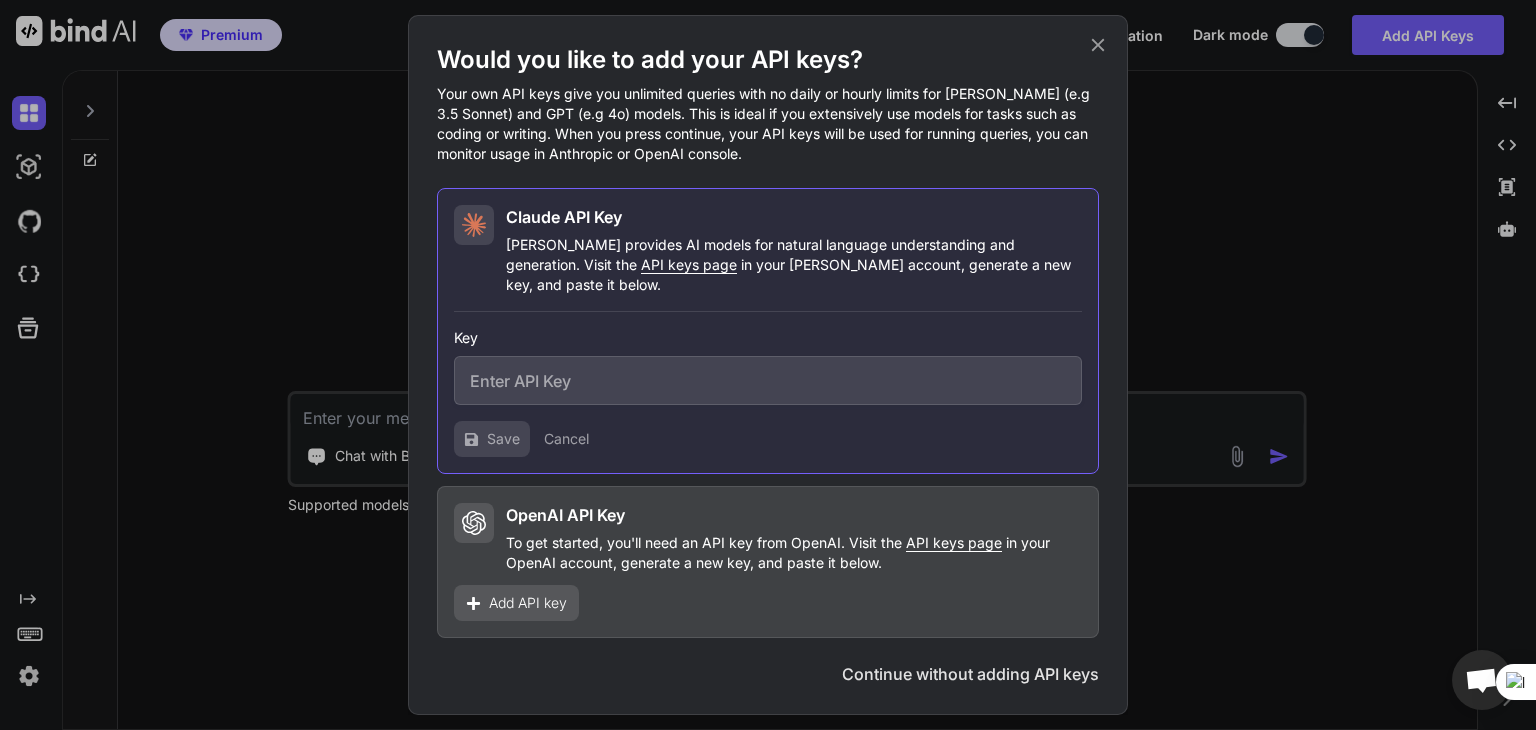 paste on "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" 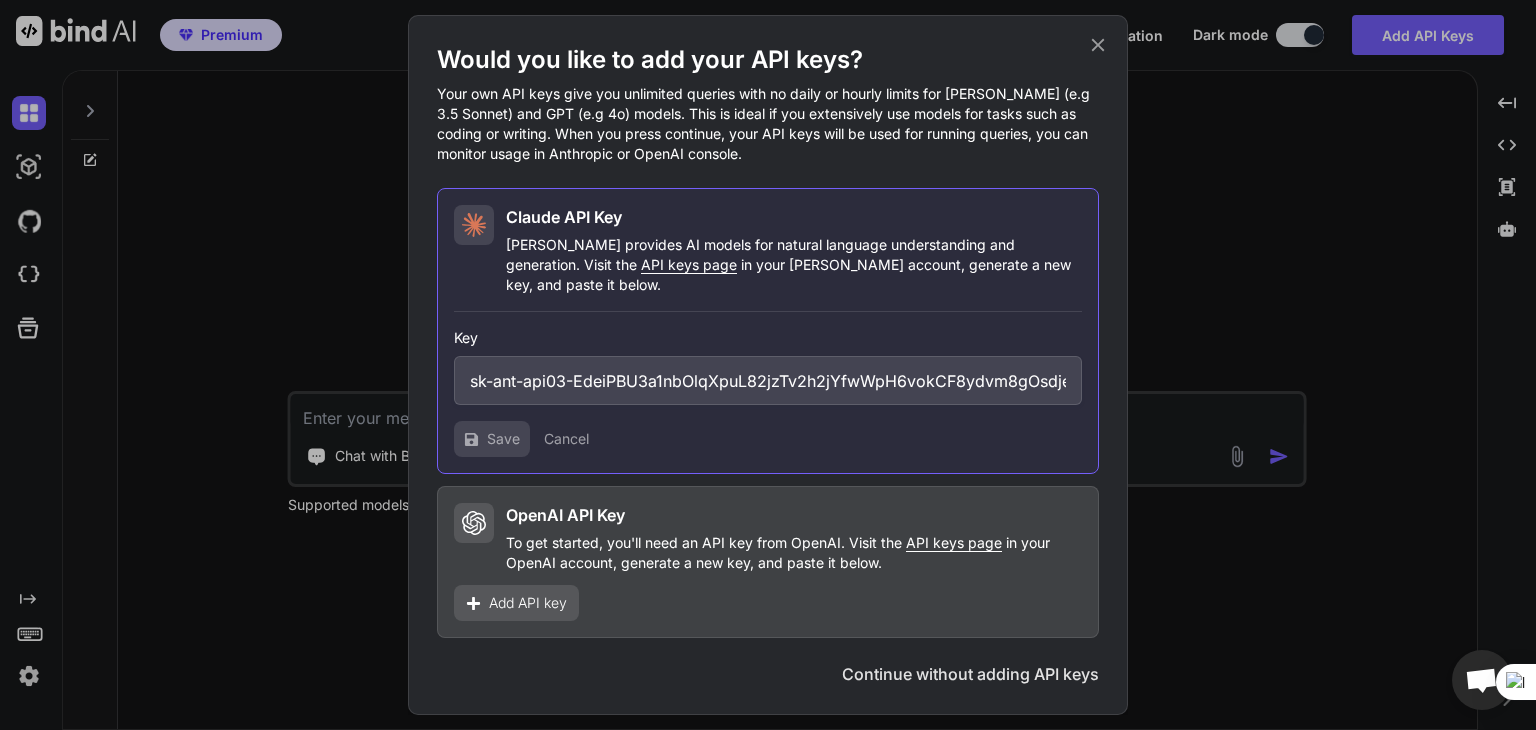 scroll, scrollTop: 0, scrollLeft: 417, axis: horizontal 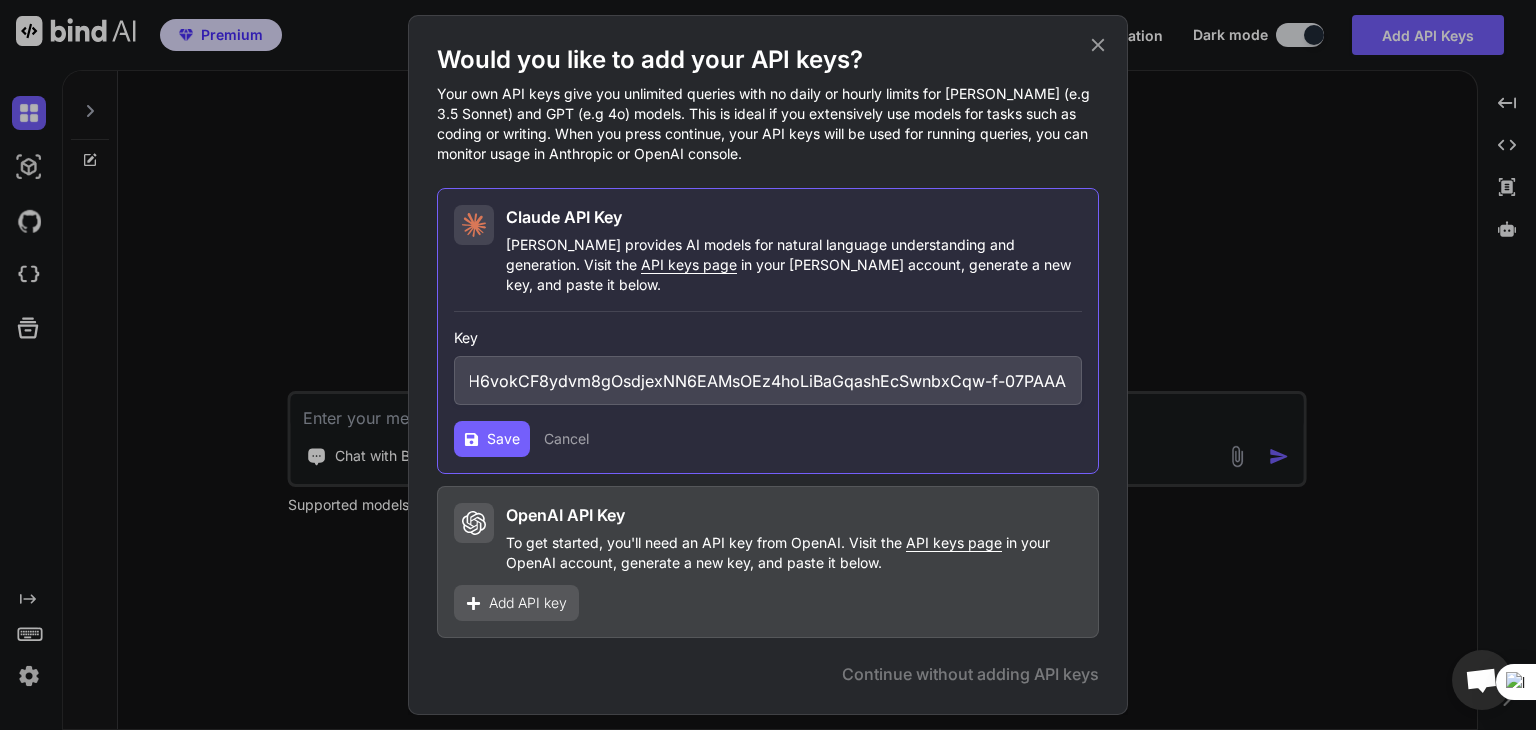 type on "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" 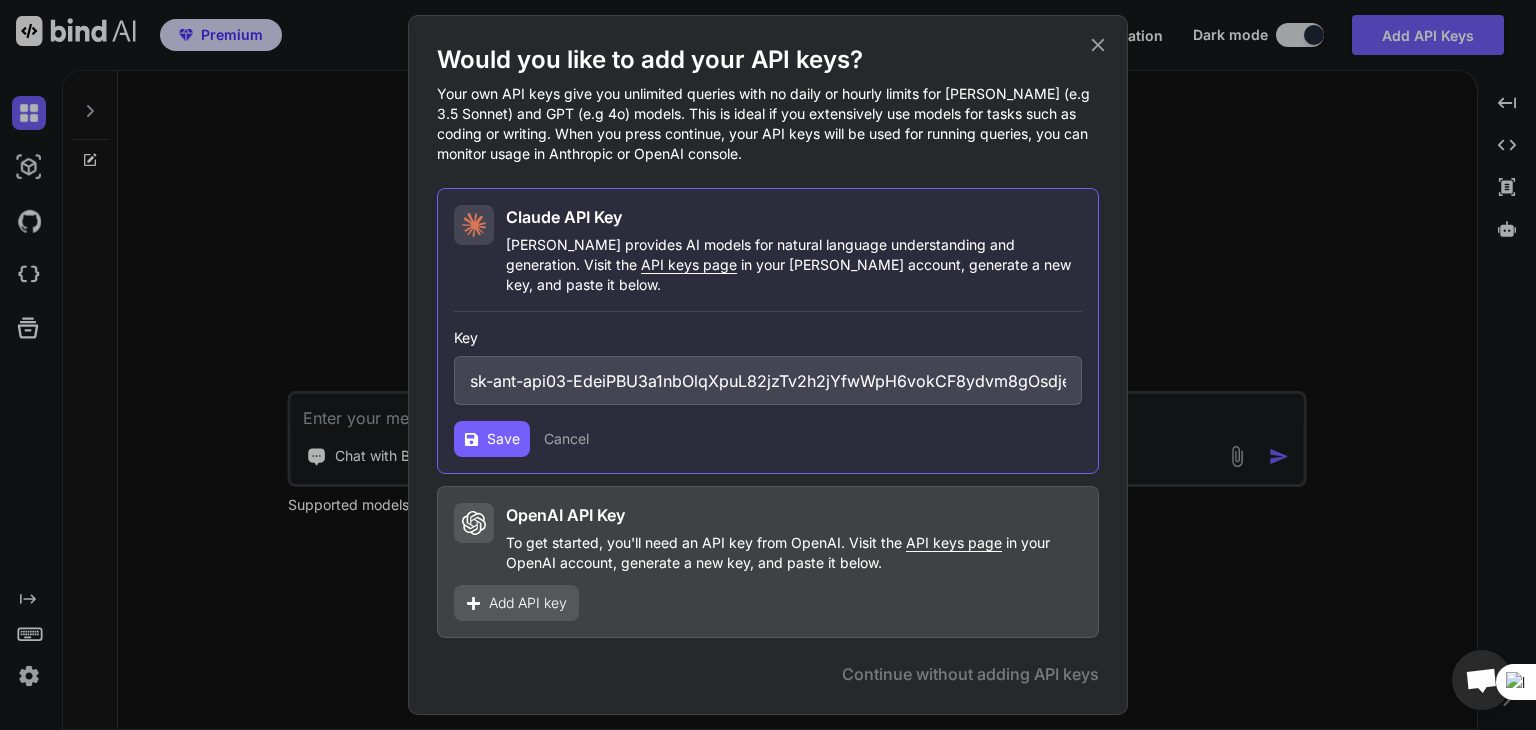 click on "Save" at bounding box center [503, 439] 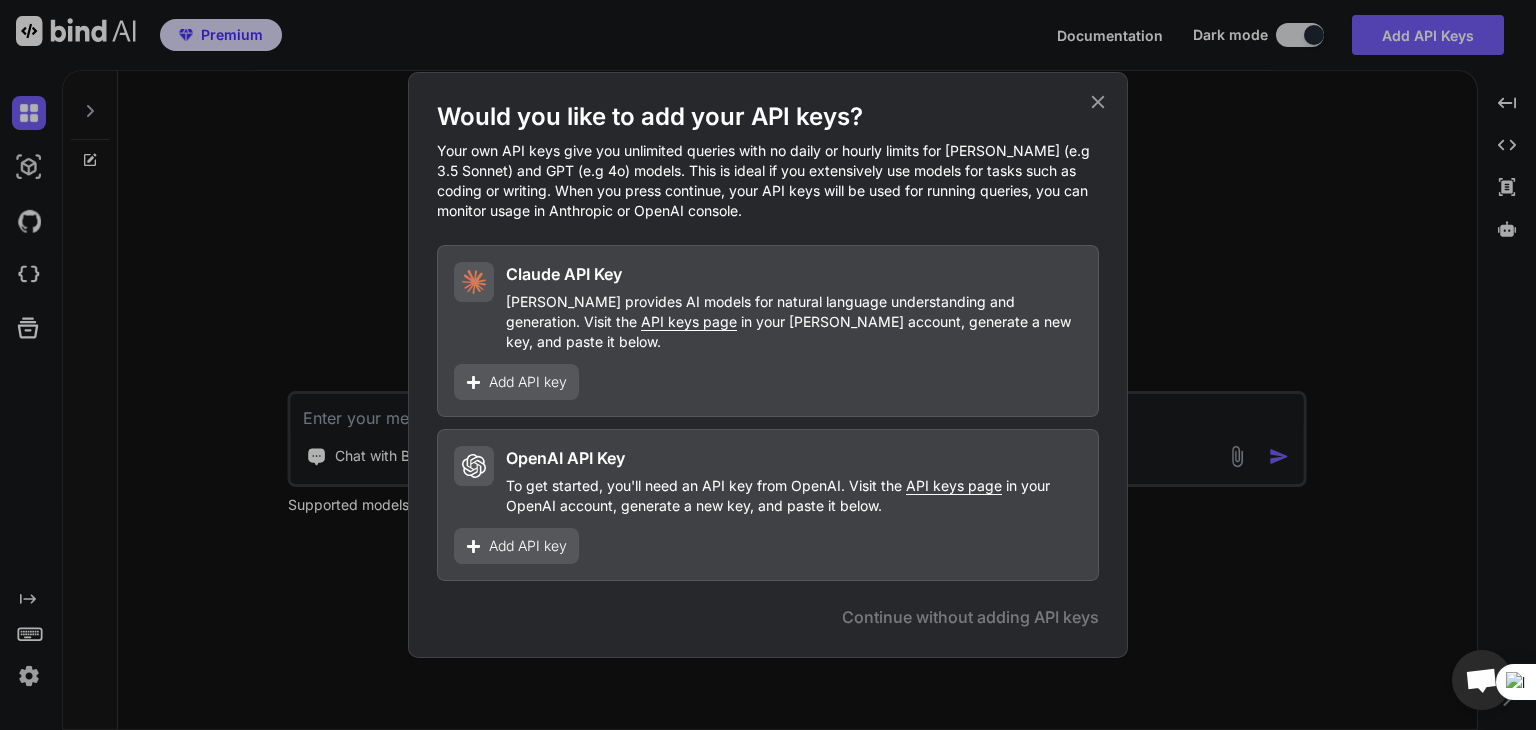 click on "Add API key" at bounding box center [528, 382] 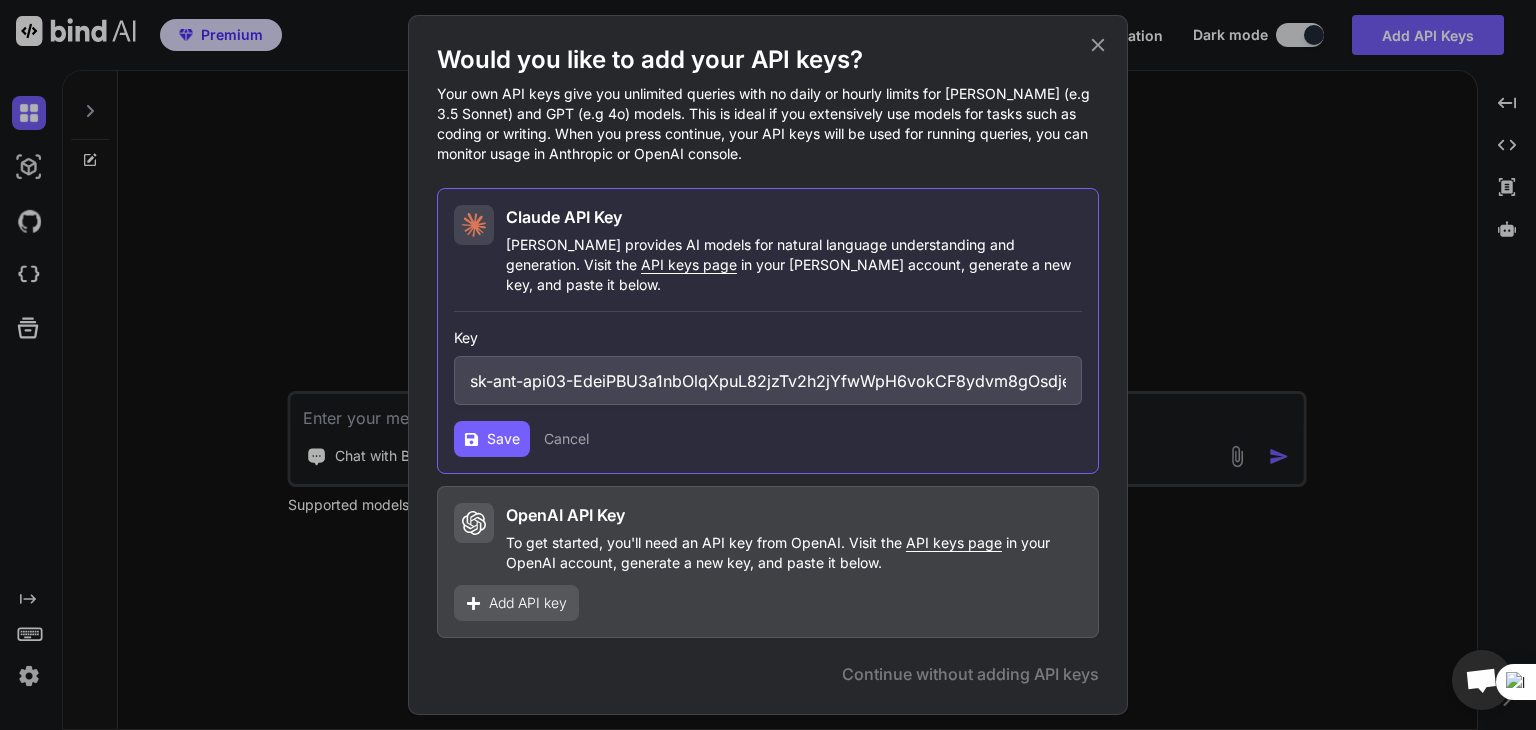 click on "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" at bounding box center [768, 380] 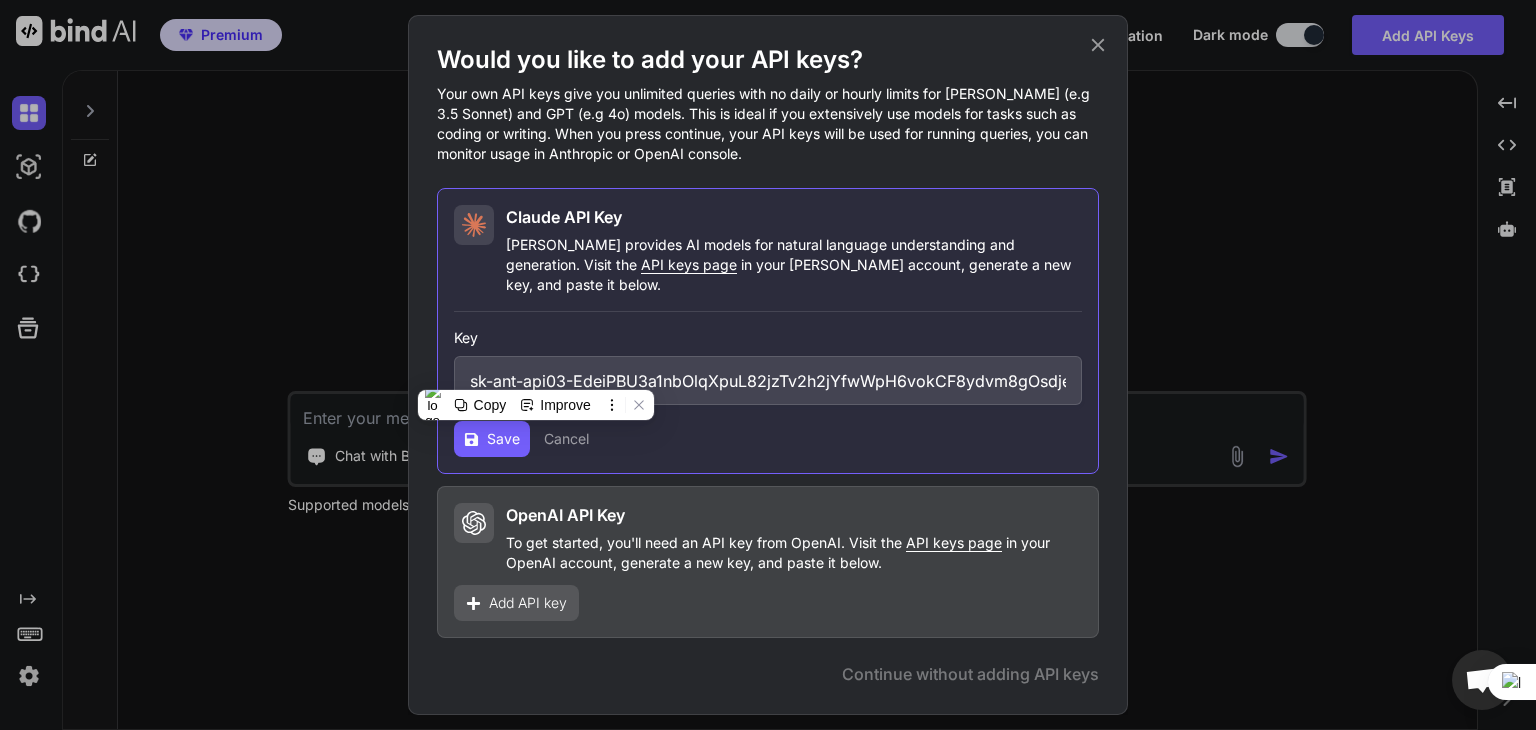 paste on "KMPuCcrD17hNkDeGcH_jTFE3FKus6O9rhZ1Q58mnSl_-N8ZbtB64iDFUIcH_OVtodrE94EthKPNi3QrbRs2PvA-KEotUw" 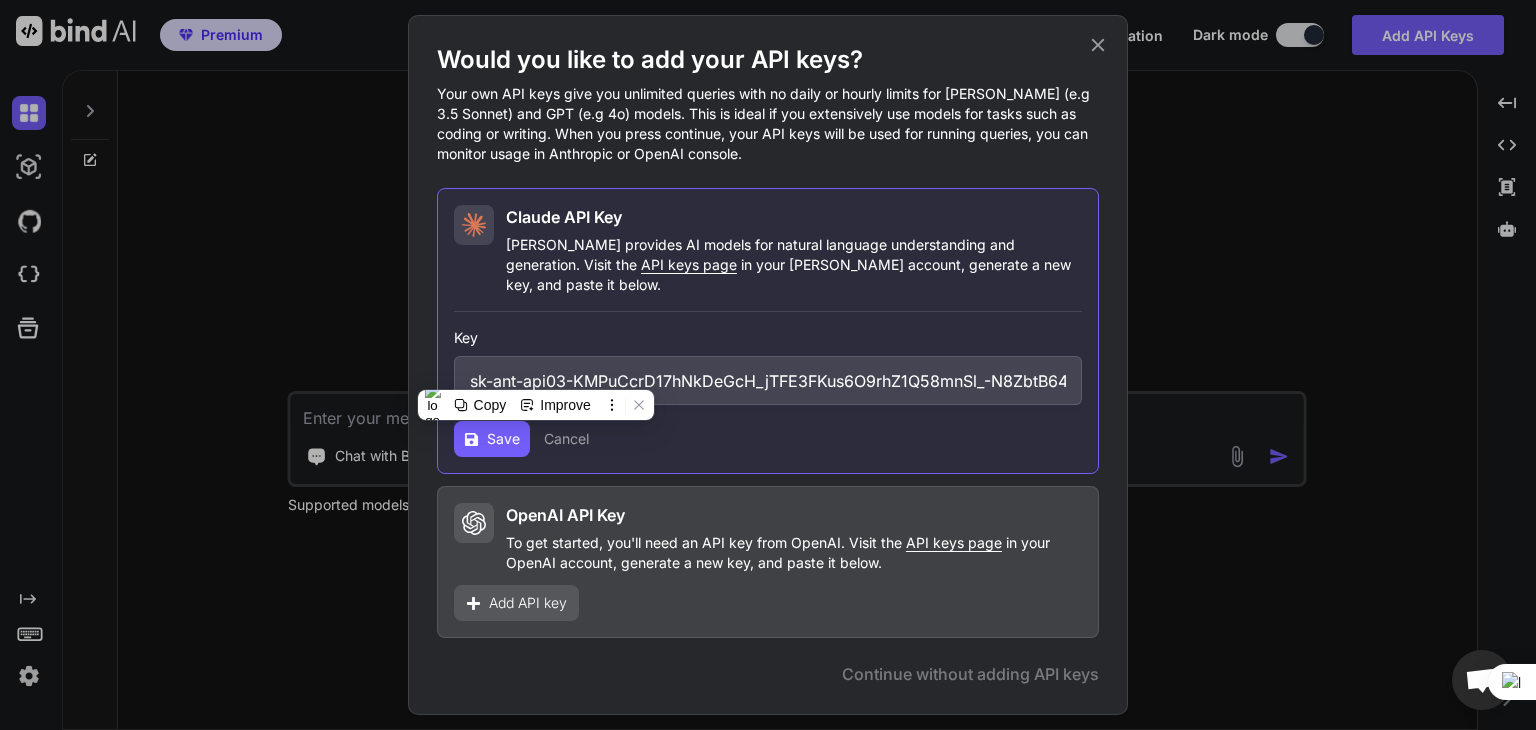 scroll, scrollTop: 0, scrollLeft: 403, axis: horizontal 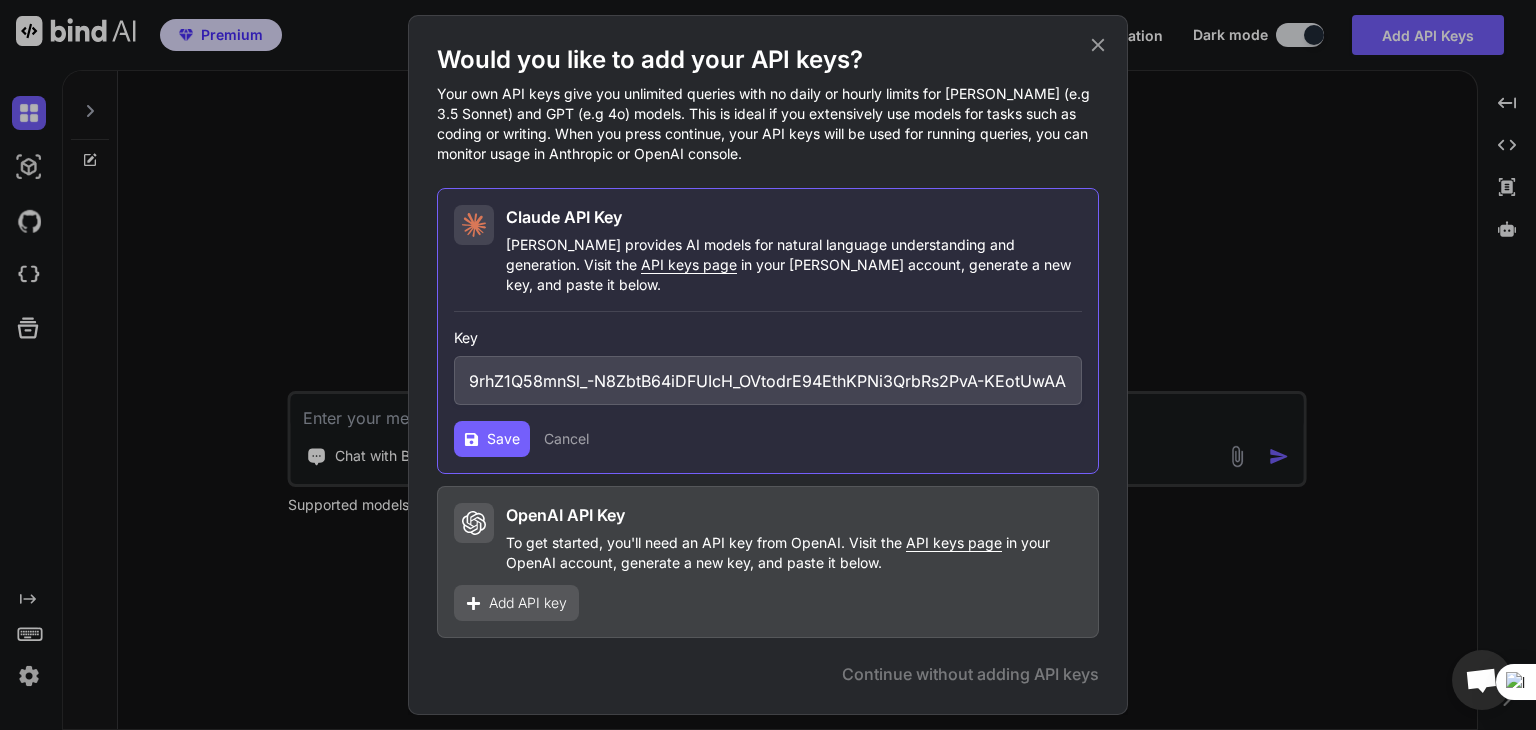 type on "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" 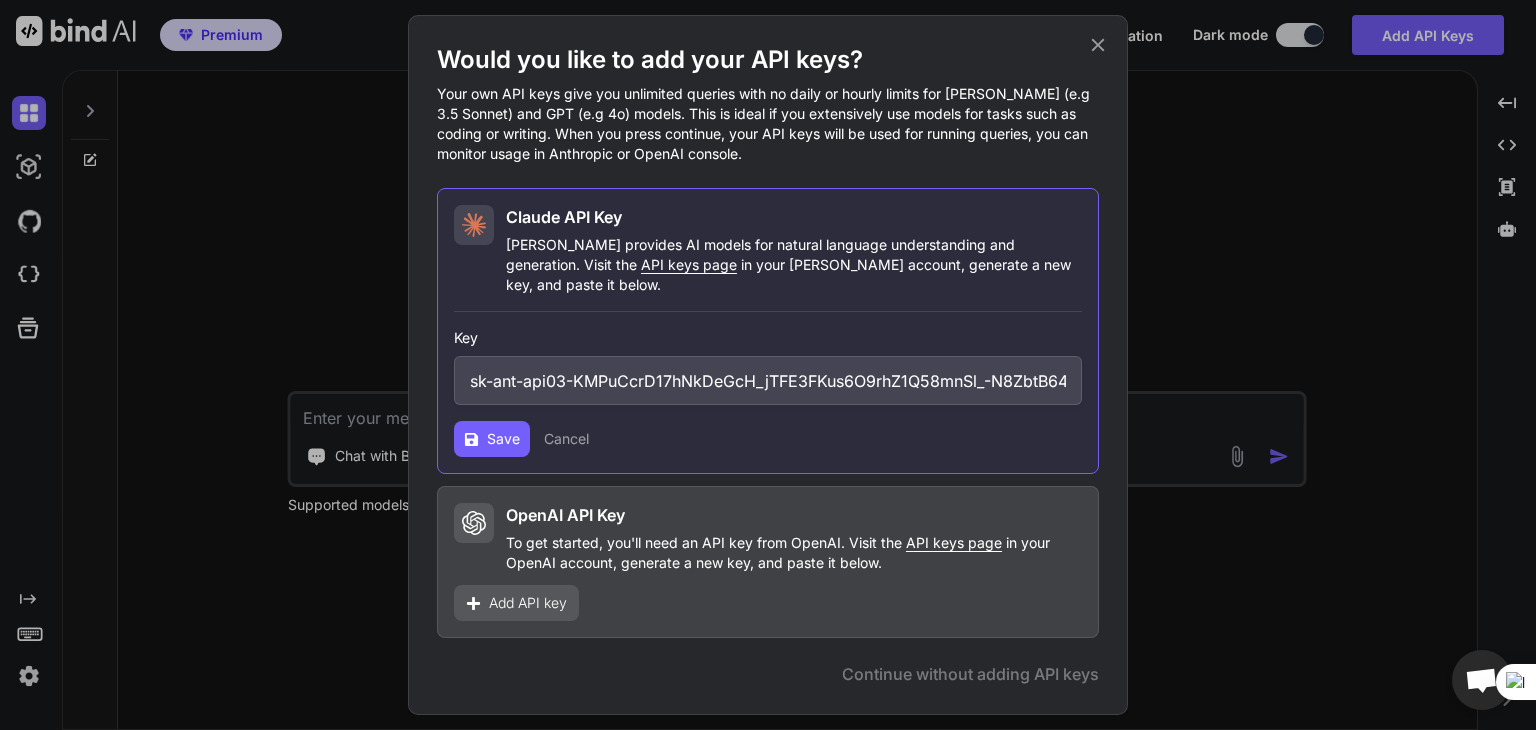 click on "Save" at bounding box center (492, 439) 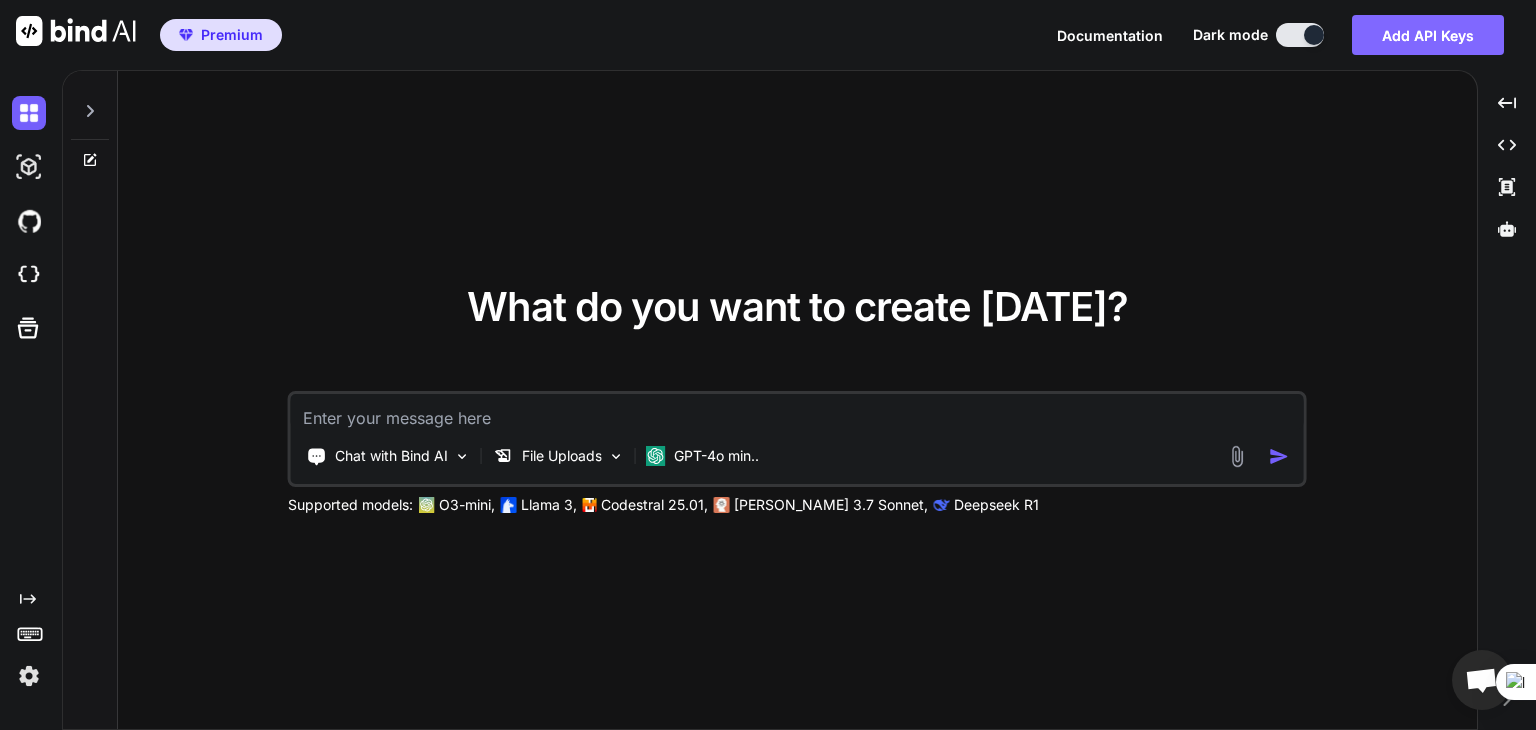 click on "Add API Keys" at bounding box center (1428, 35) 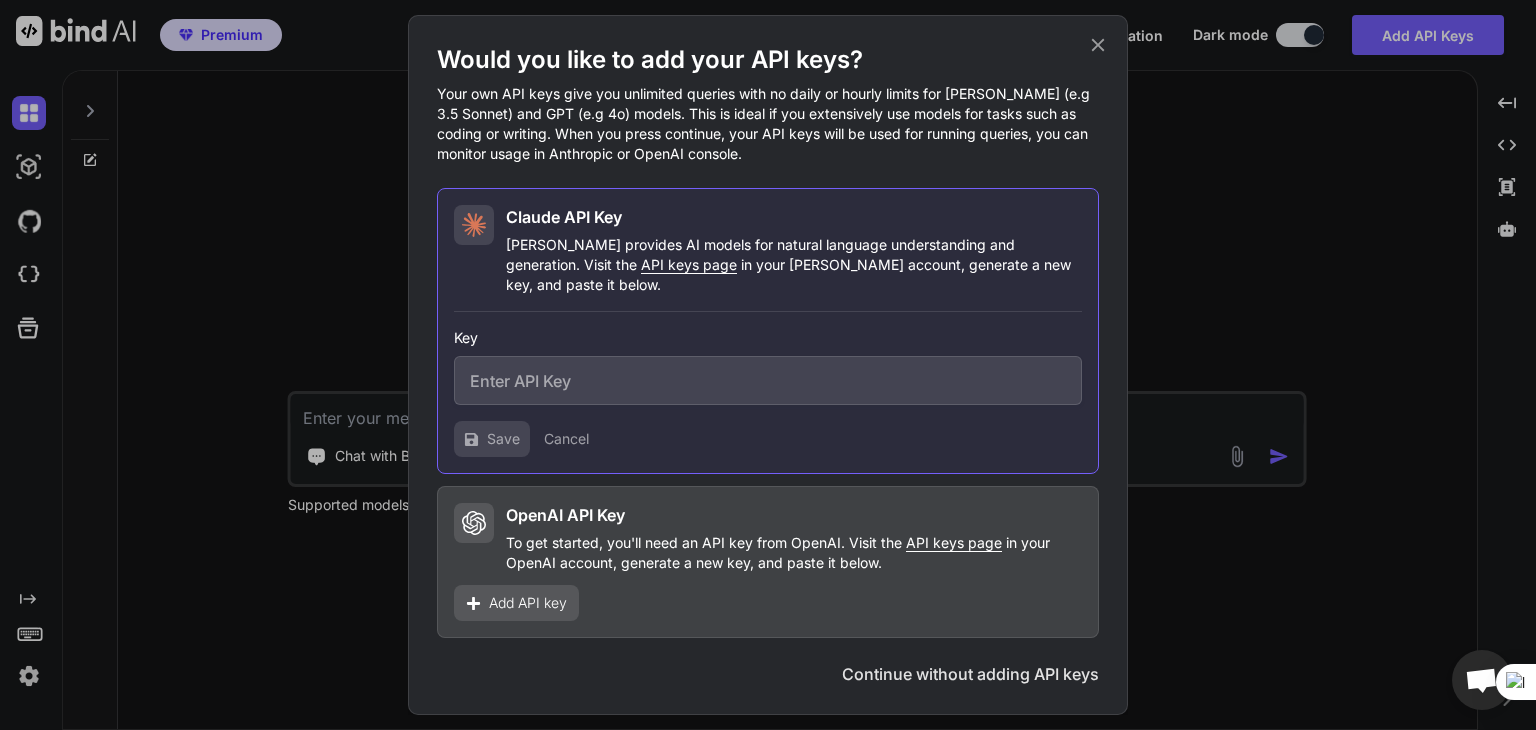 click at bounding box center [768, 380] 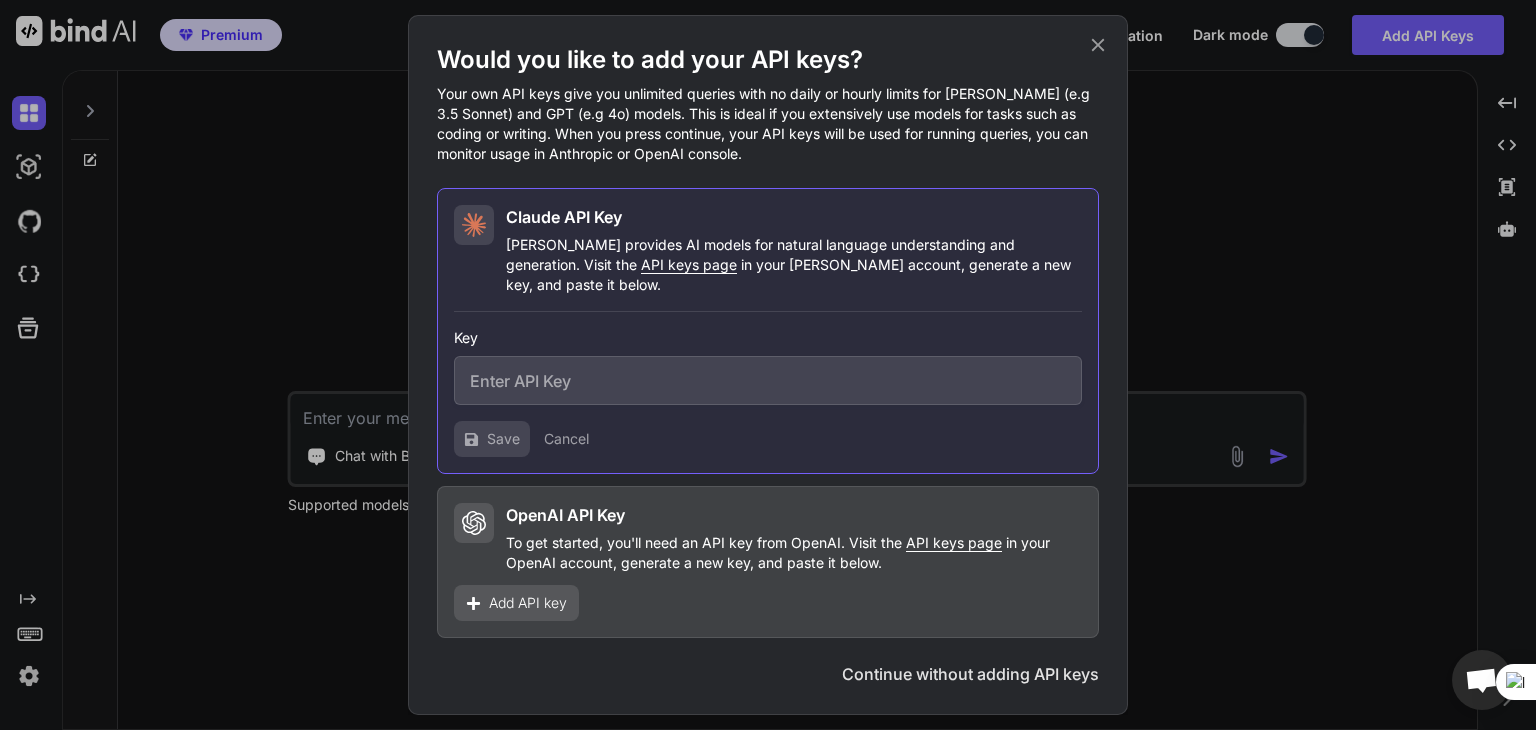 paste on "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" 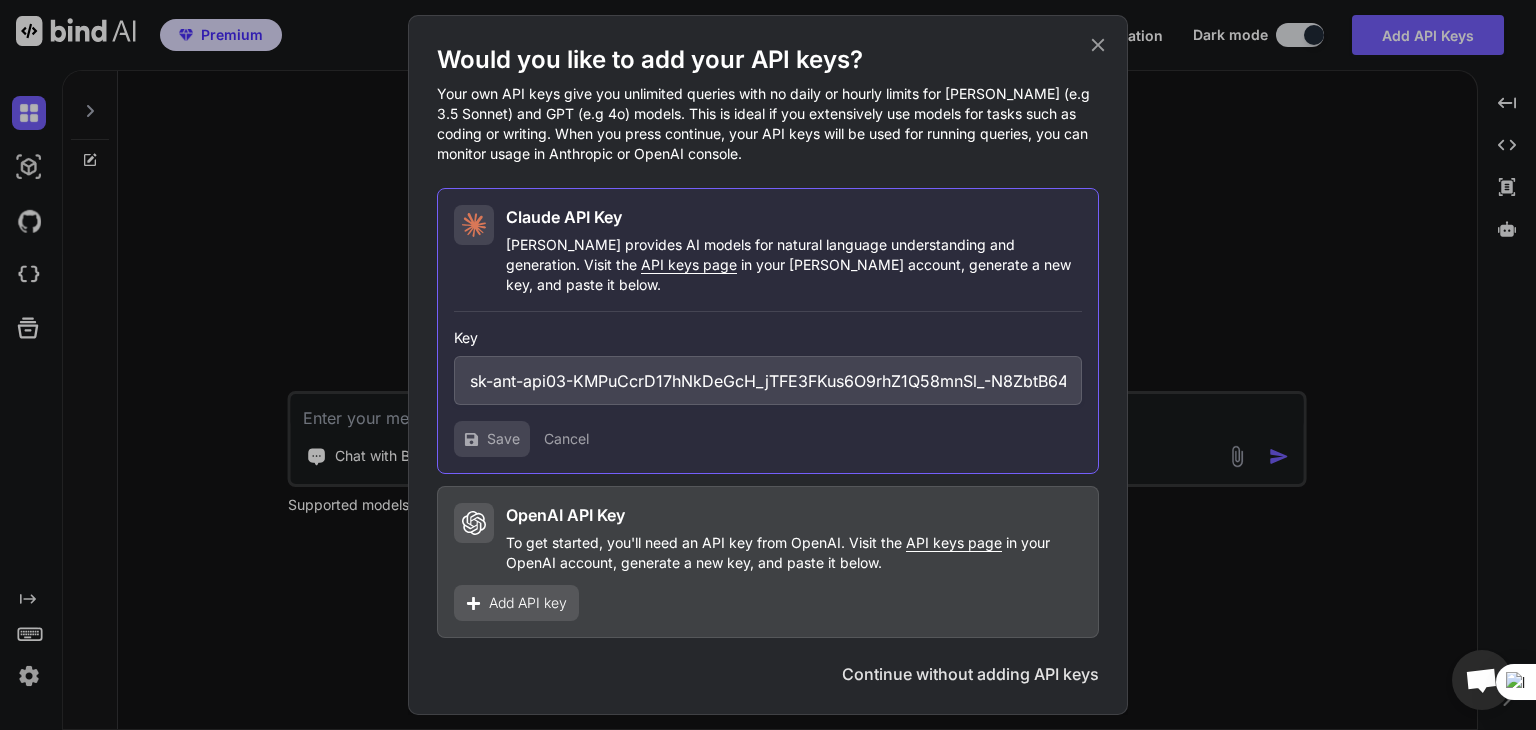 scroll, scrollTop: 0, scrollLeft: 403, axis: horizontal 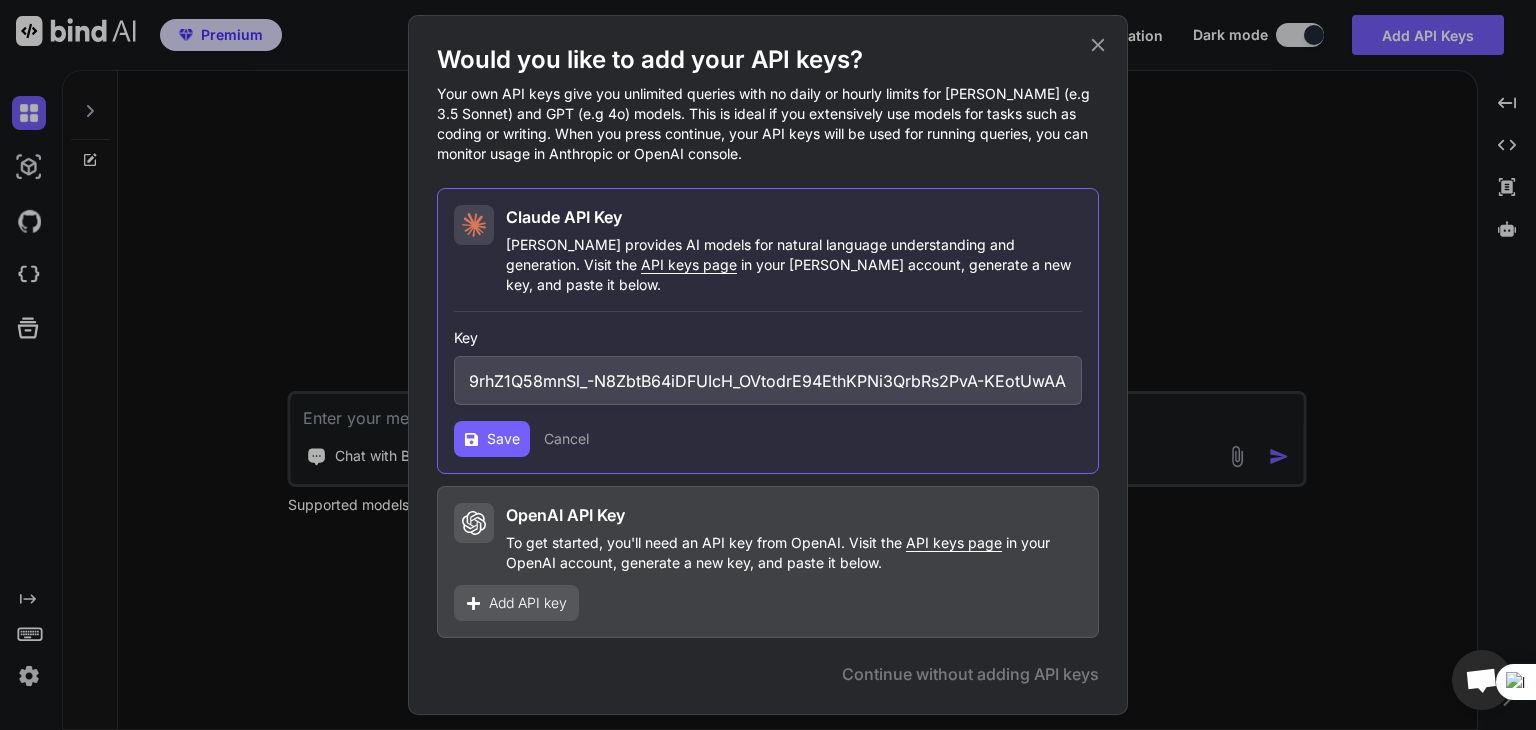 type on "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" 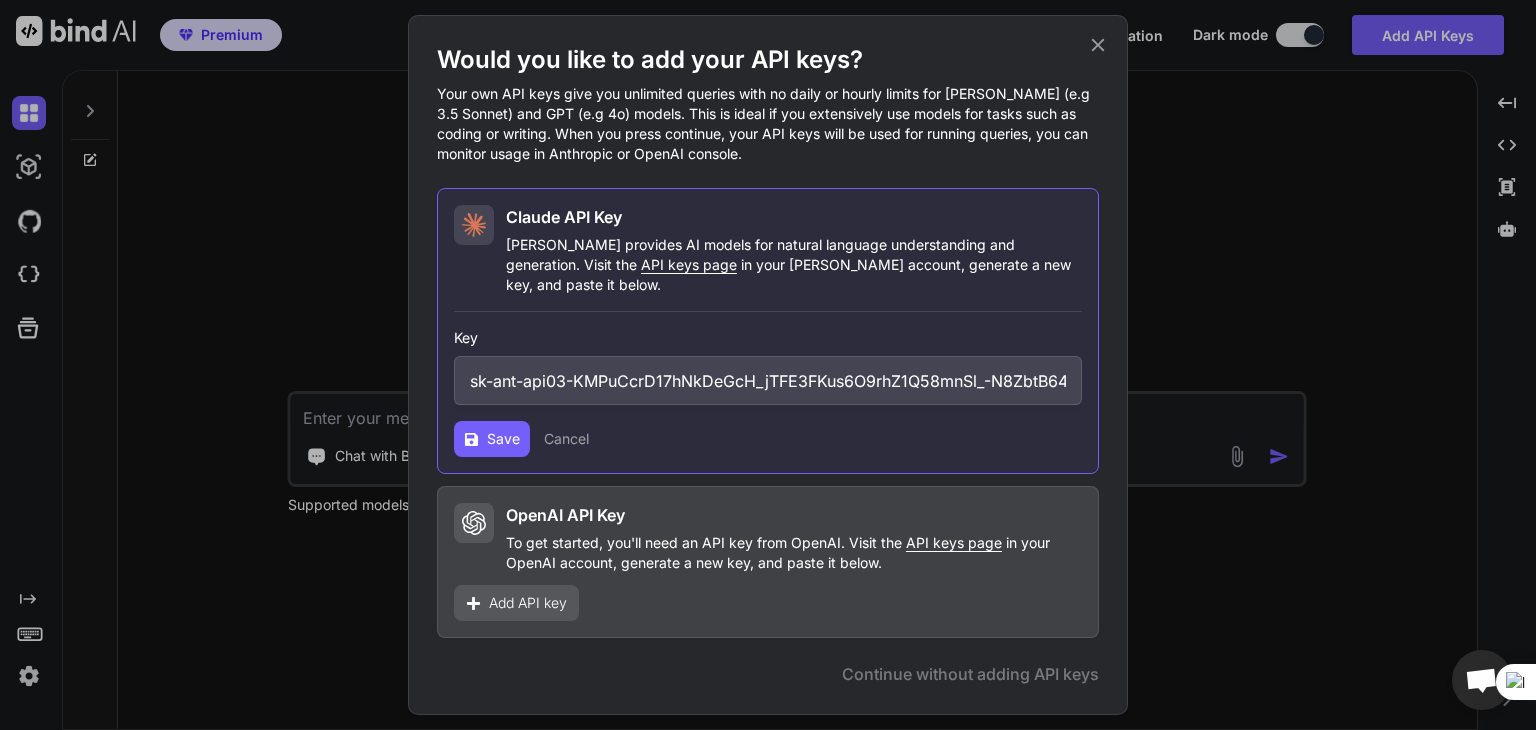 click on "Save" at bounding box center (503, 439) 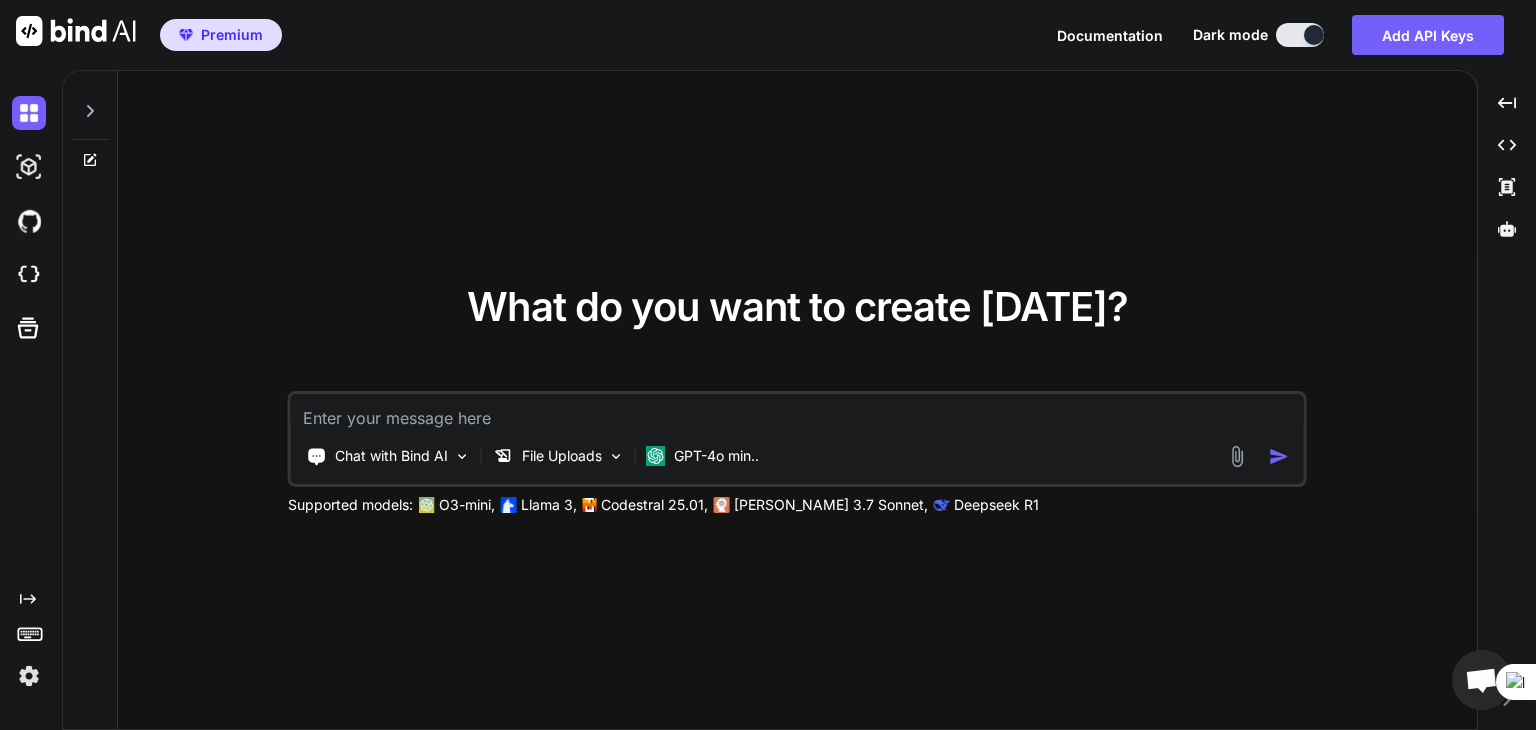 click on "[PERSON_NAME] 3.7 Sonnet," at bounding box center [831, 505] 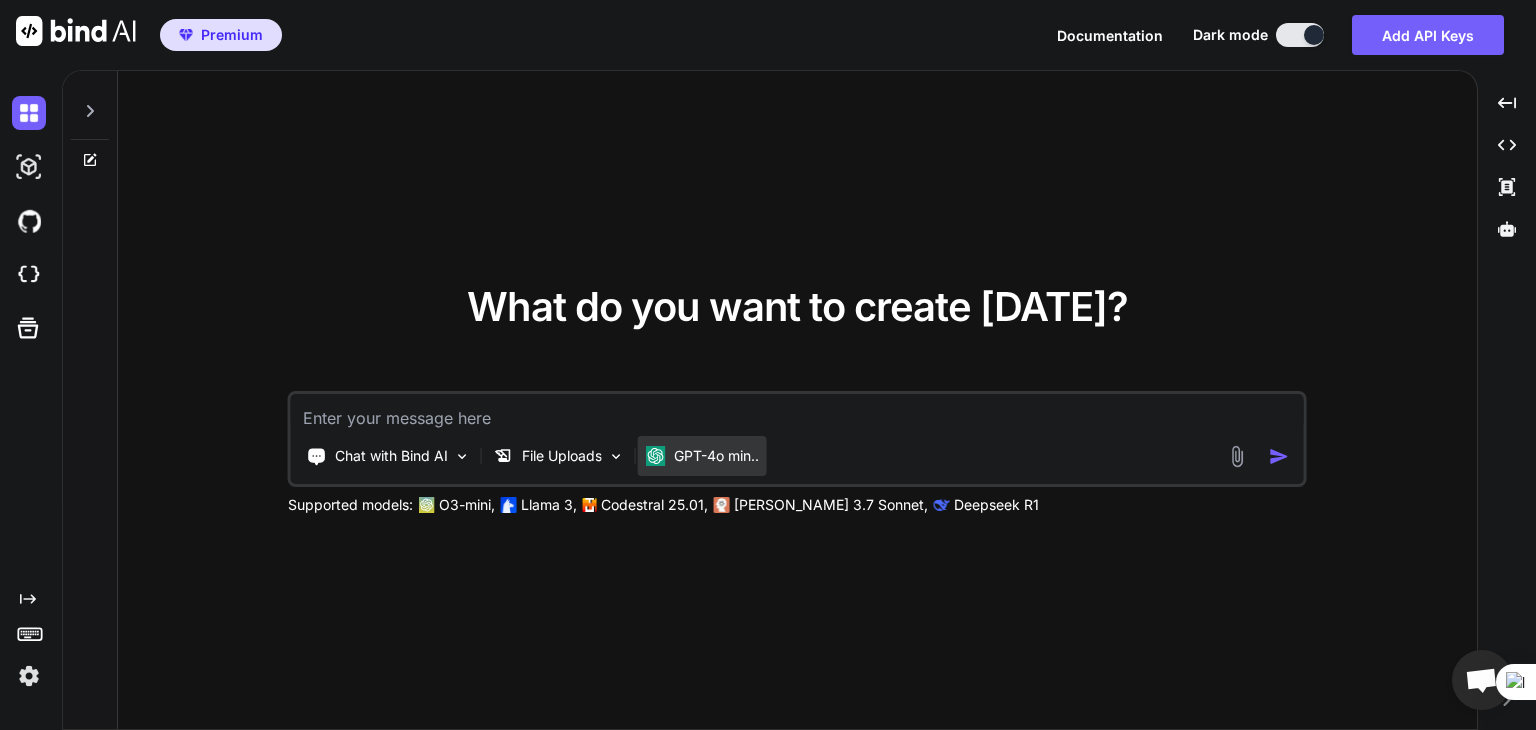 click on "GPT-4o min.." at bounding box center (716, 456) 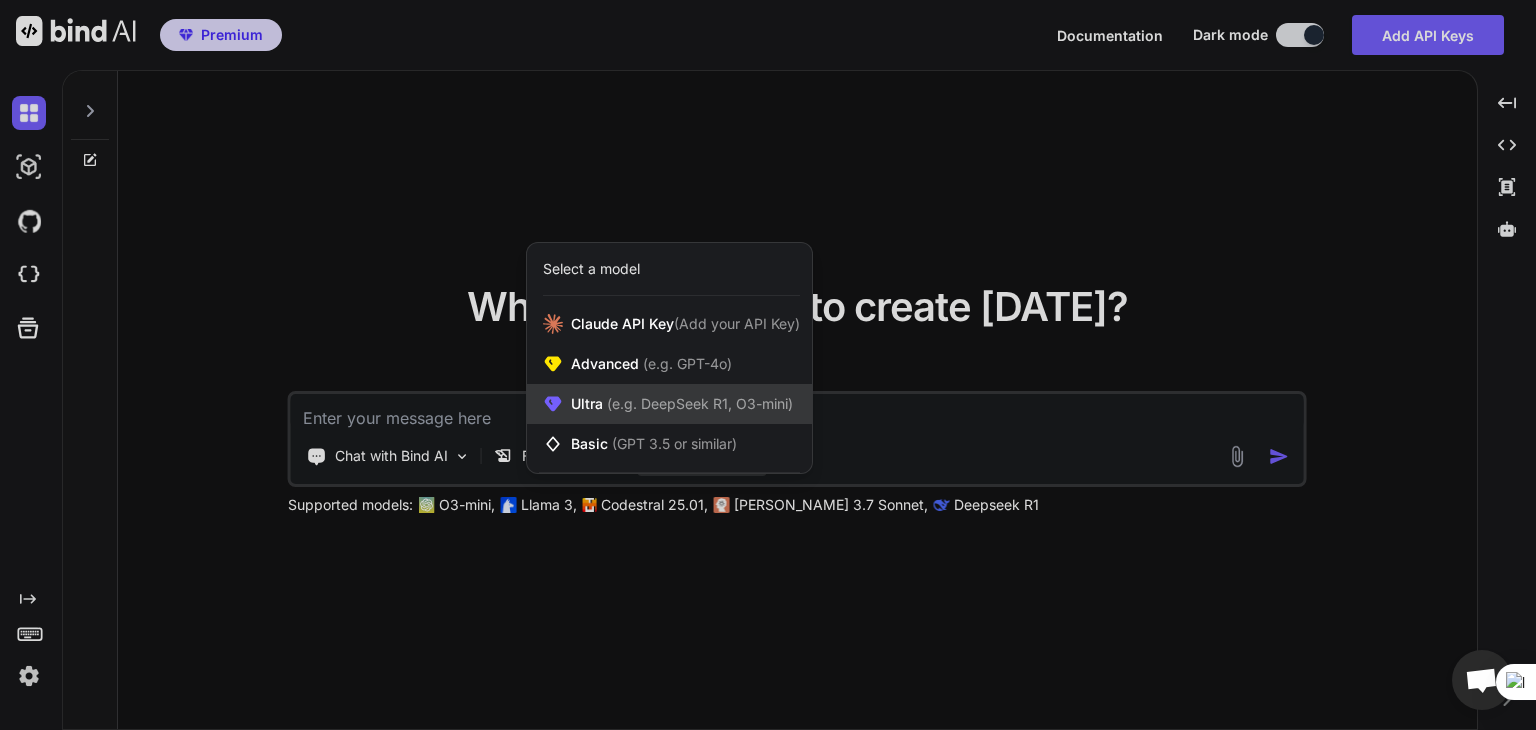 click on "Ultra     (e.g. DeepSeek R1, O3-mini)" at bounding box center [682, 404] 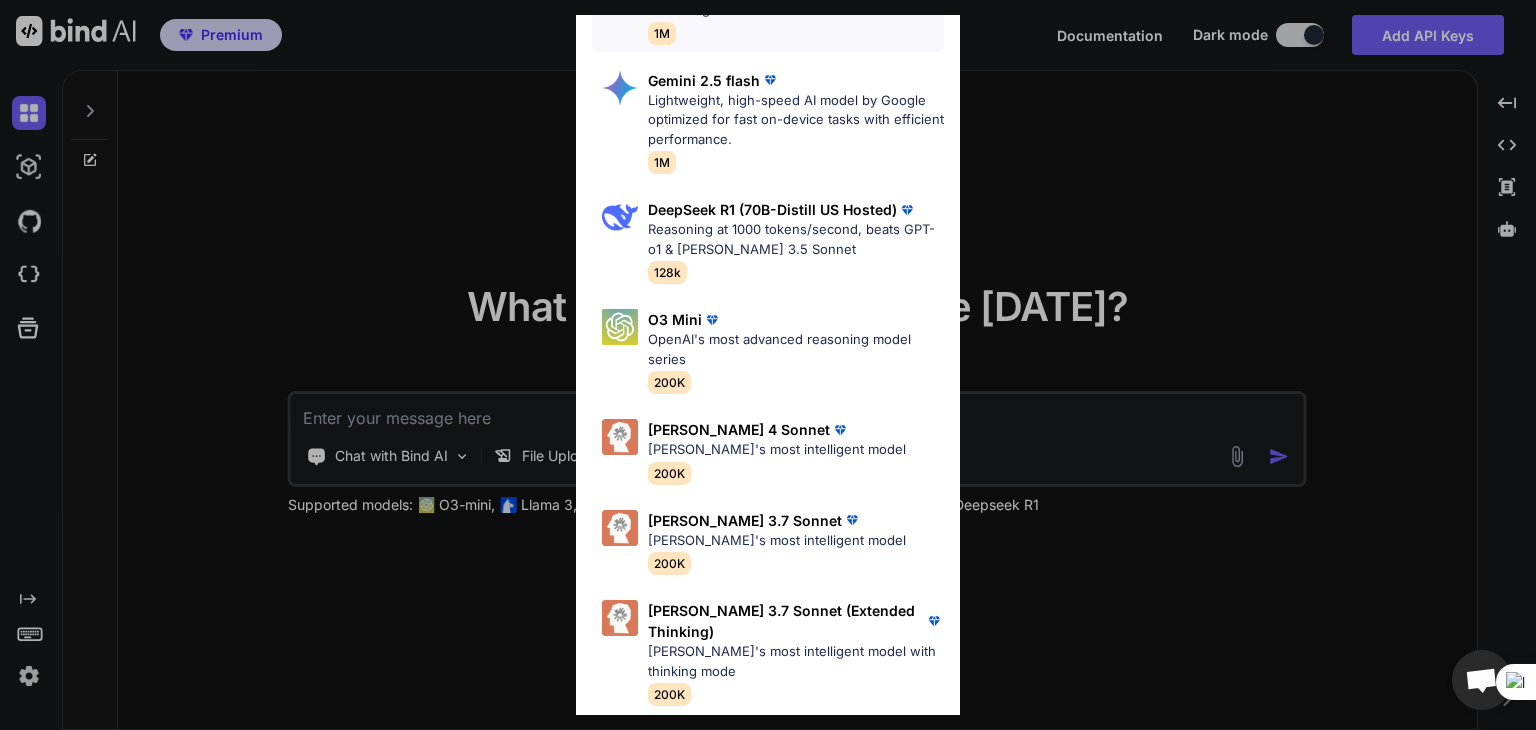 scroll, scrollTop: 488, scrollLeft: 0, axis: vertical 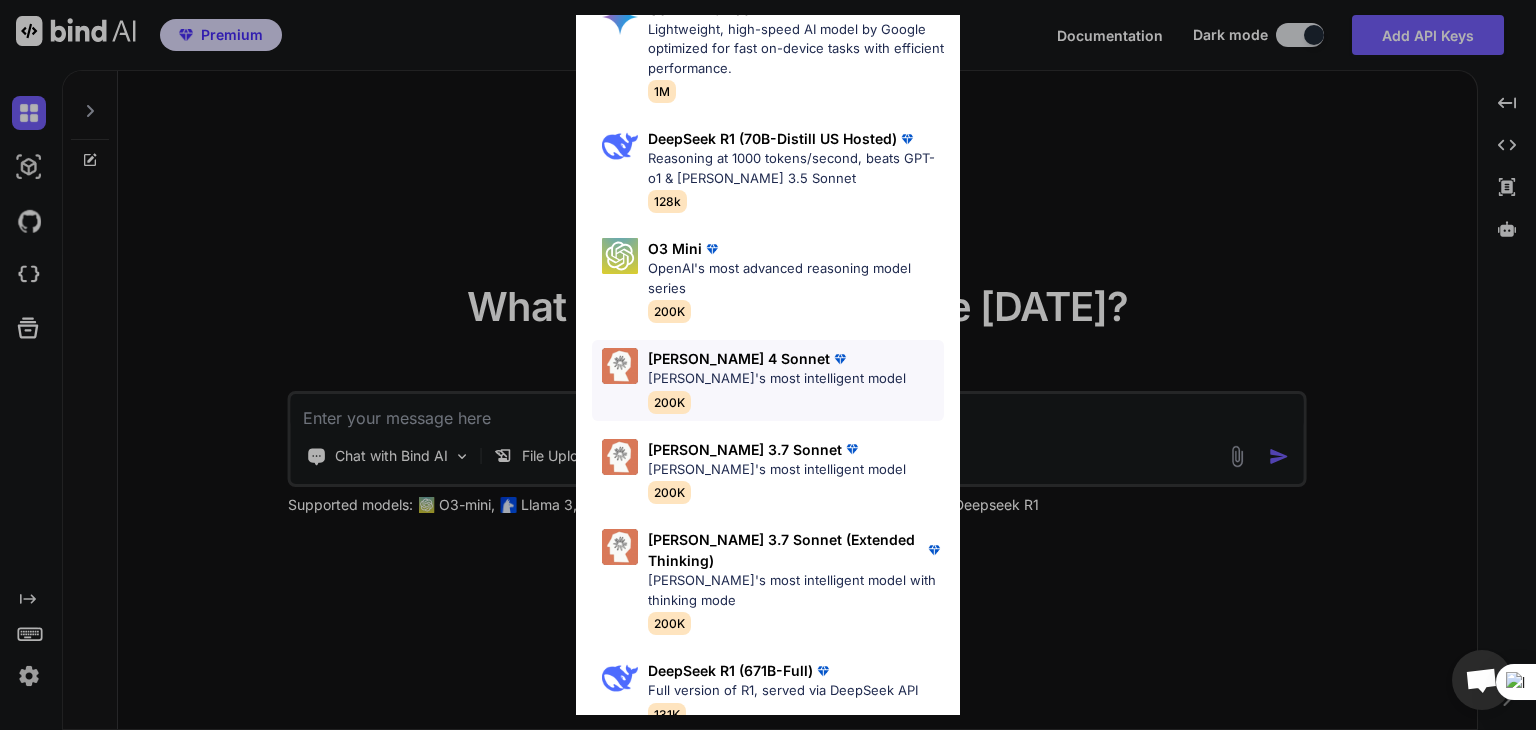 click on "[PERSON_NAME]'s most intelligent model" at bounding box center (777, 379) 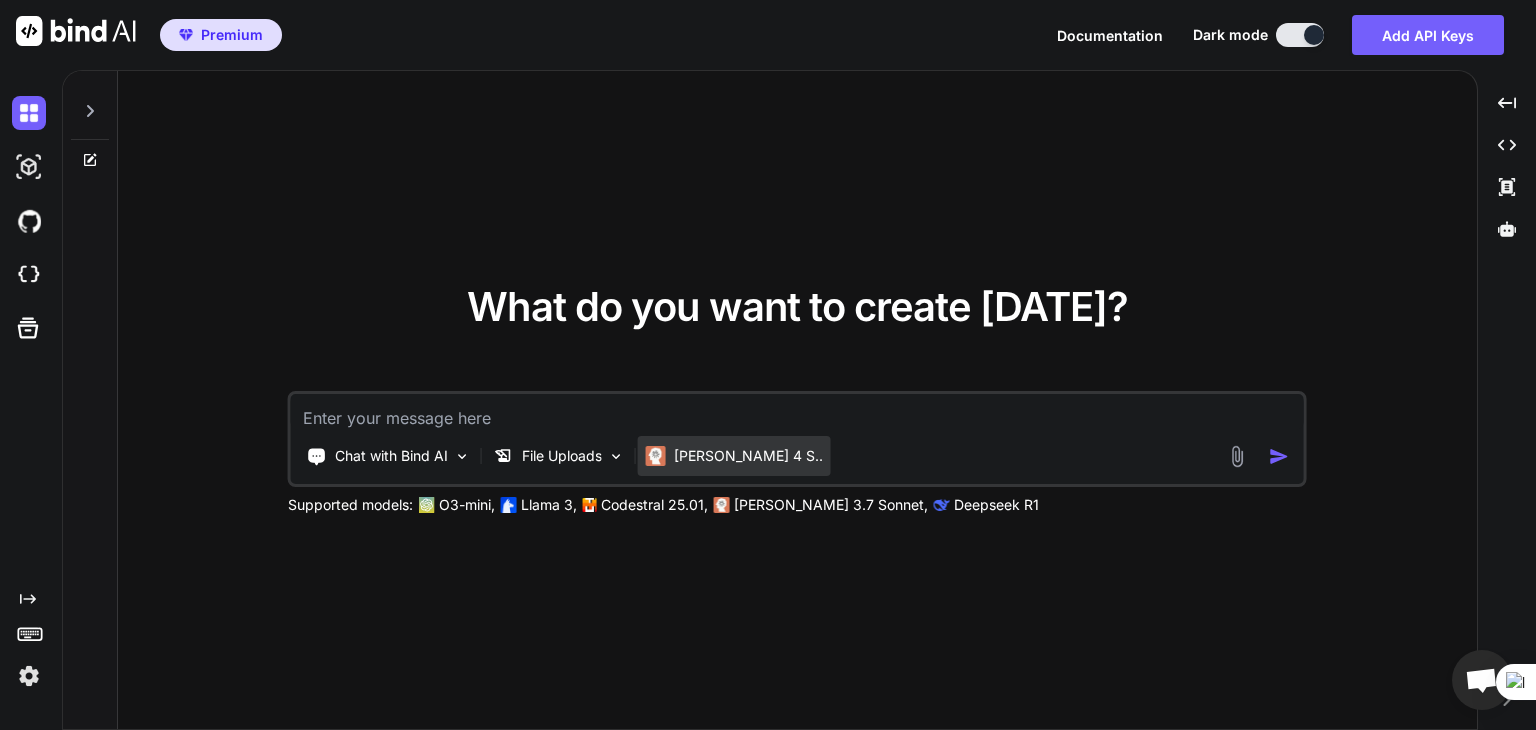 click on "[PERSON_NAME] 4 S.." at bounding box center [748, 456] 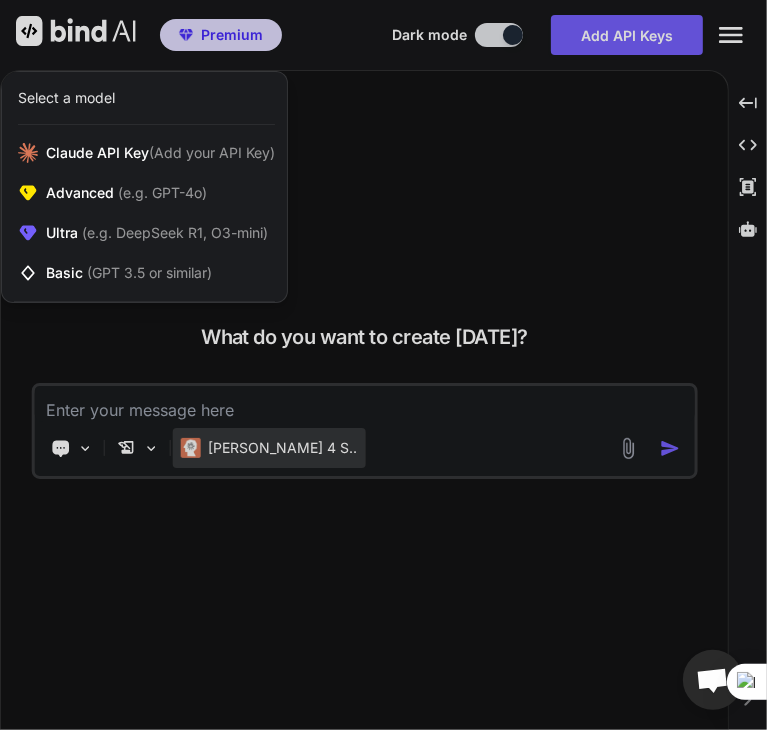 click at bounding box center (383, 365) 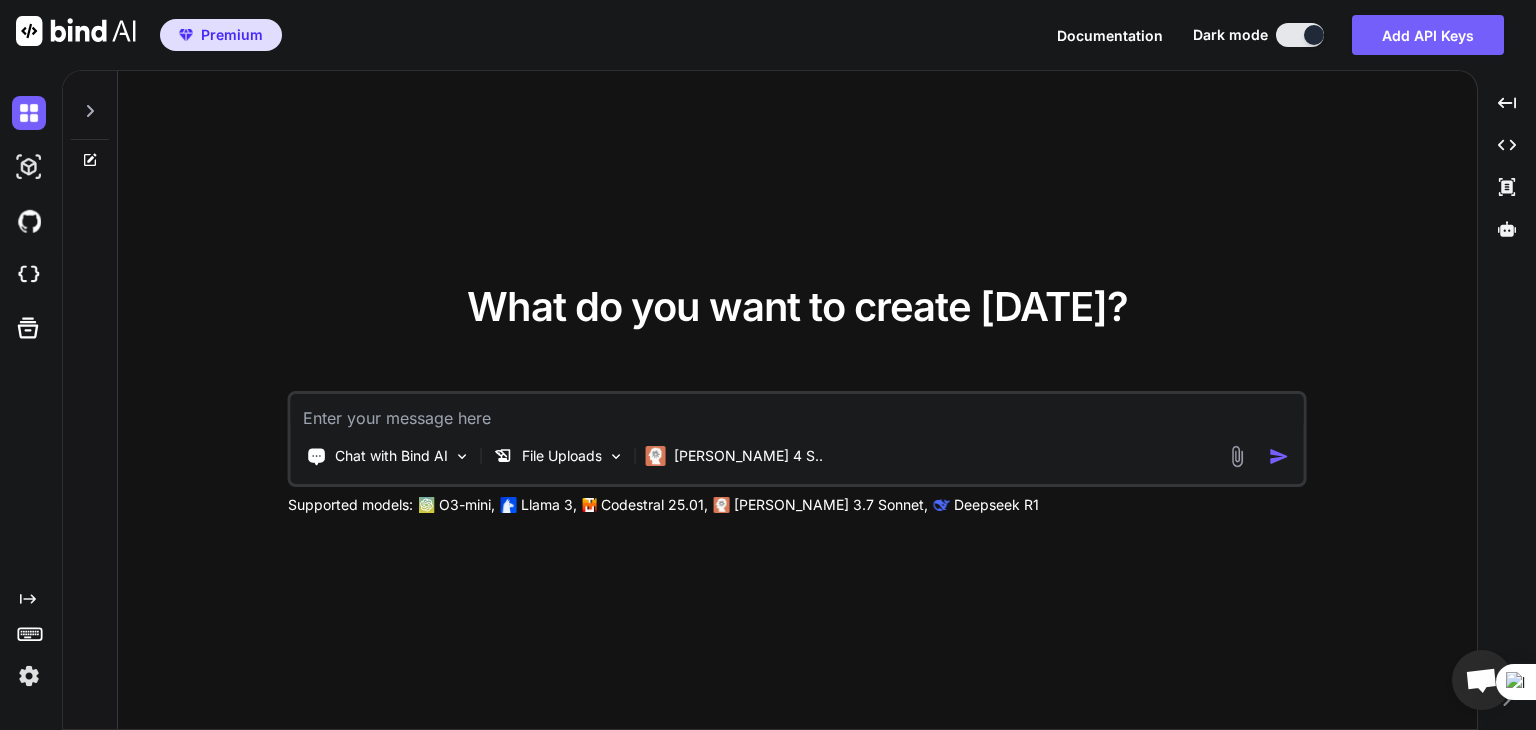 click on "Premium" at bounding box center [232, 35] 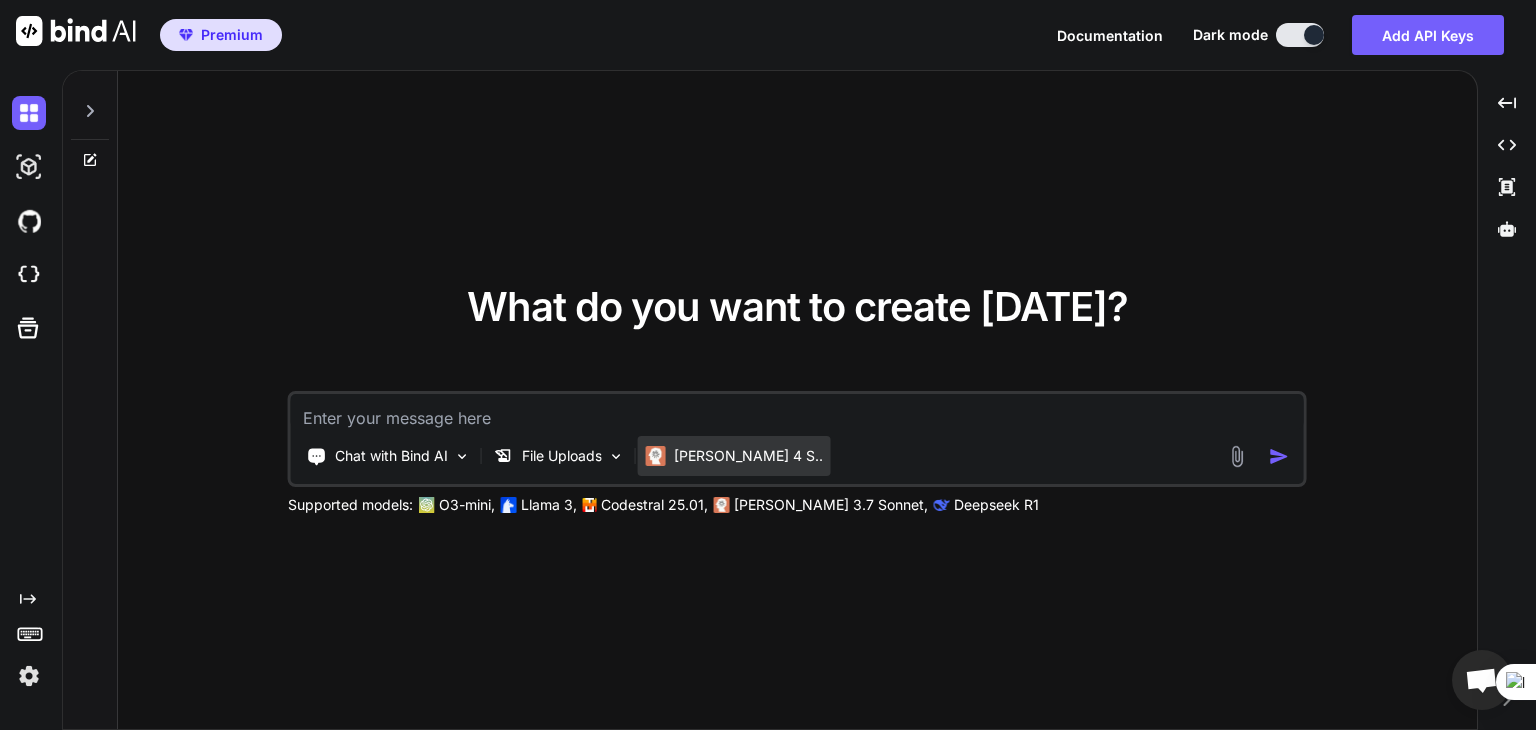 click on "[PERSON_NAME] 4 S.." at bounding box center (748, 456) 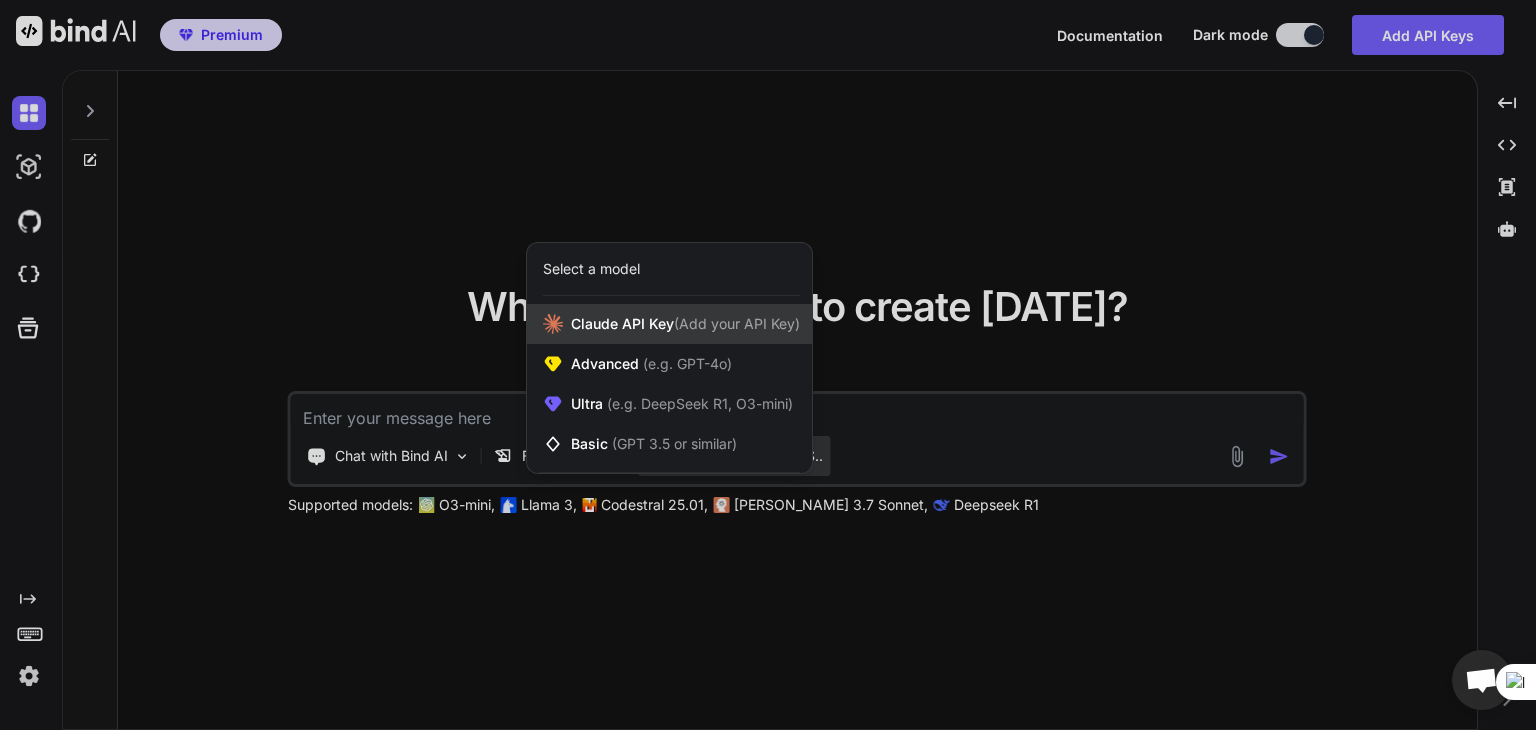 click on "[PERSON_NAME] Key (Add your API Key)" at bounding box center (685, 324) 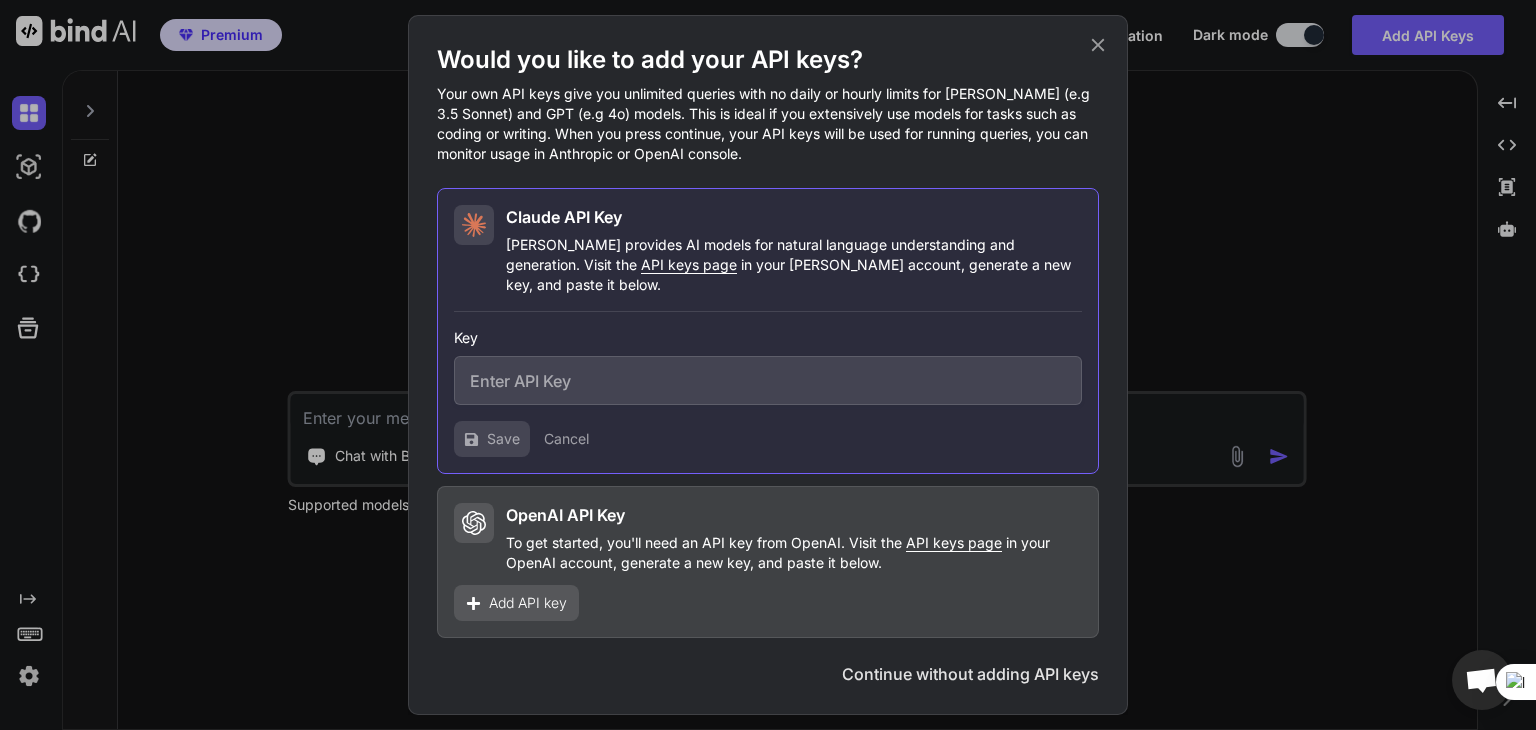 click at bounding box center [768, 380] 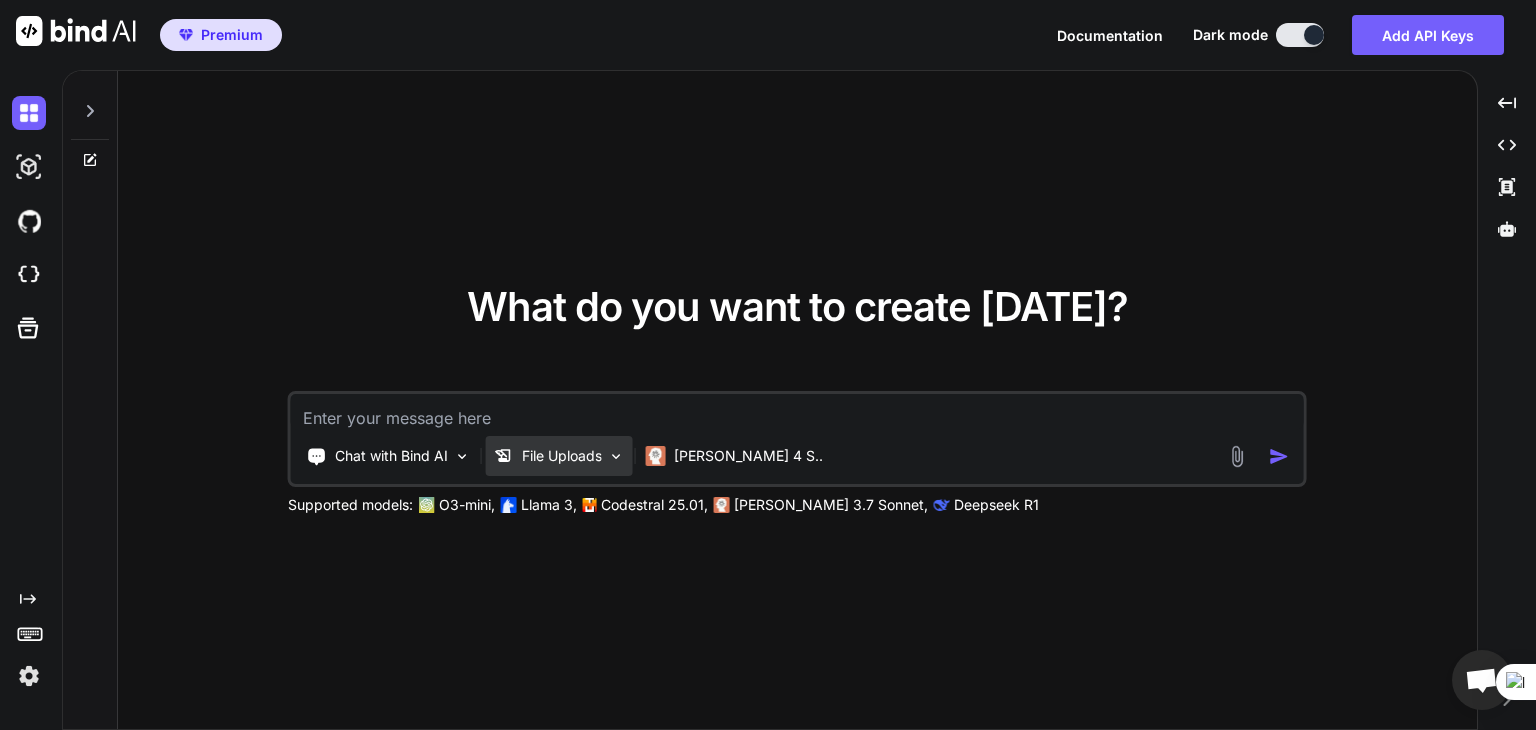 click on "File Uploads" at bounding box center [562, 456] 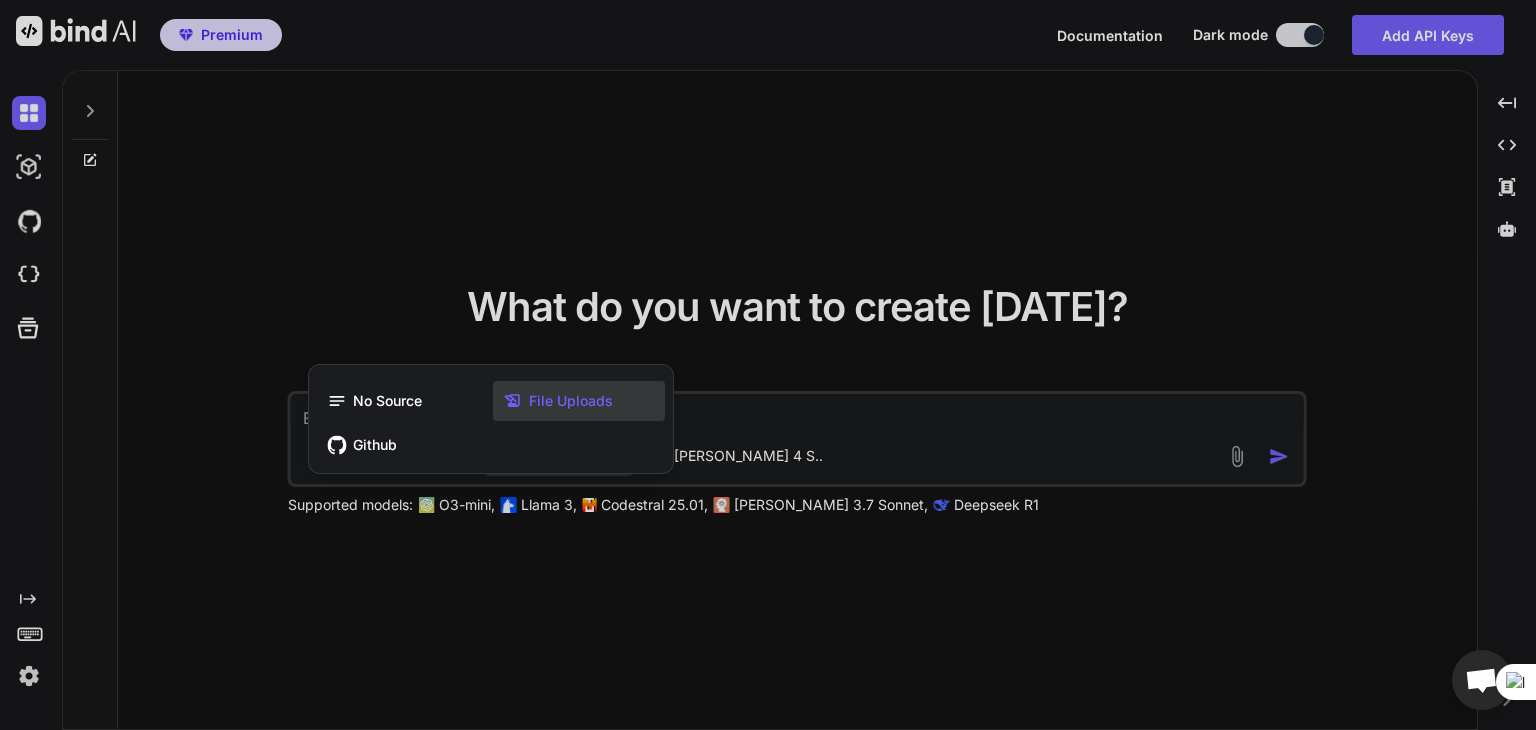 click on "File Uploads" at bounding box center [571, 401] 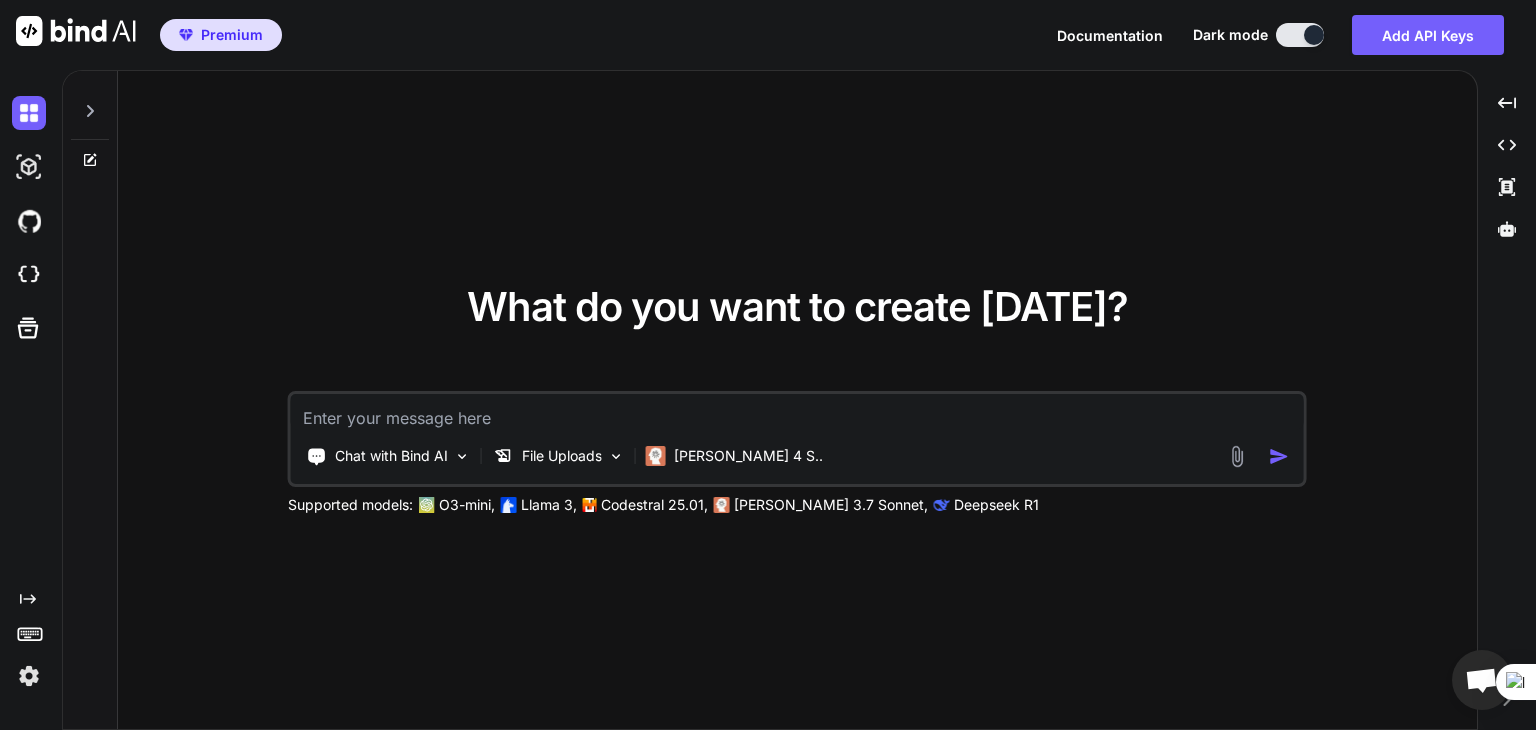 click on "Chat with Bind AI File Uploads   [PERSON_NAME] 4 S.." at bounding box center [758, 456] 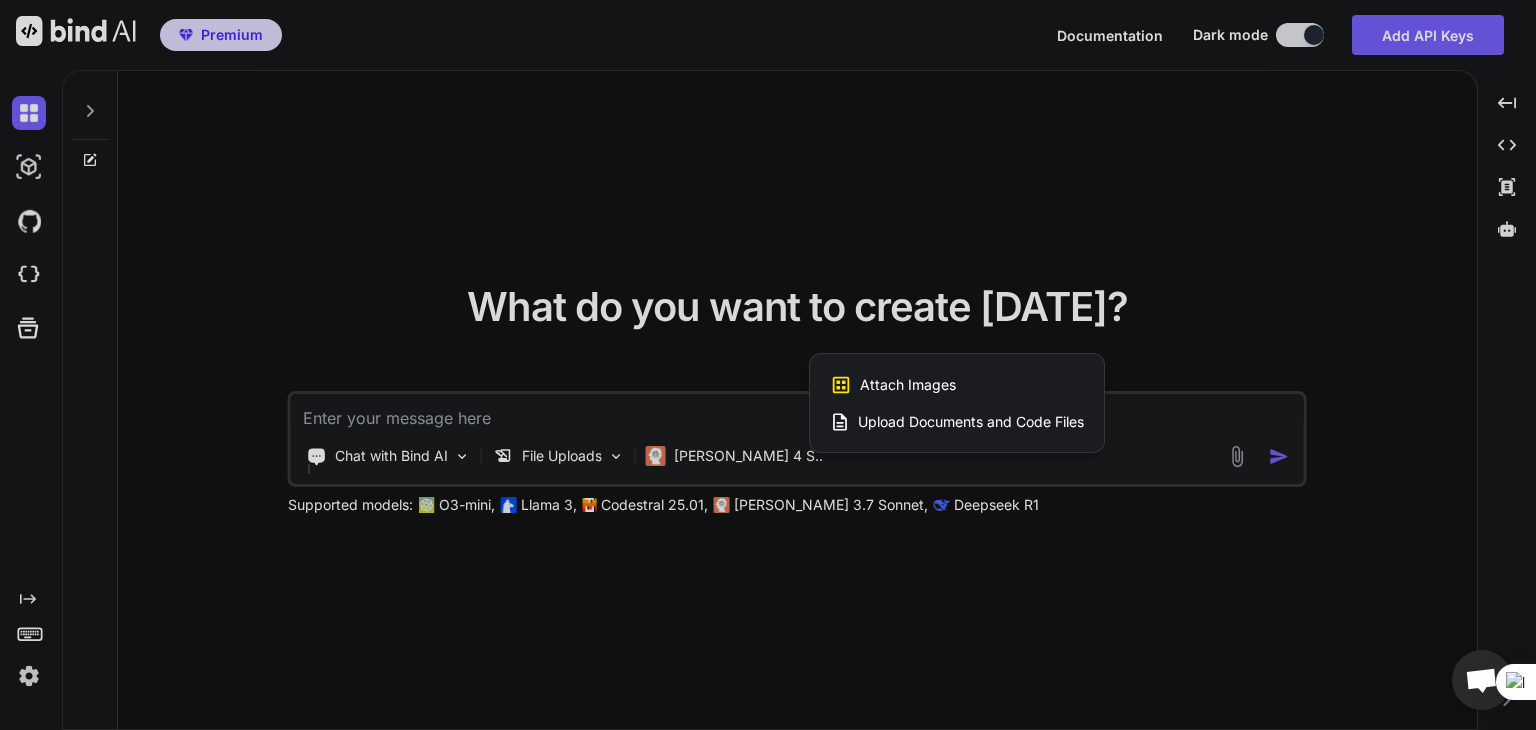 click on "Upload Documents and Code Files" at bounding box center [971, 422] 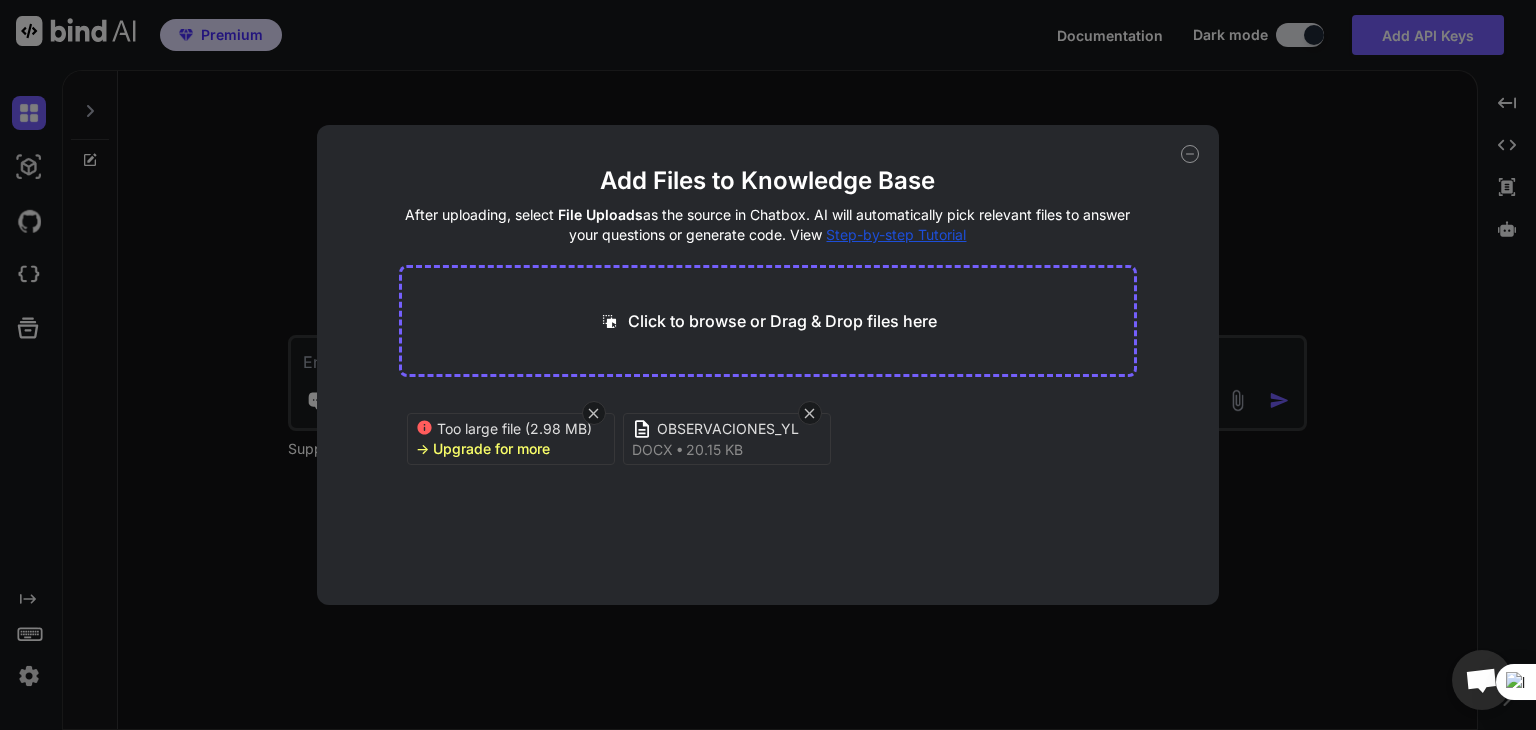 click on "Too large file (2.98 MB) -> Upgrade for more" at bounding box center (511, 439) 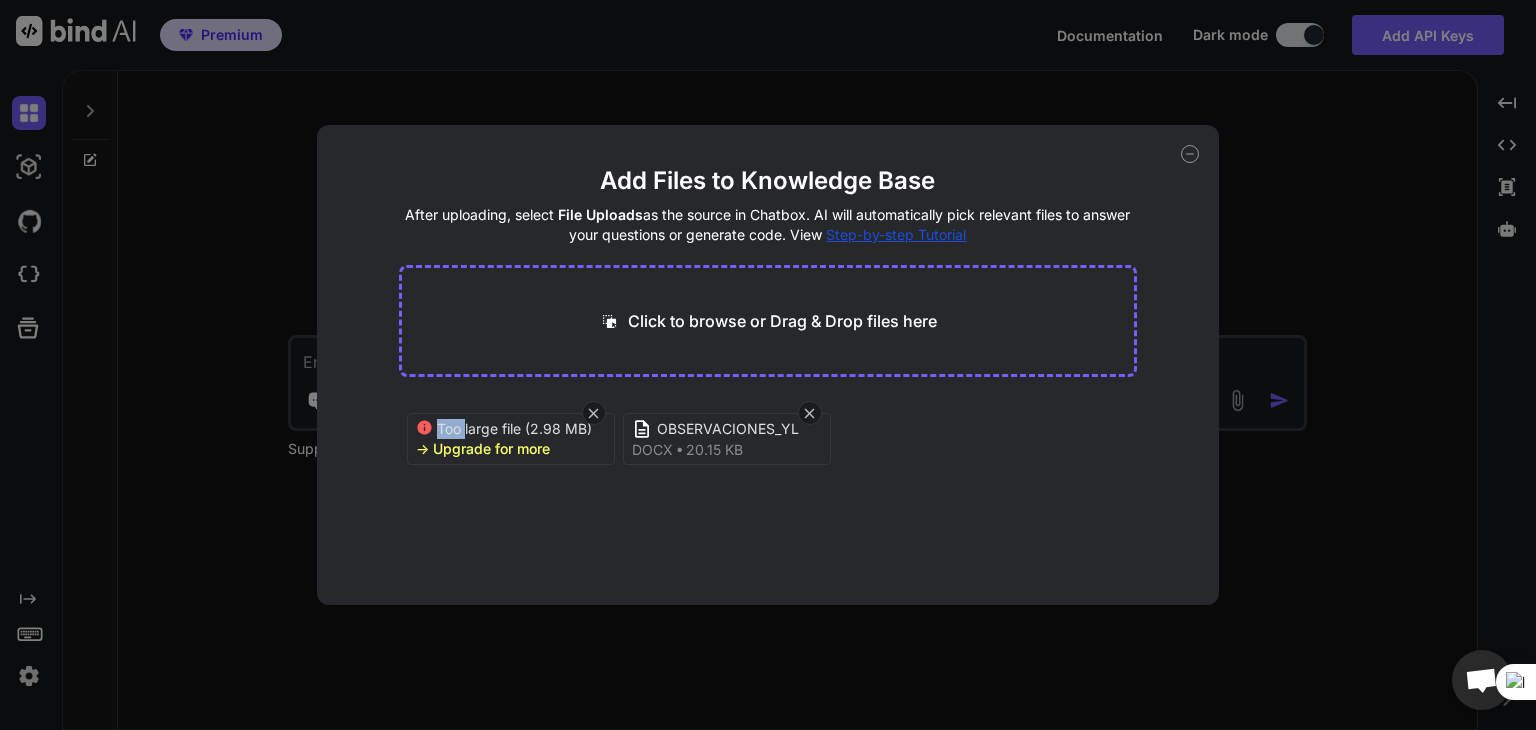 click 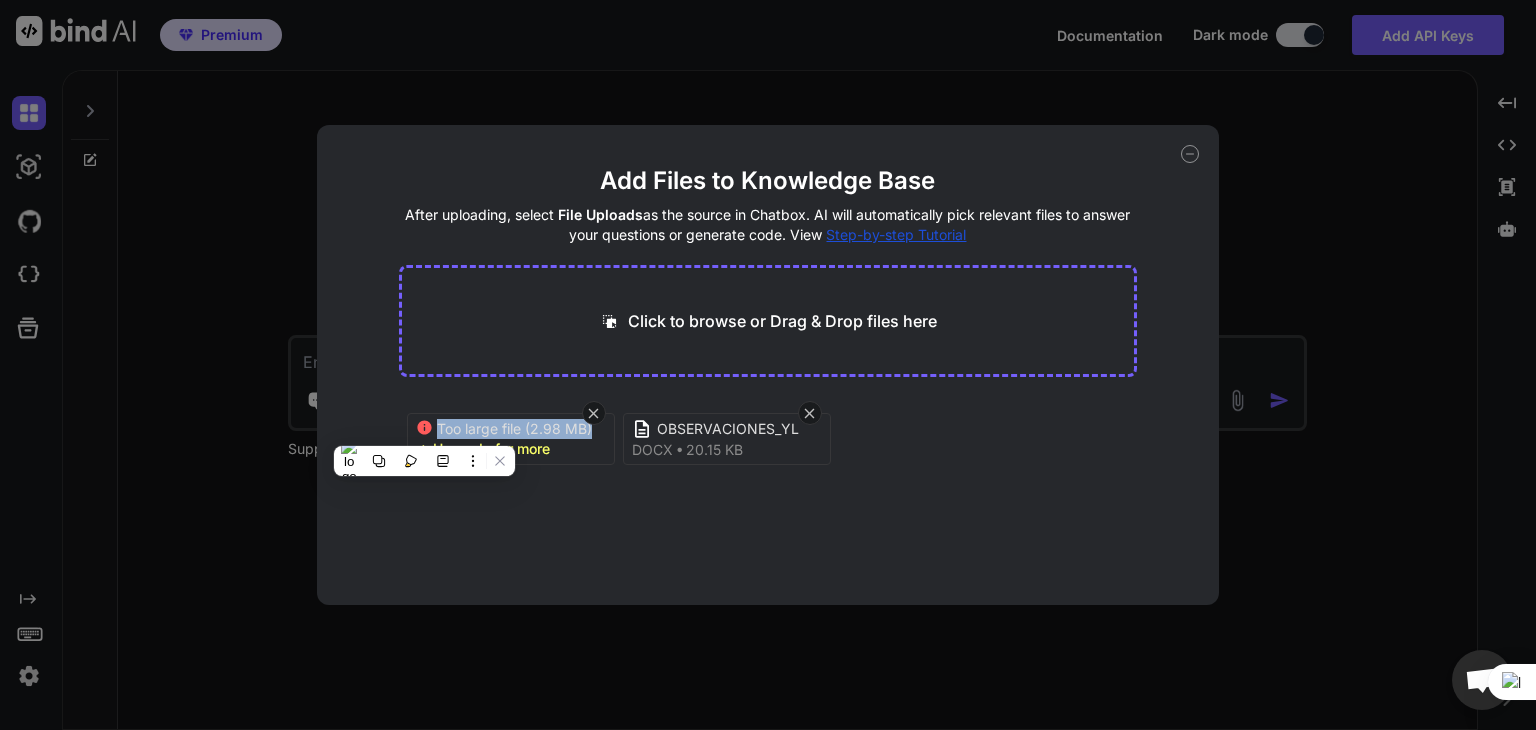 click 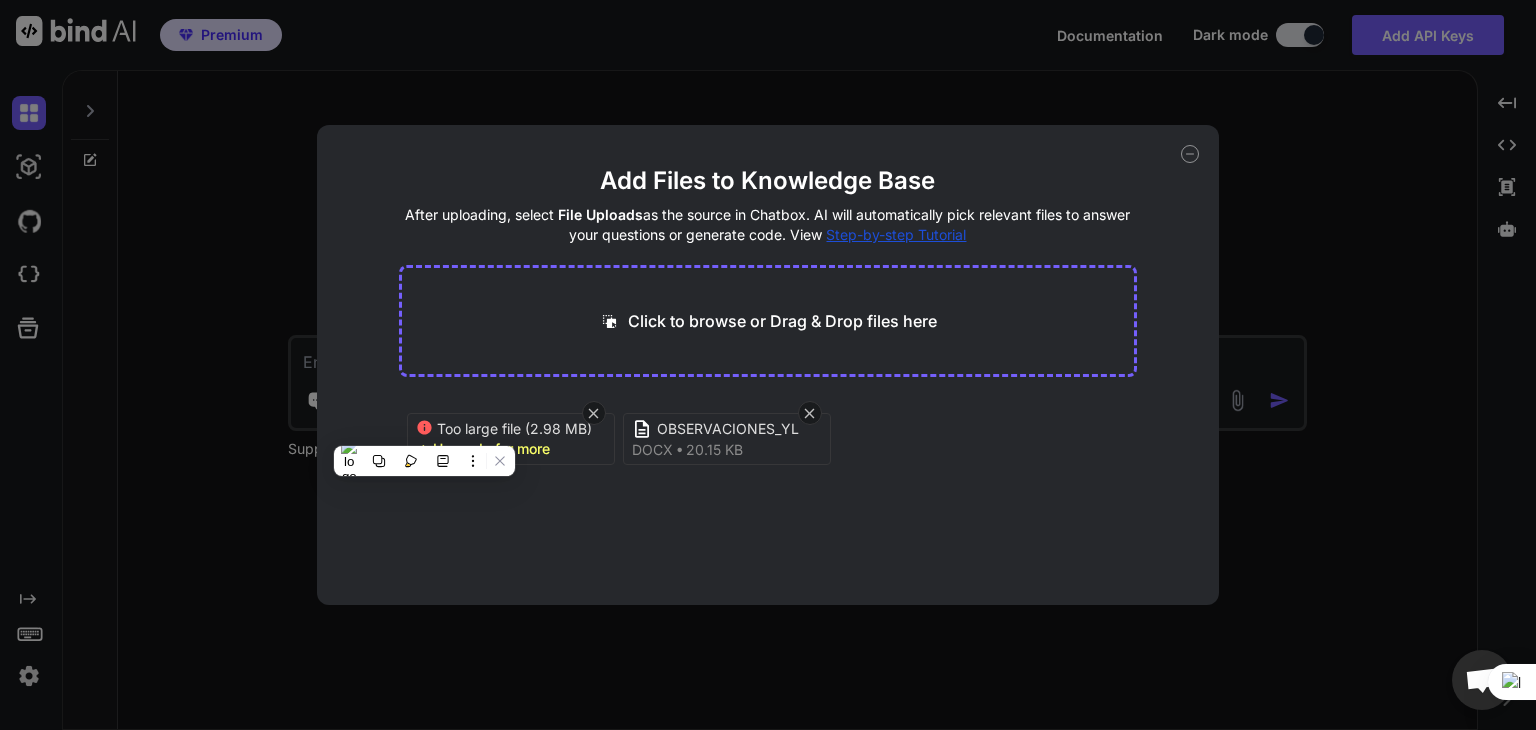click 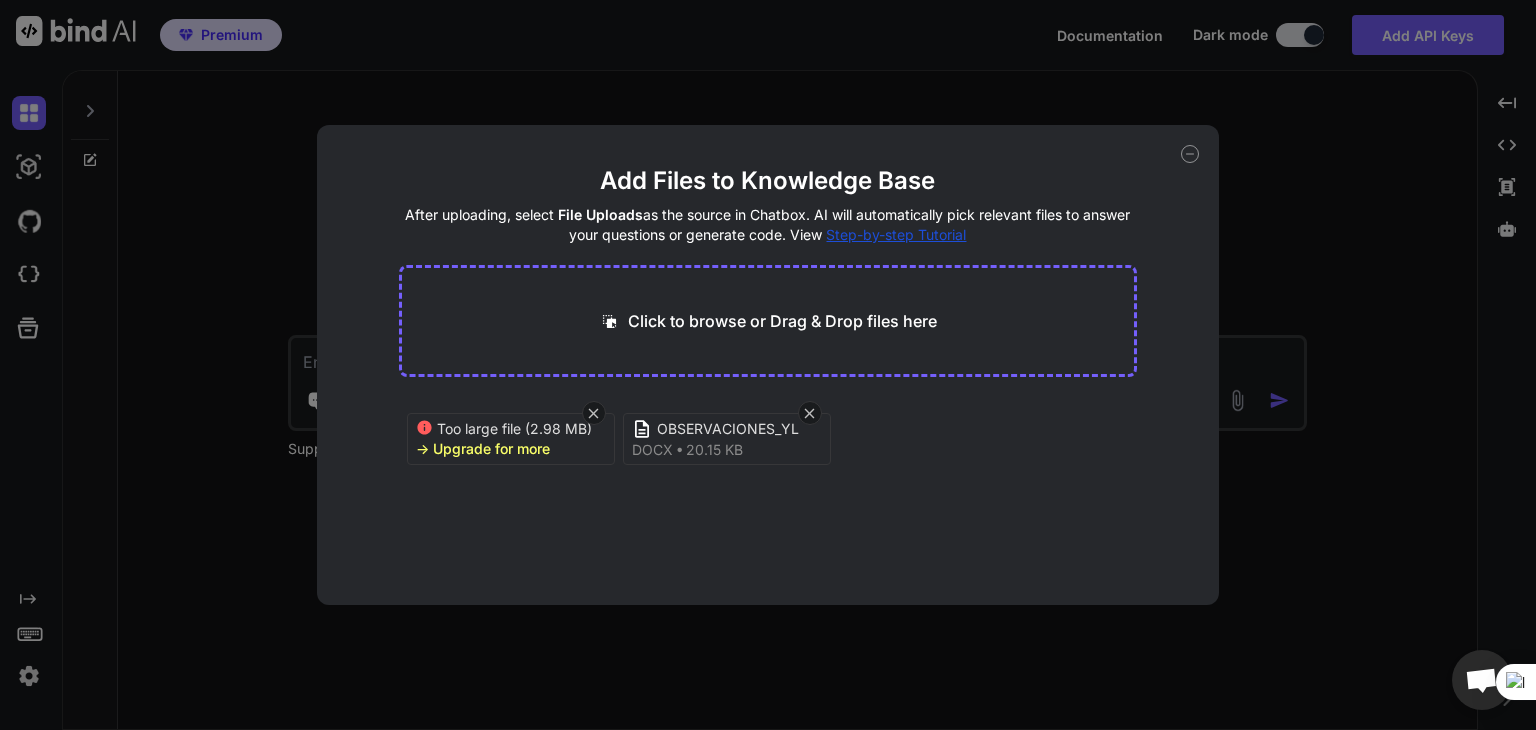 click 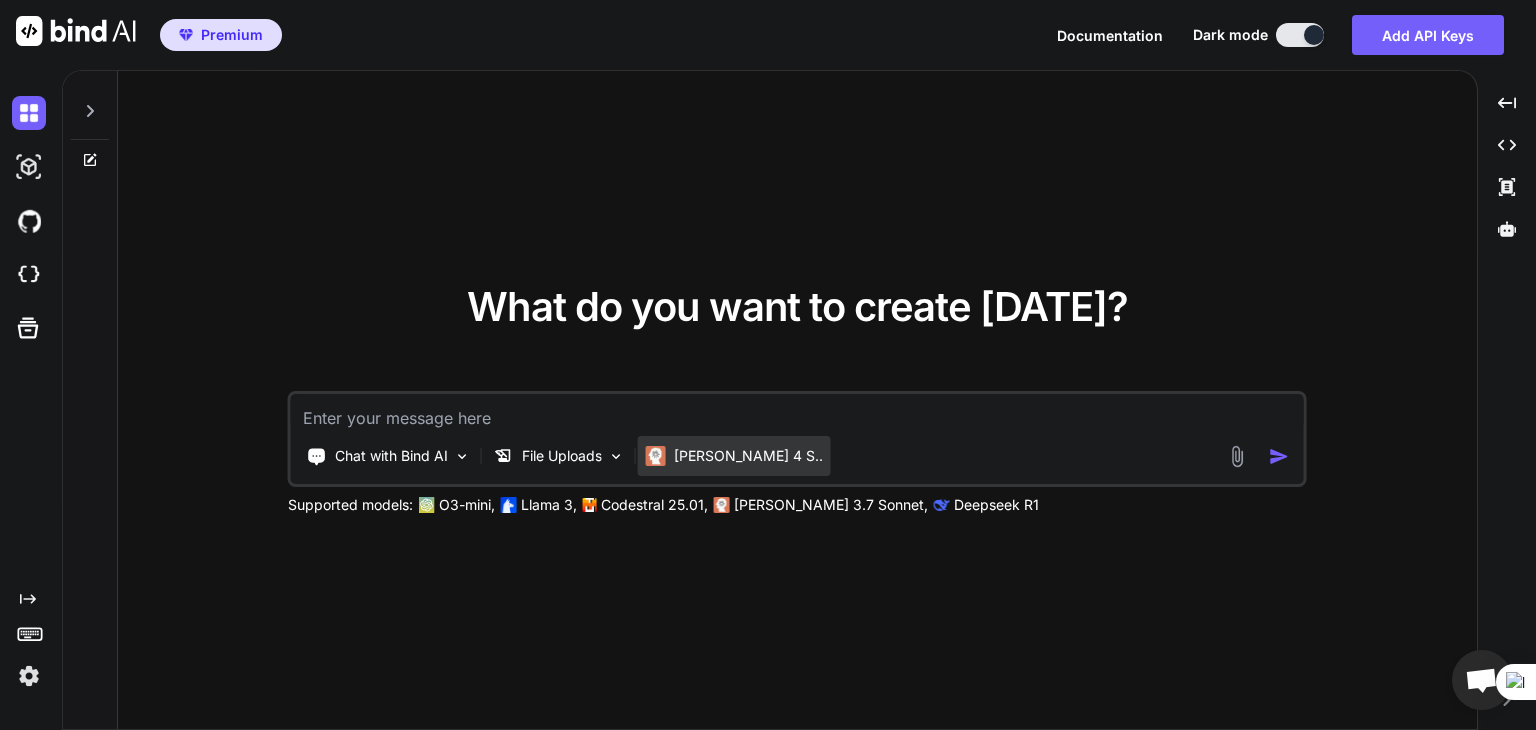 click at bounding box center (656, 456) 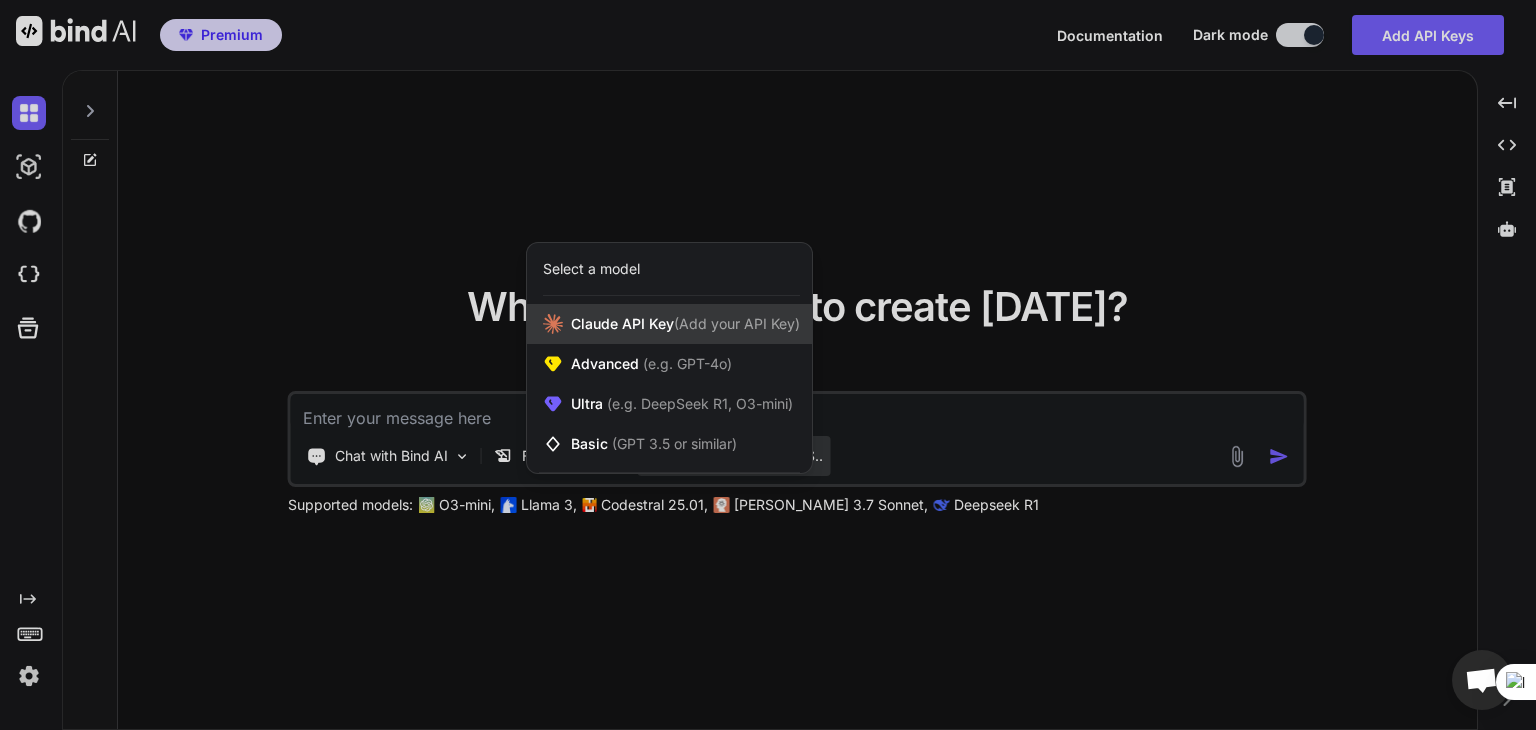 click on "[PERSON_NAME] Key (Add your API Key)" at bounding box center (685, 324) 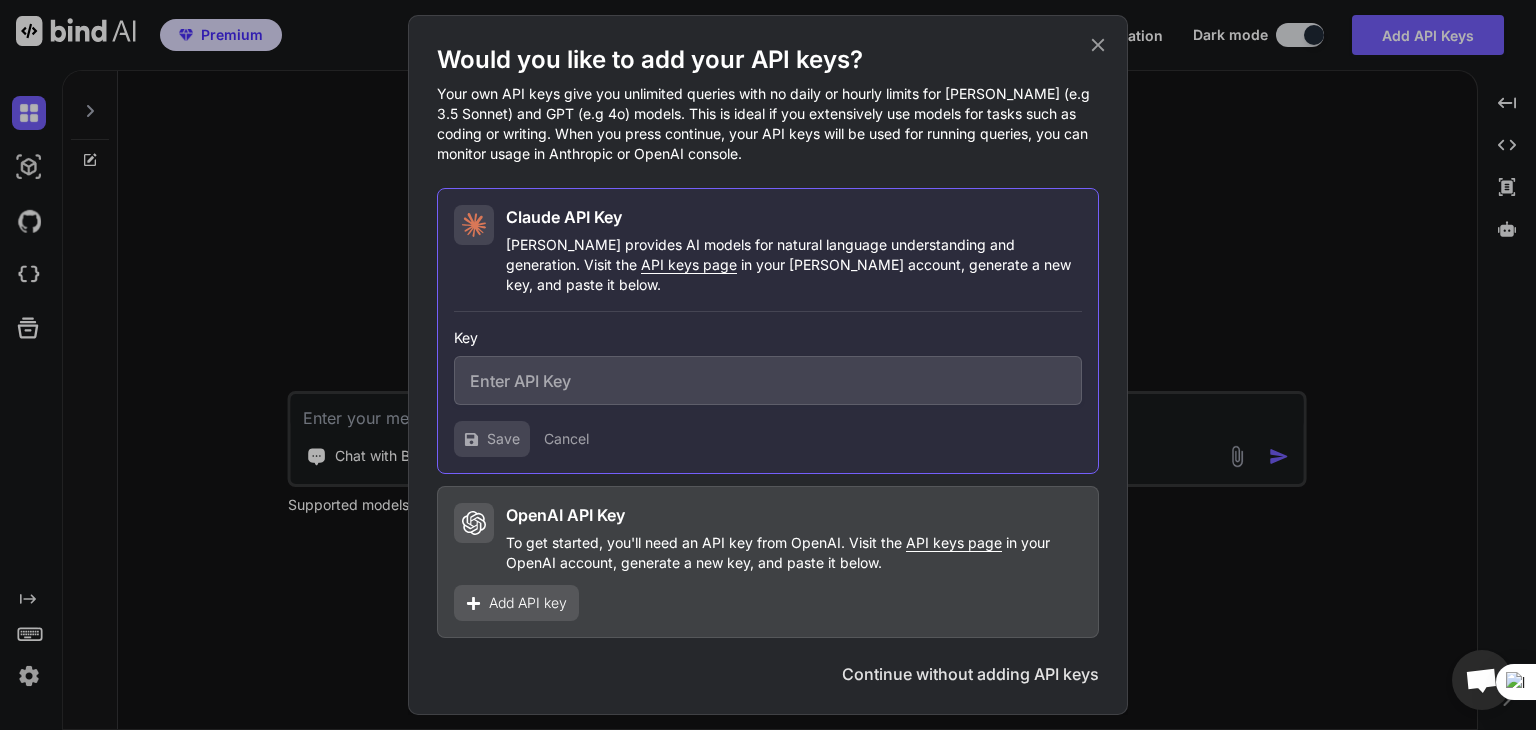 click at bounding box center [768, 380] 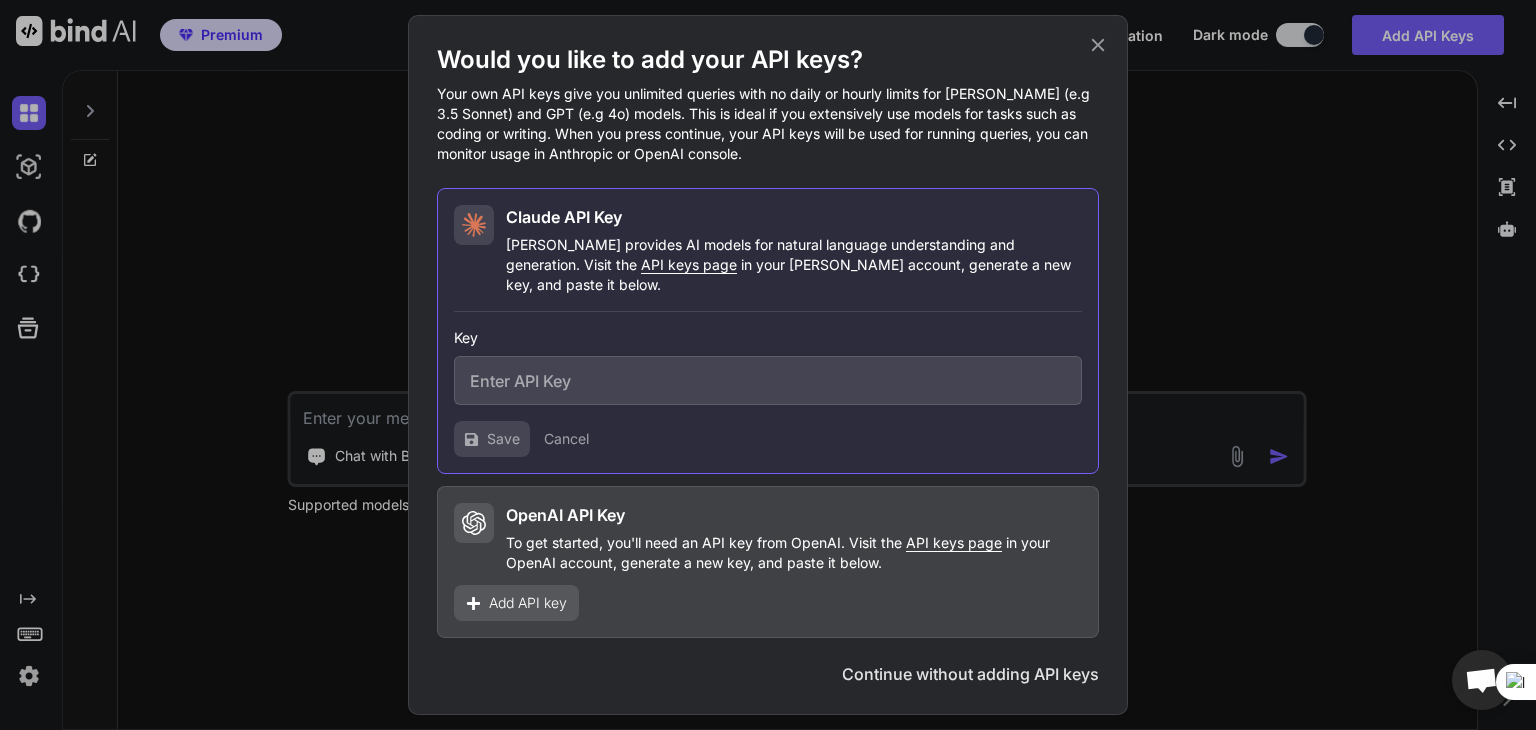 paste on "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" 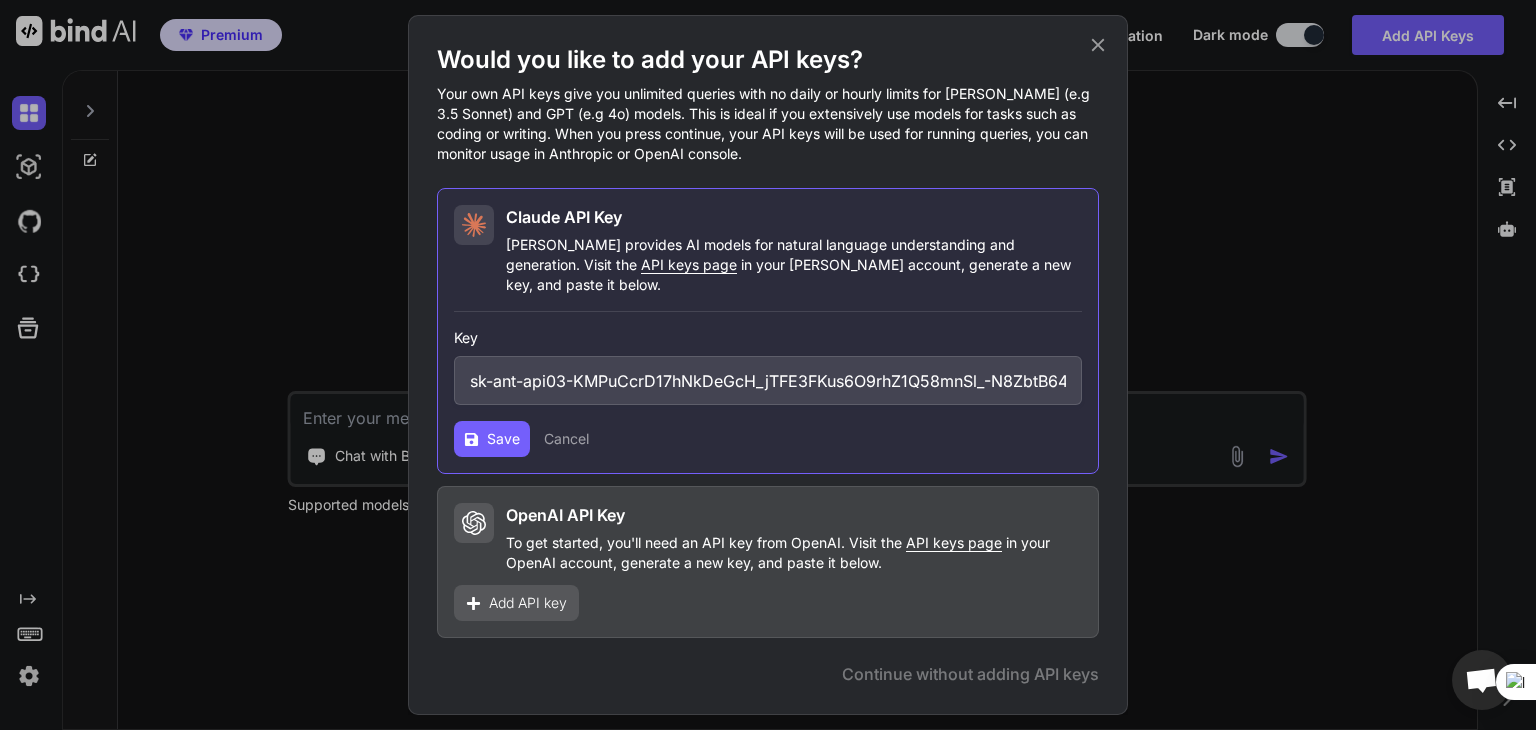 scroll, scrollTop: 0, scrollLeft: 403, axis: horizontal 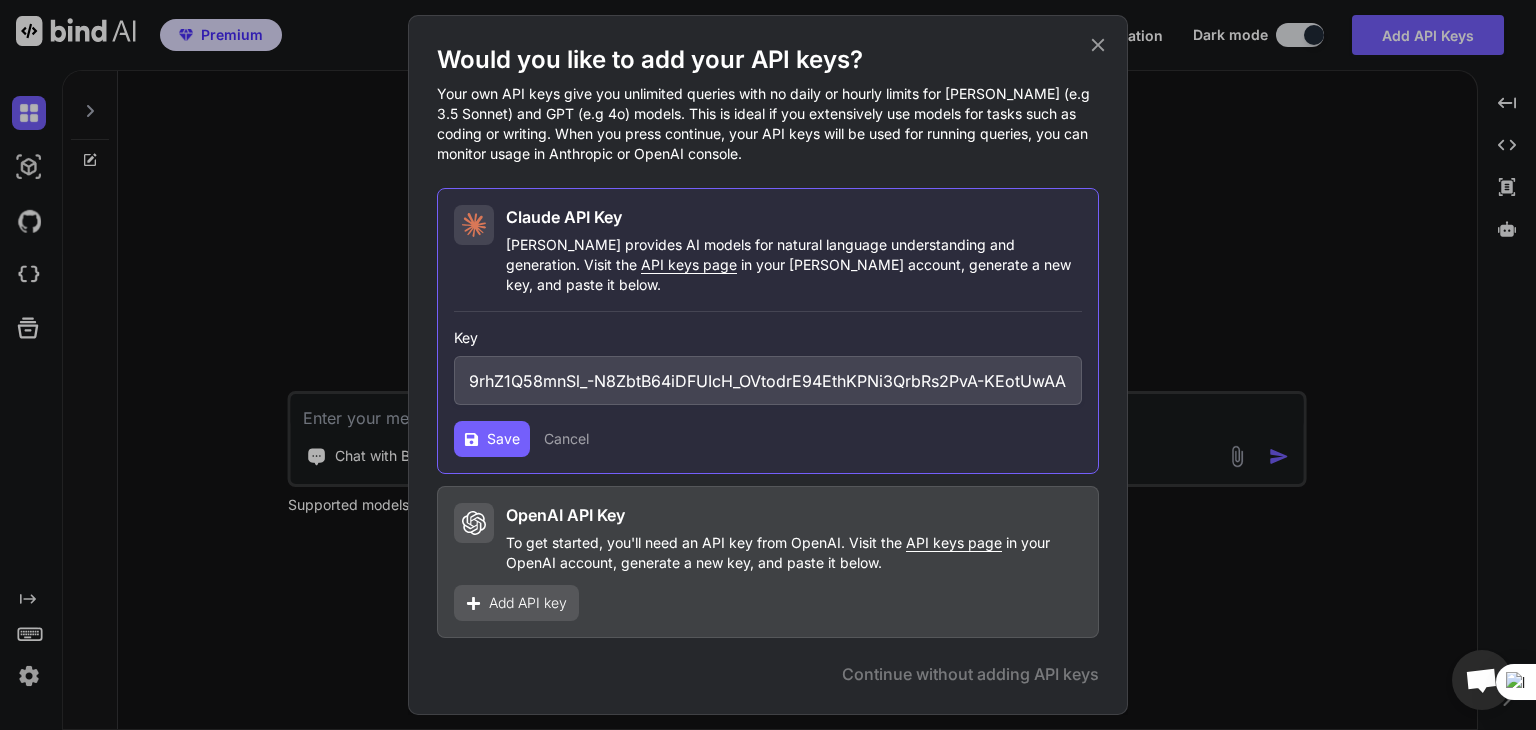 type on "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" 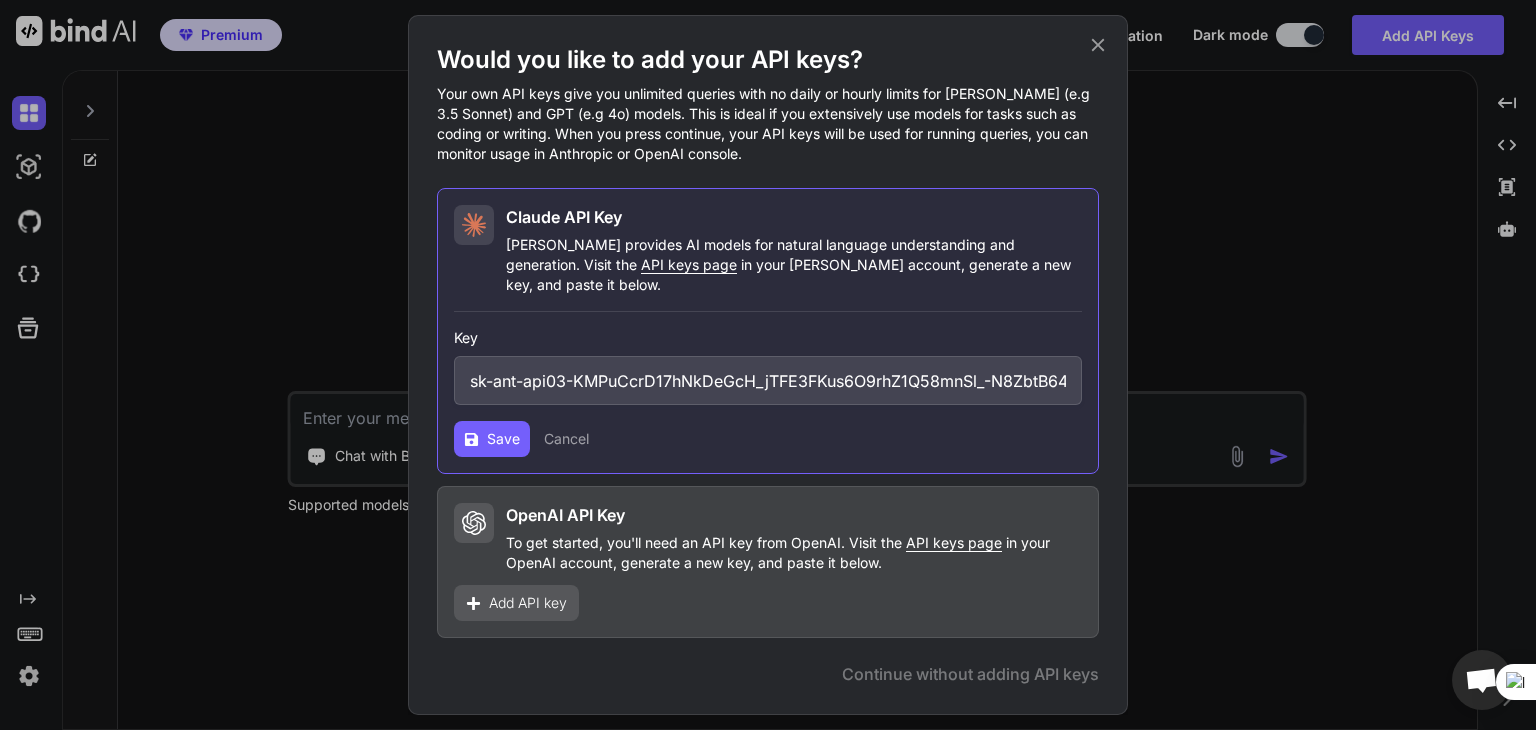 click on "Save" at bounding box center (492, 439) 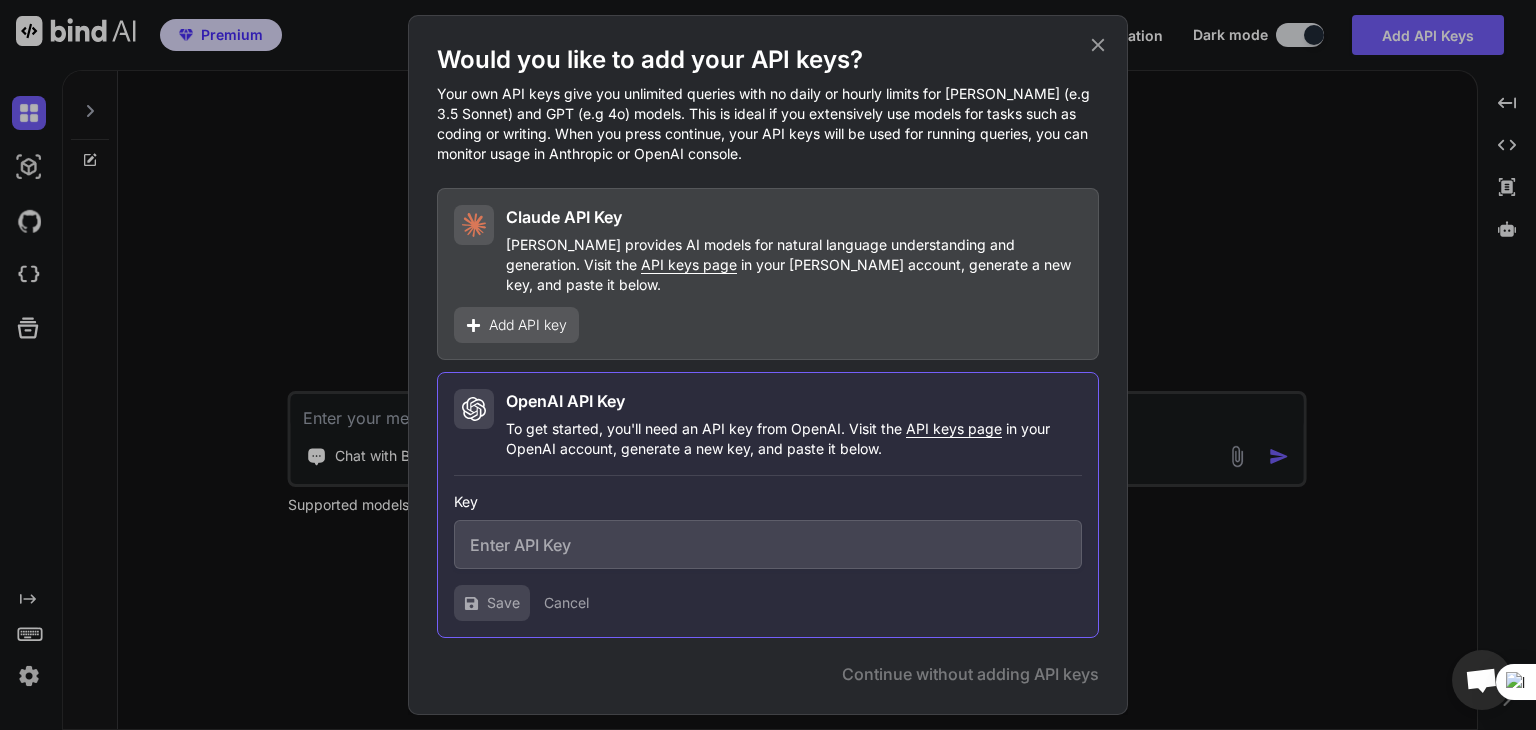 click at bounding box center (768, 544) 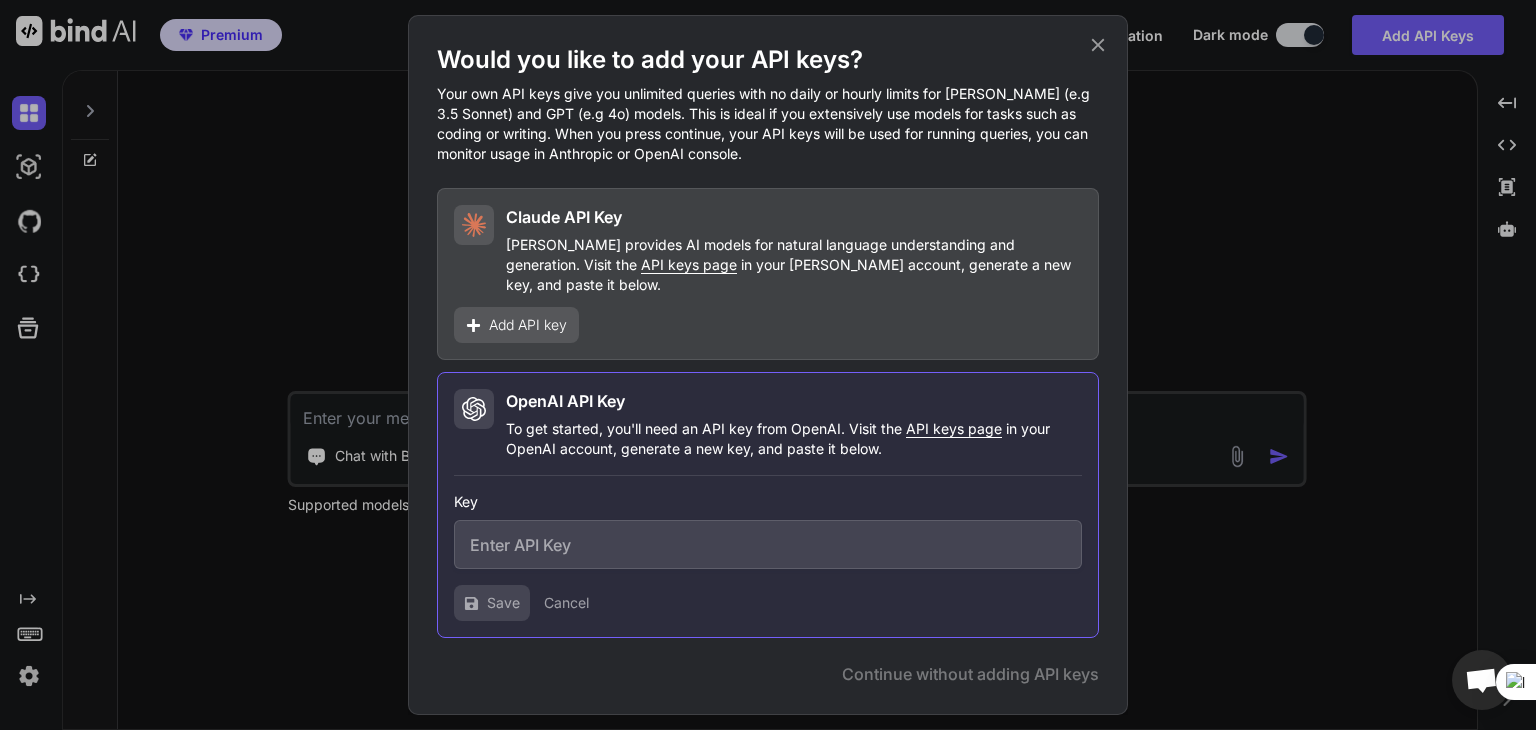 paste on "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" 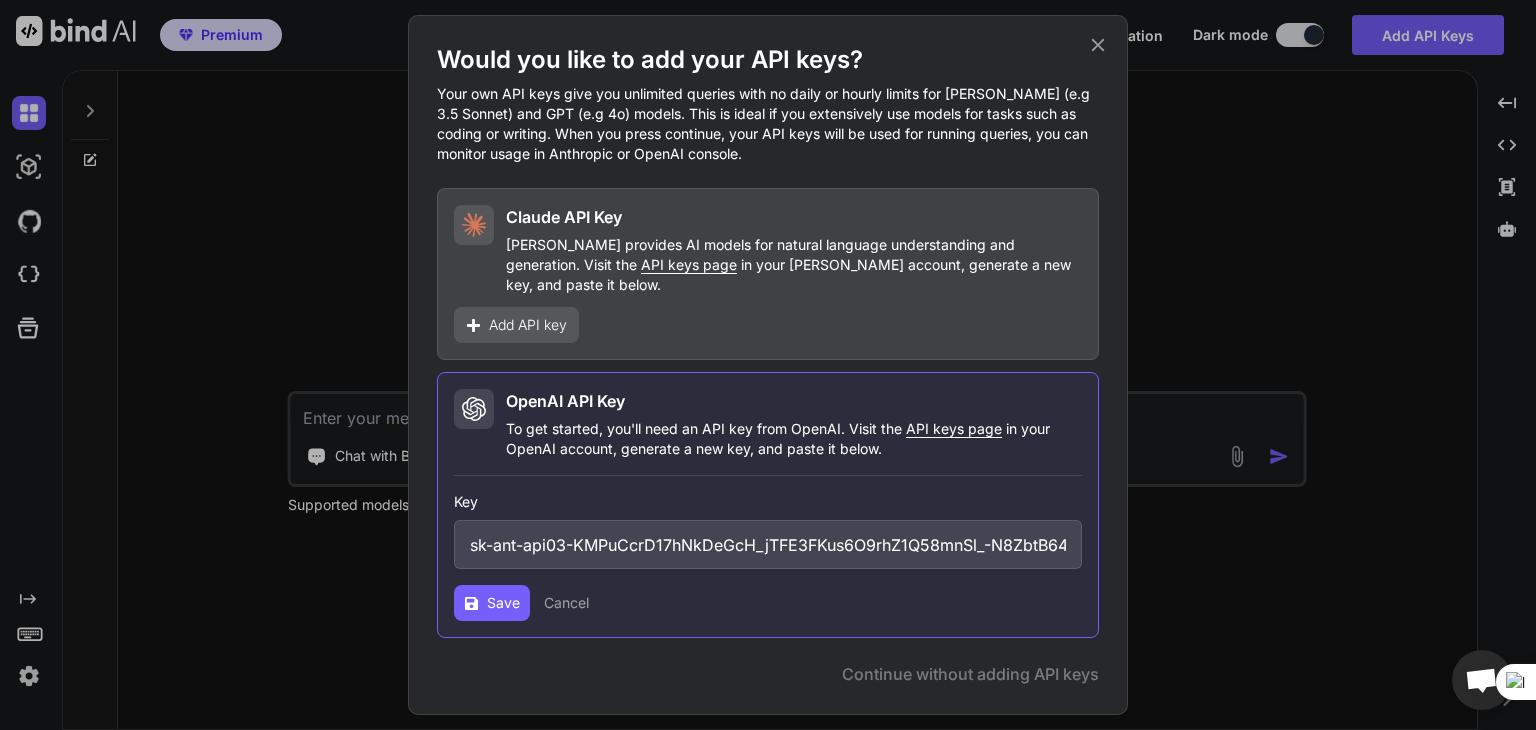 scroll, scrollTop: 0, scrollLeft: 403, axis: horizontal 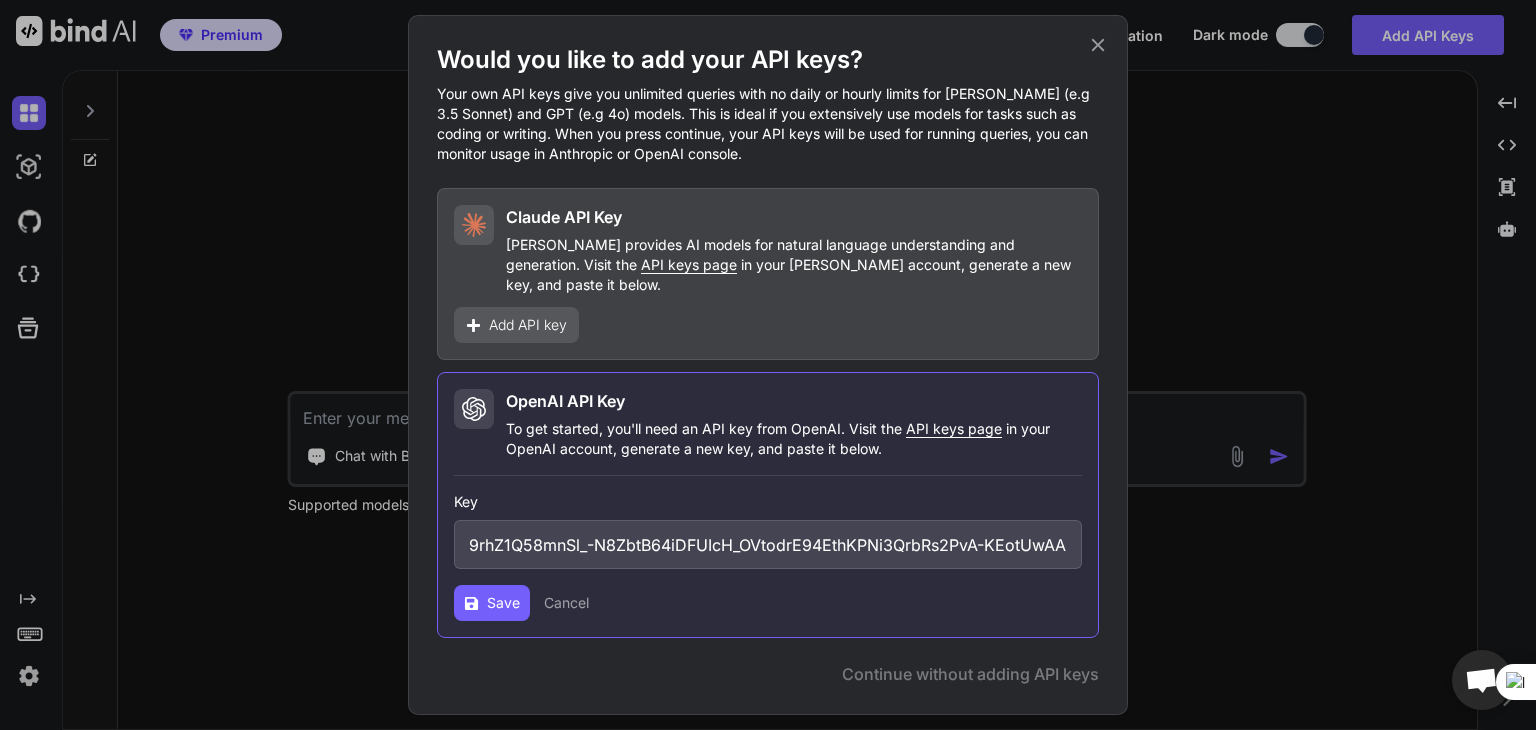 type on "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" 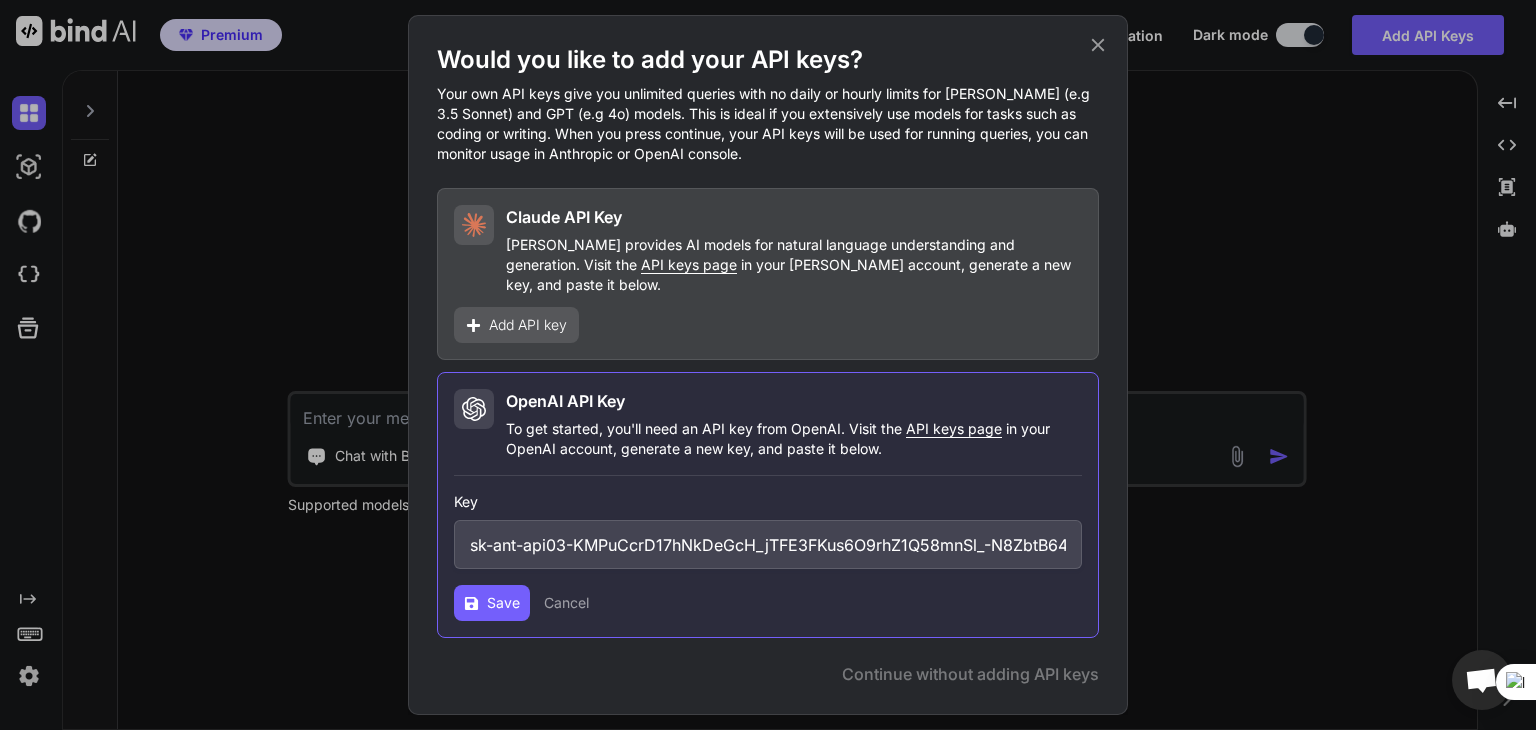 click on "Save" at bounding box center [503, 603] 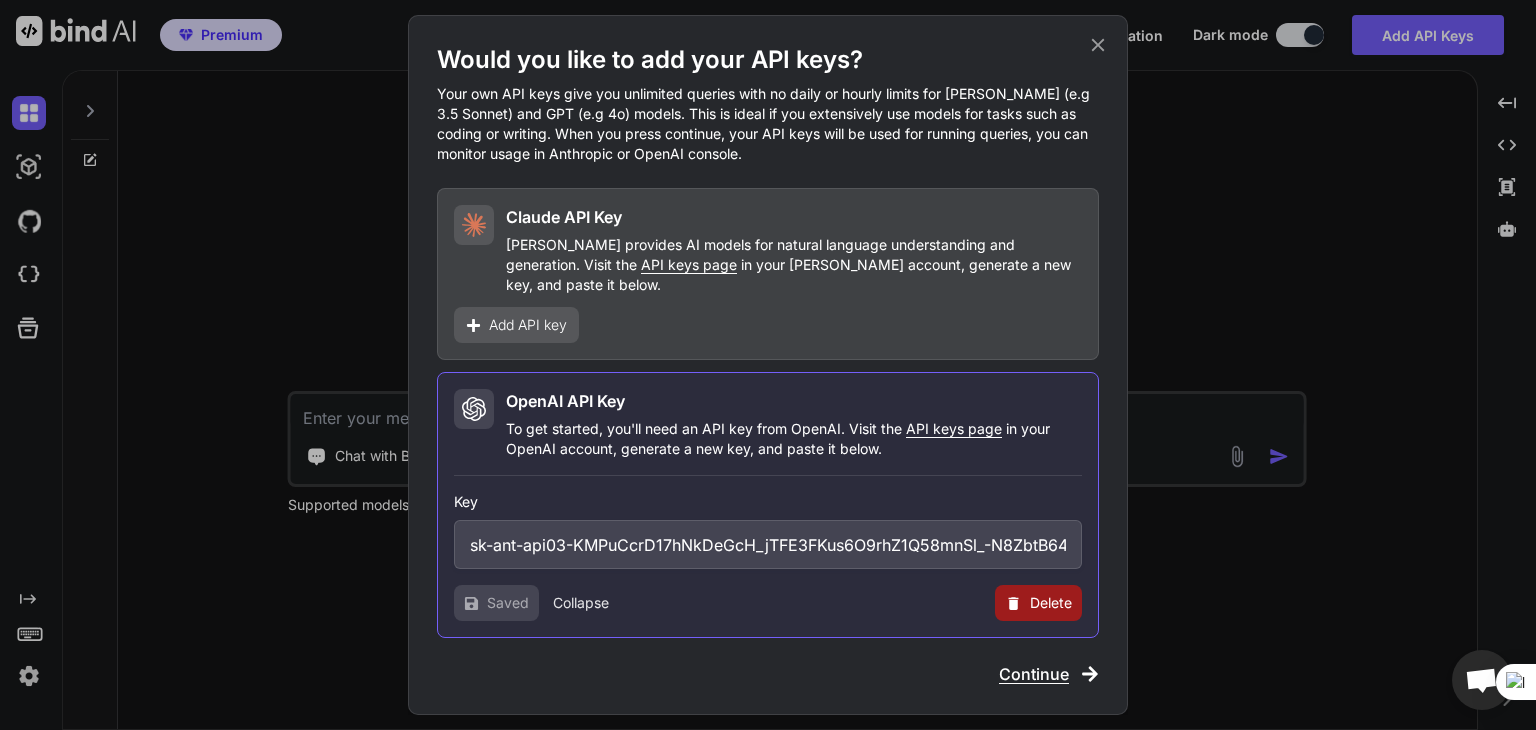 click on "Add API key" at bounding box center [528, 325] 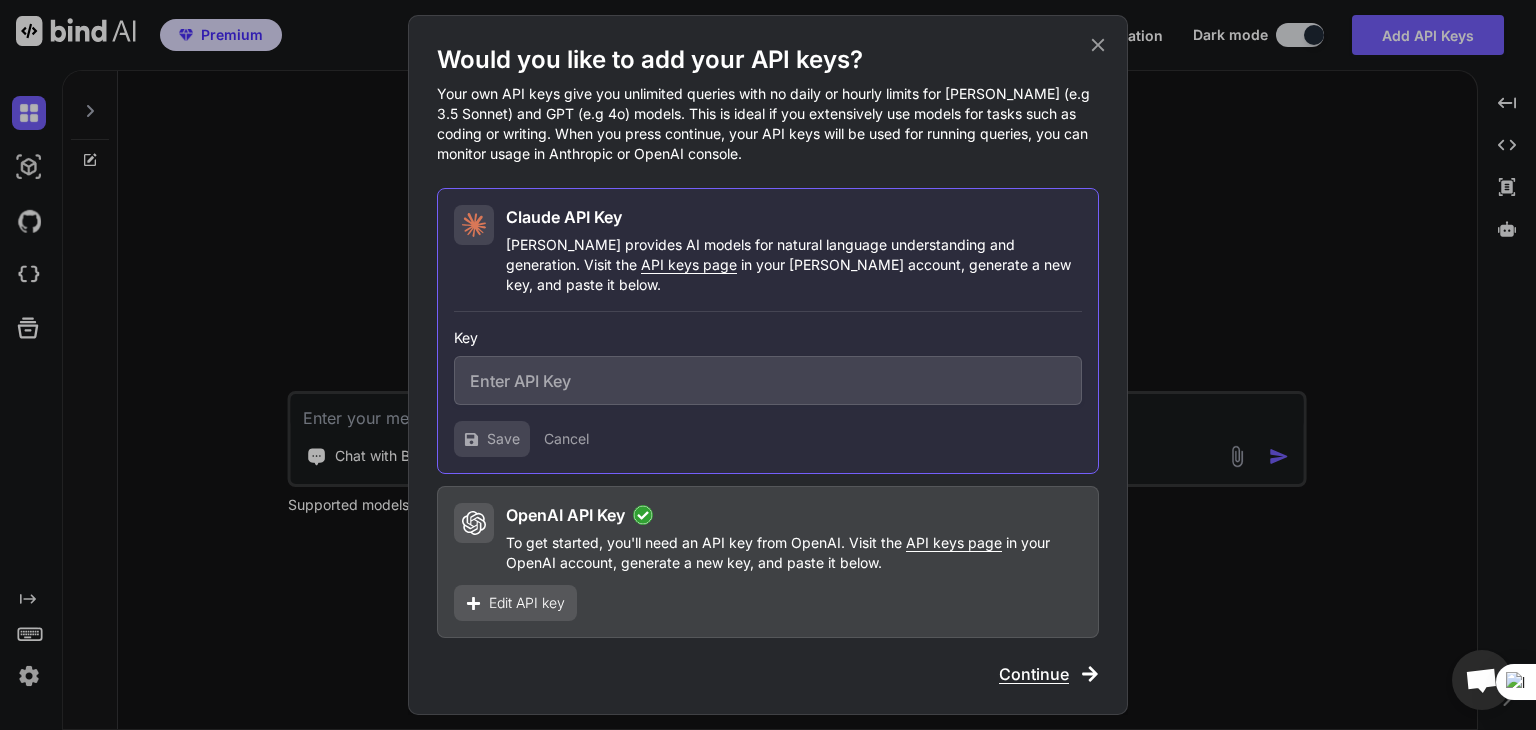 click at bounding box center (768, 380) 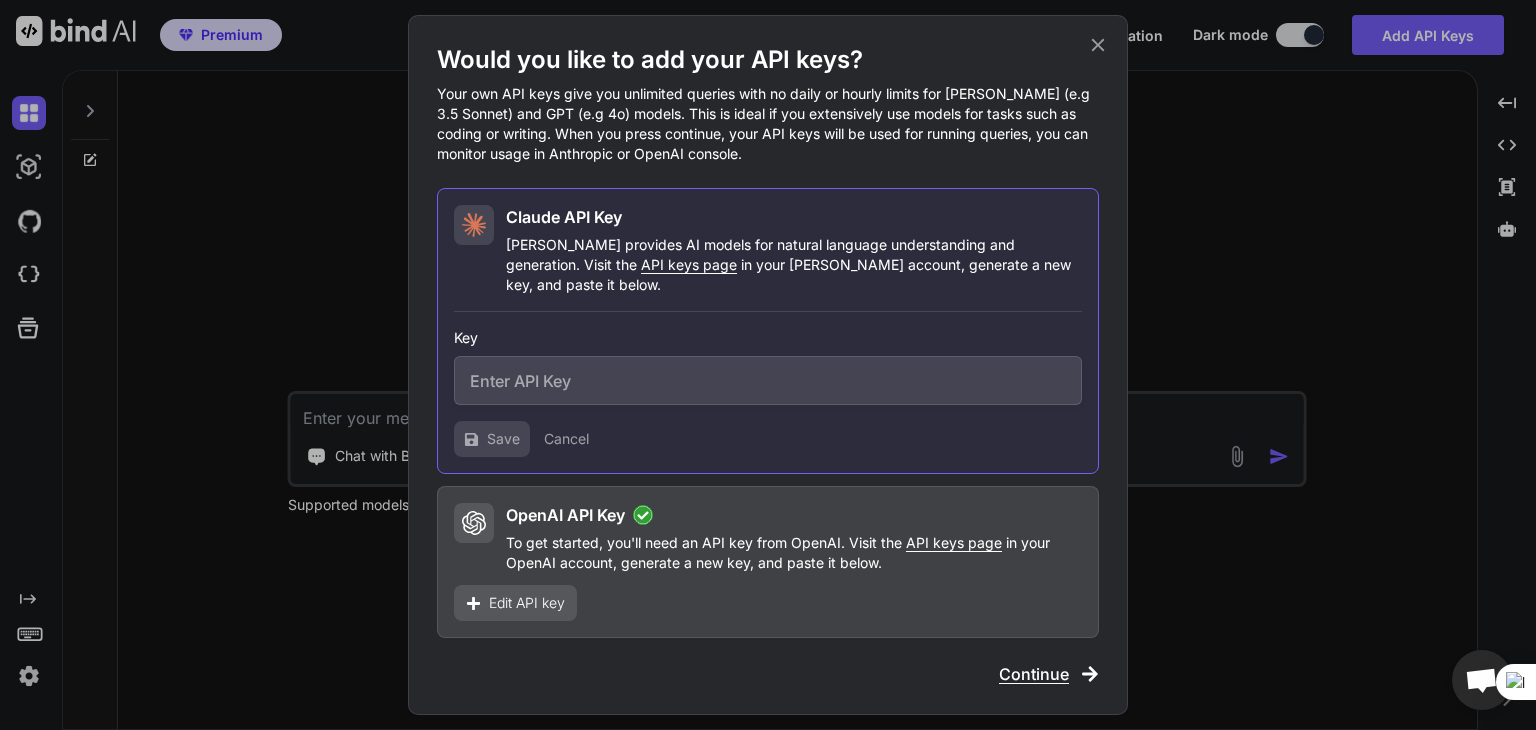 paste on "sk-ant-api03-Ede...PAAA" 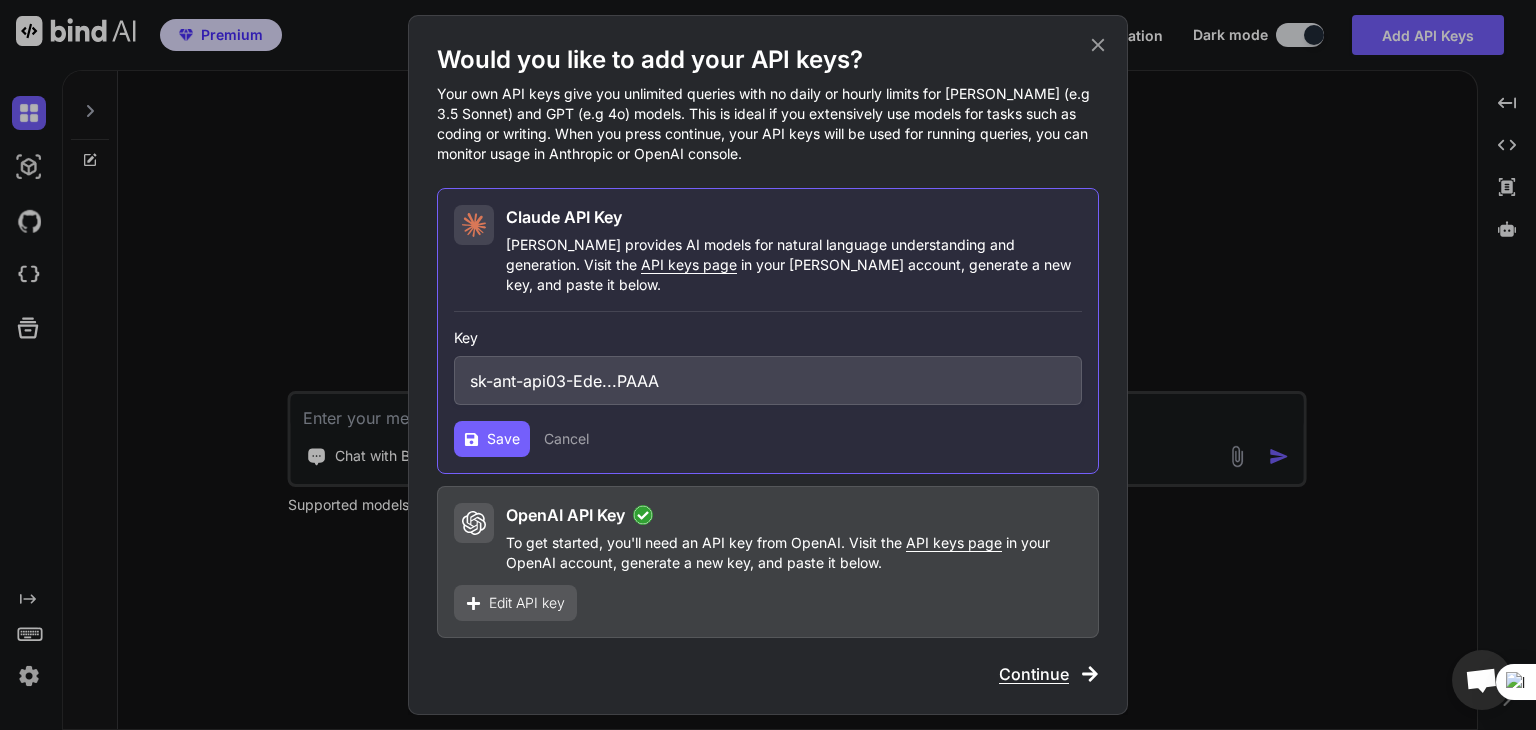 click on "Save" at bounding box center [503, 439] 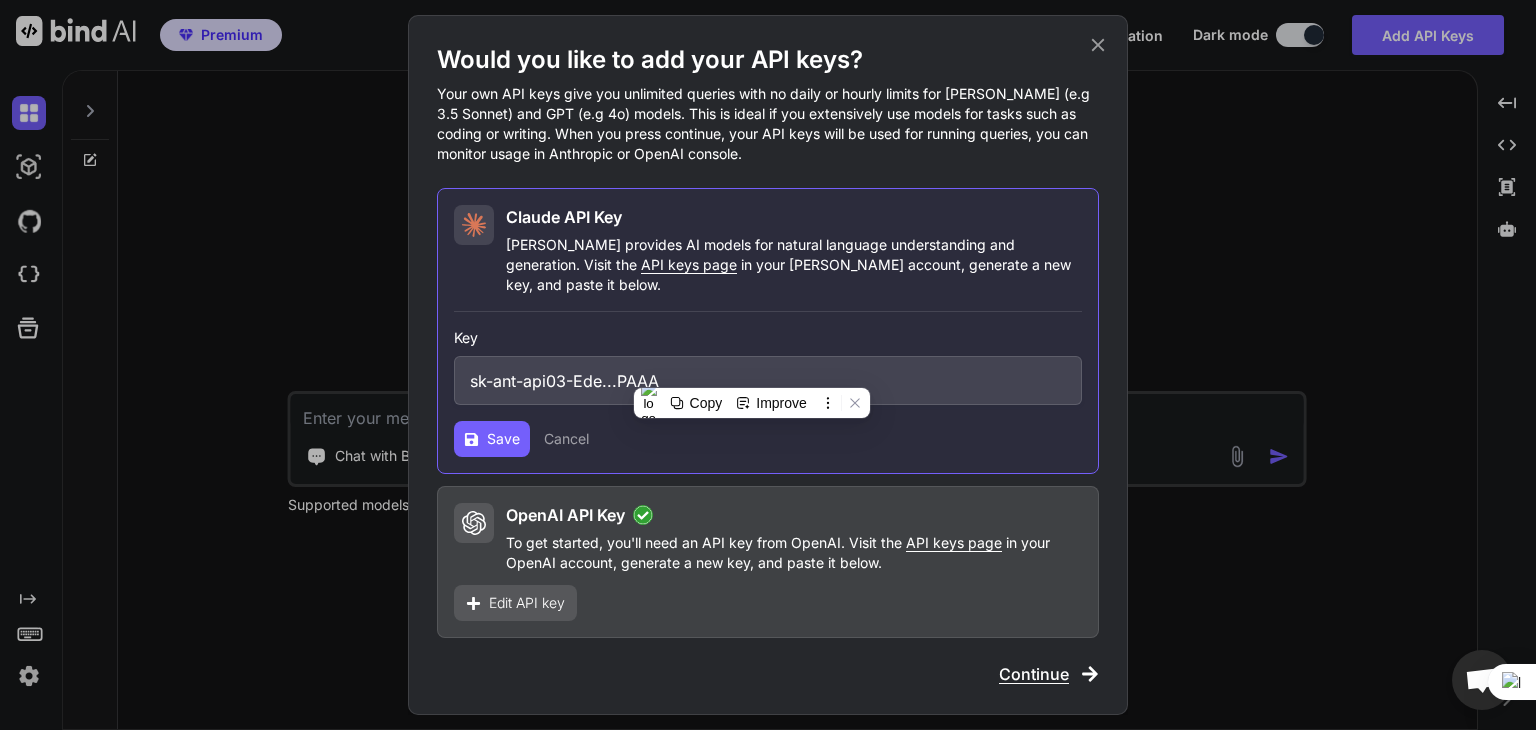 paste on "7wB2hXCGy_nQPpynbvfnWXfn2VHK_swYblDk7sCJNGn4IYGIQ36YGJ0JKJ091b5FRC7H_RIn8jSrtyFIyzYDAw-0fkrL" 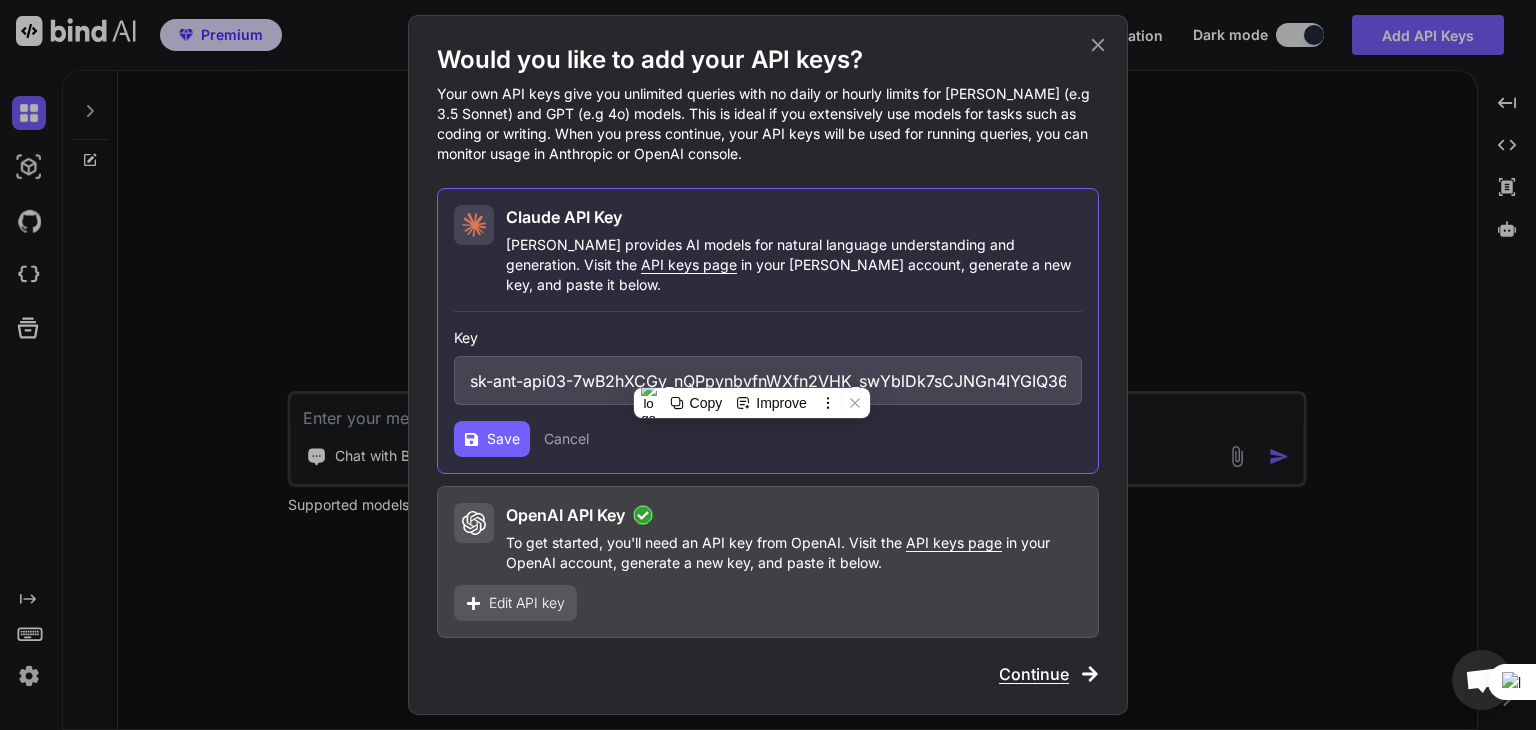 scroll, scrollTop: 0, scrollLeft: 408, axis: horizontal 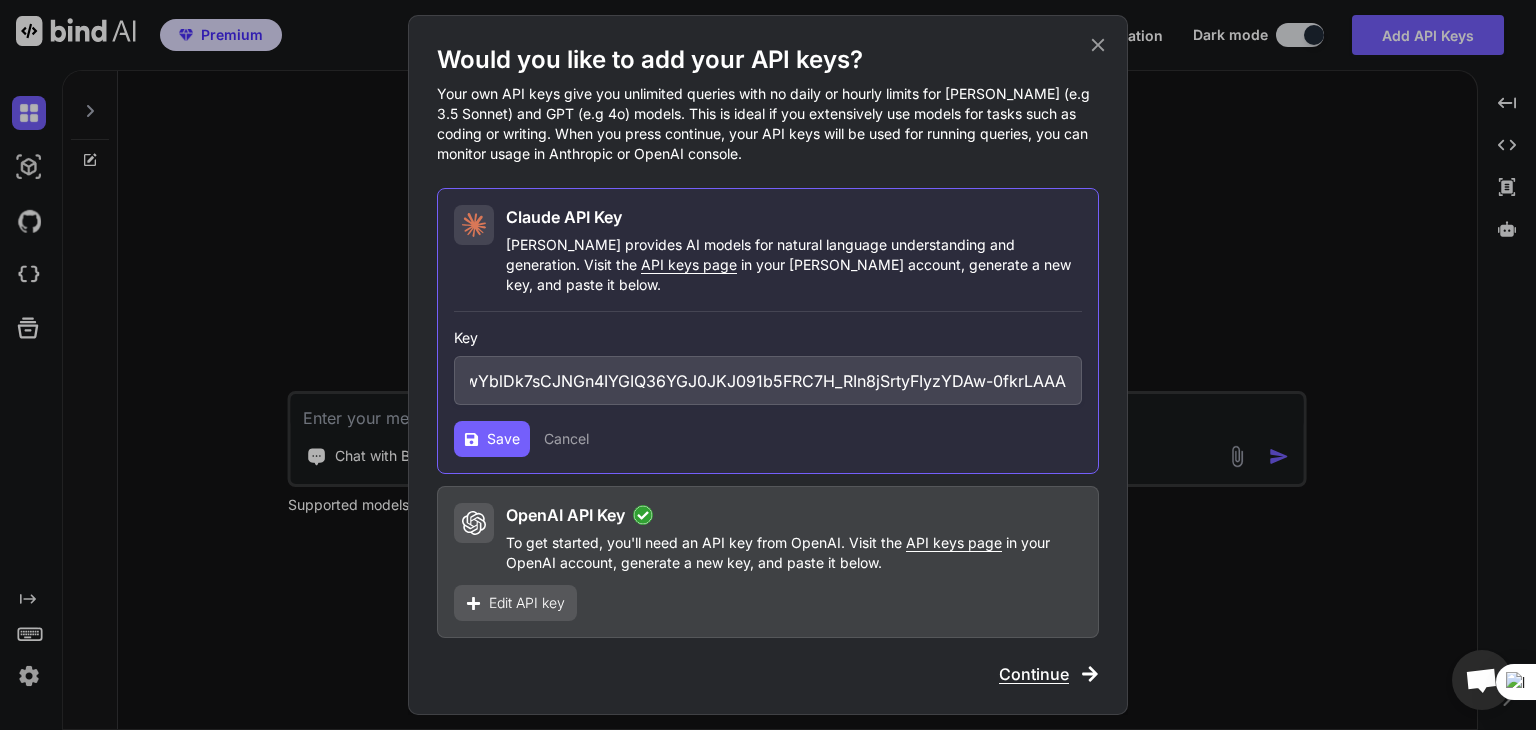 type on "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" 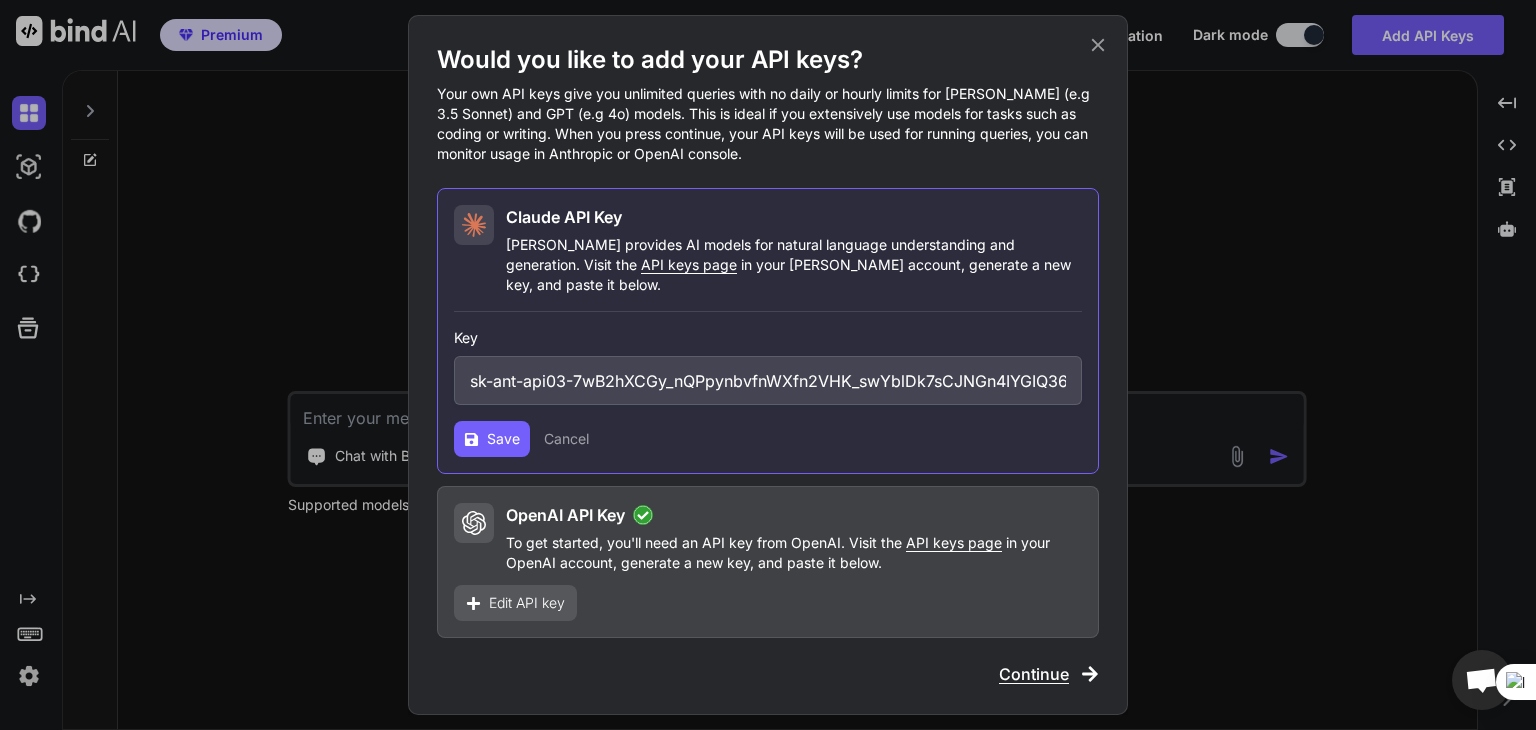 click on "Save" at bounding box center [503, 439] 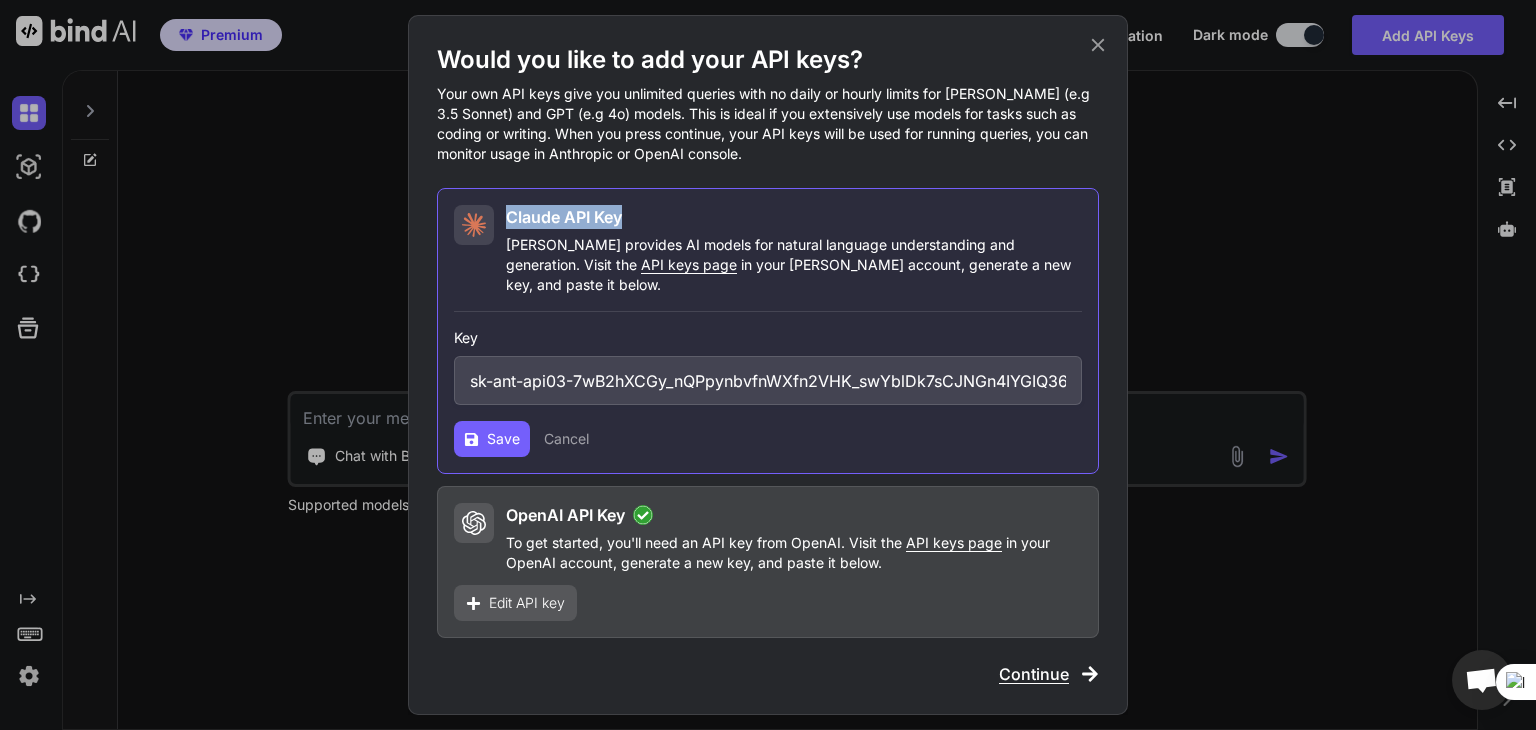 drag, startPoint x: 506, startPoint y: 227, endPoint x: 641, endPoint y: 228, distance: 135.00371 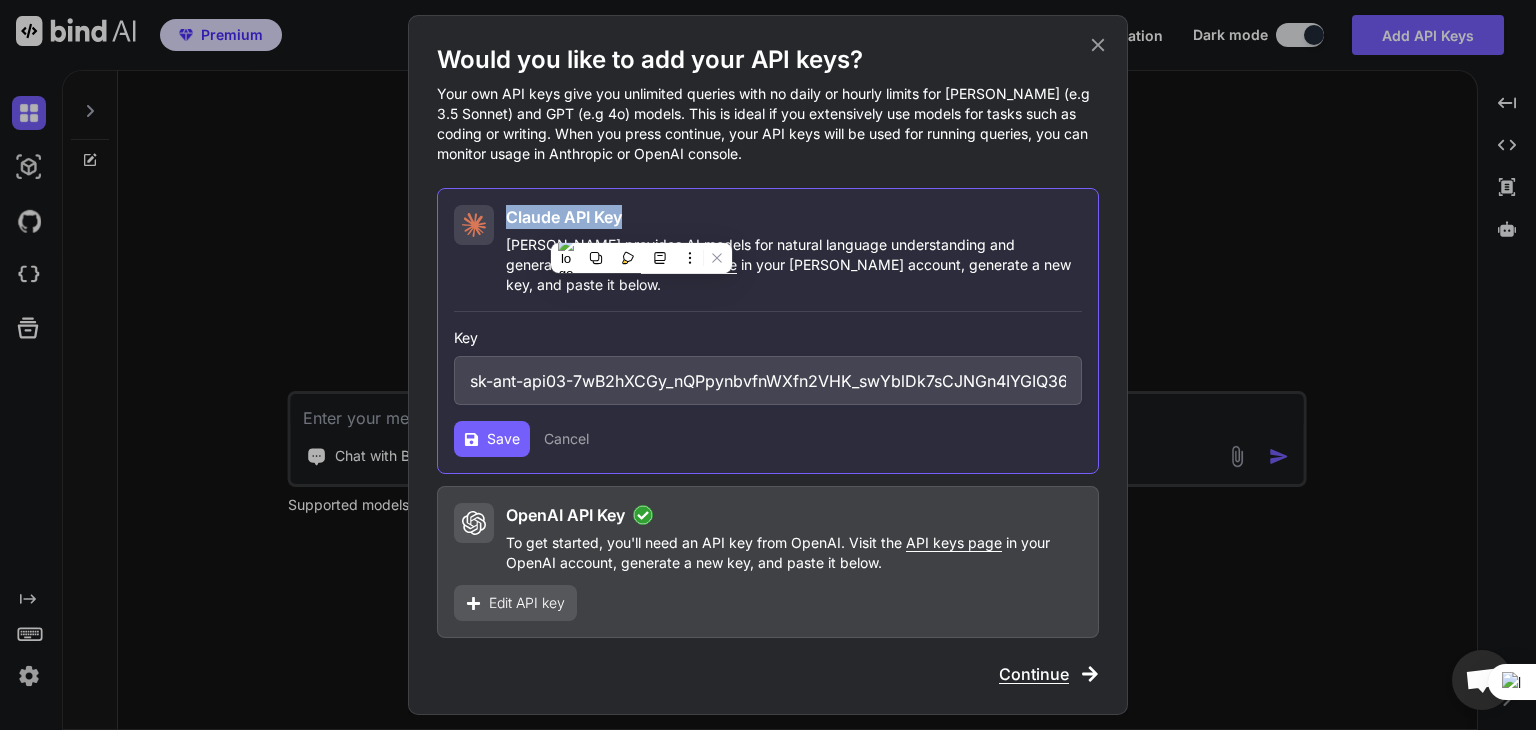 copy on "Claude API Key" 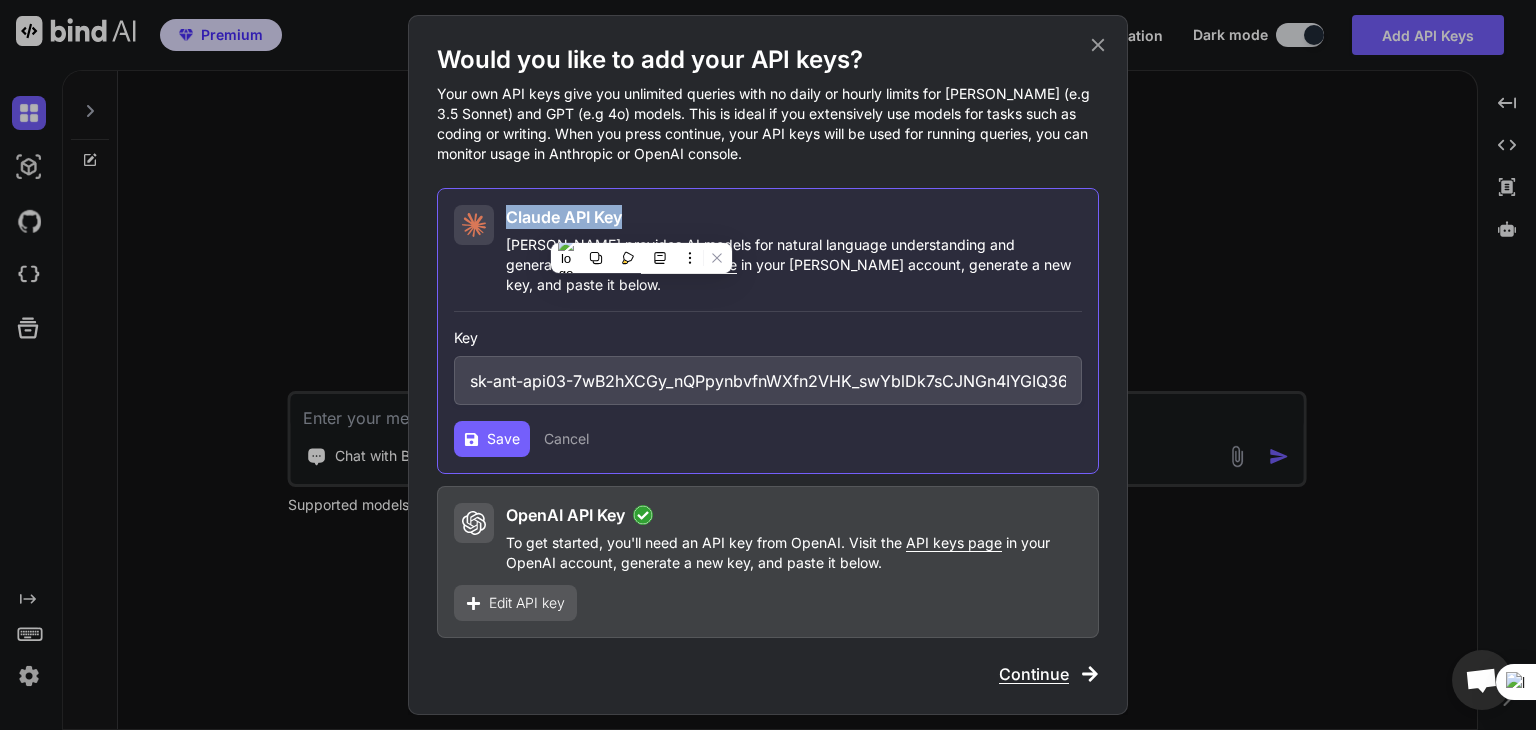 click on "Continue" at bounding box center (1034, 674) 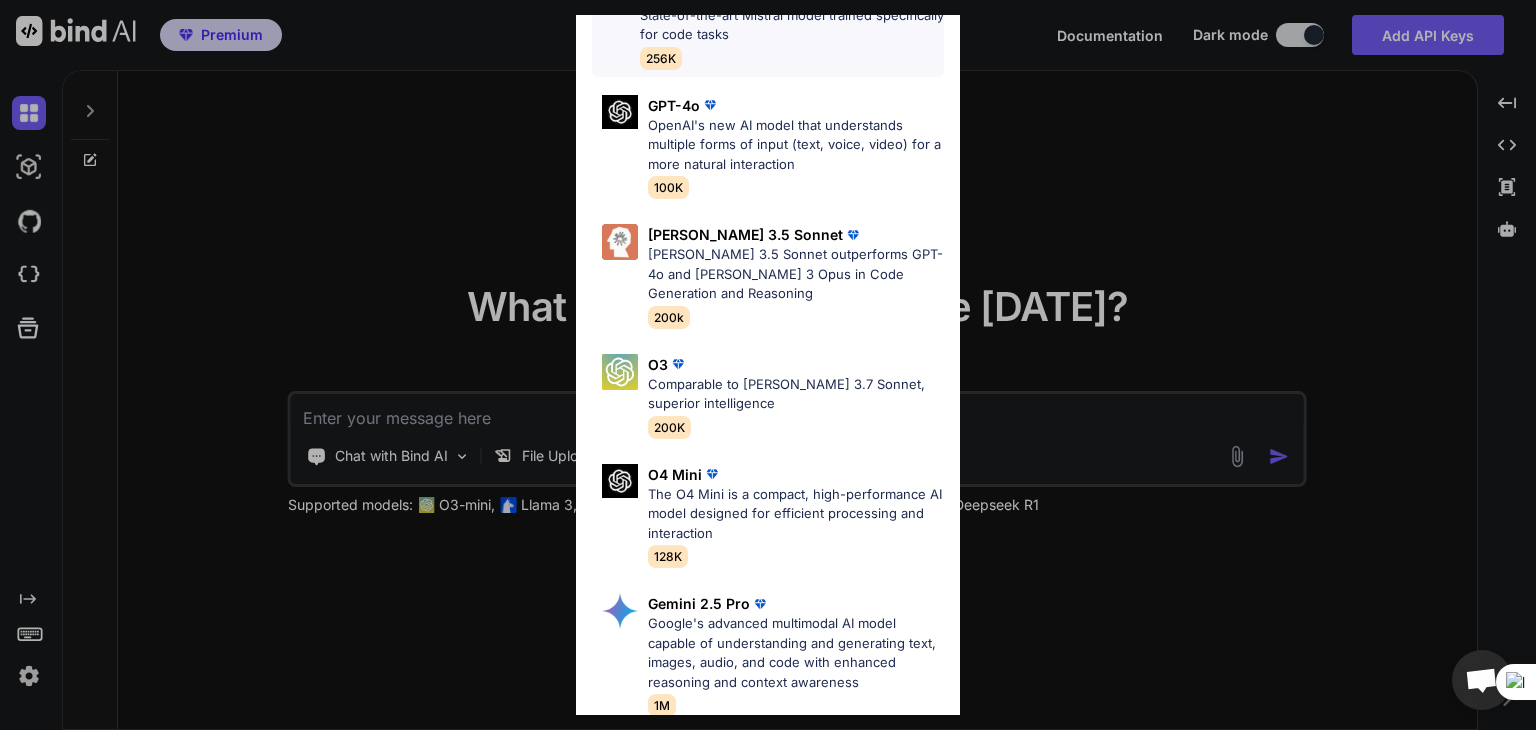 scroll, scrollTop: 400, scrollLeft: 0, axis: vertical 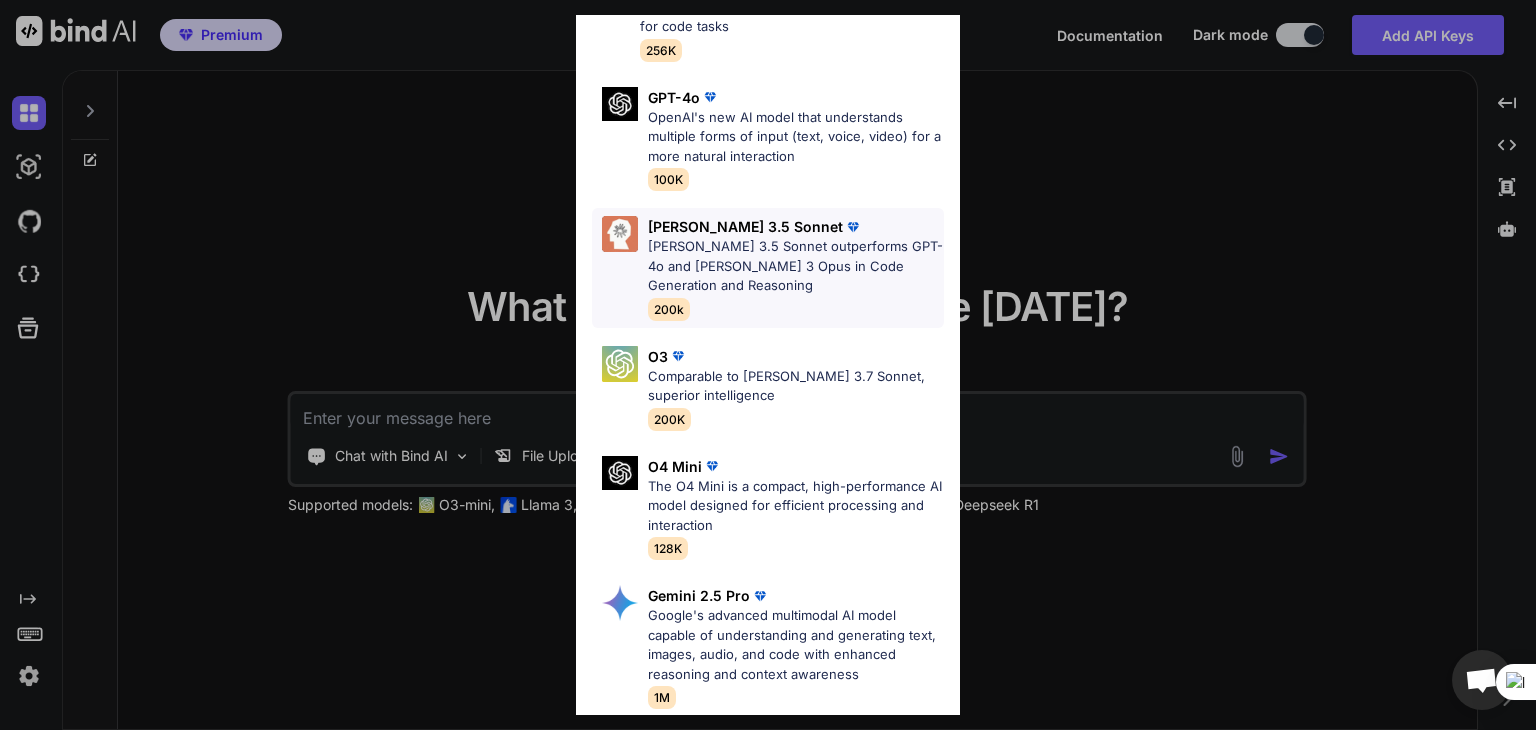 click on "[PERSON_NAME] 3.5 Sonnet outperforms GPT-4o and [PERSON_NAME] 3 Opus in Code Generation and Reasoning" at bounding box center [796, 266] 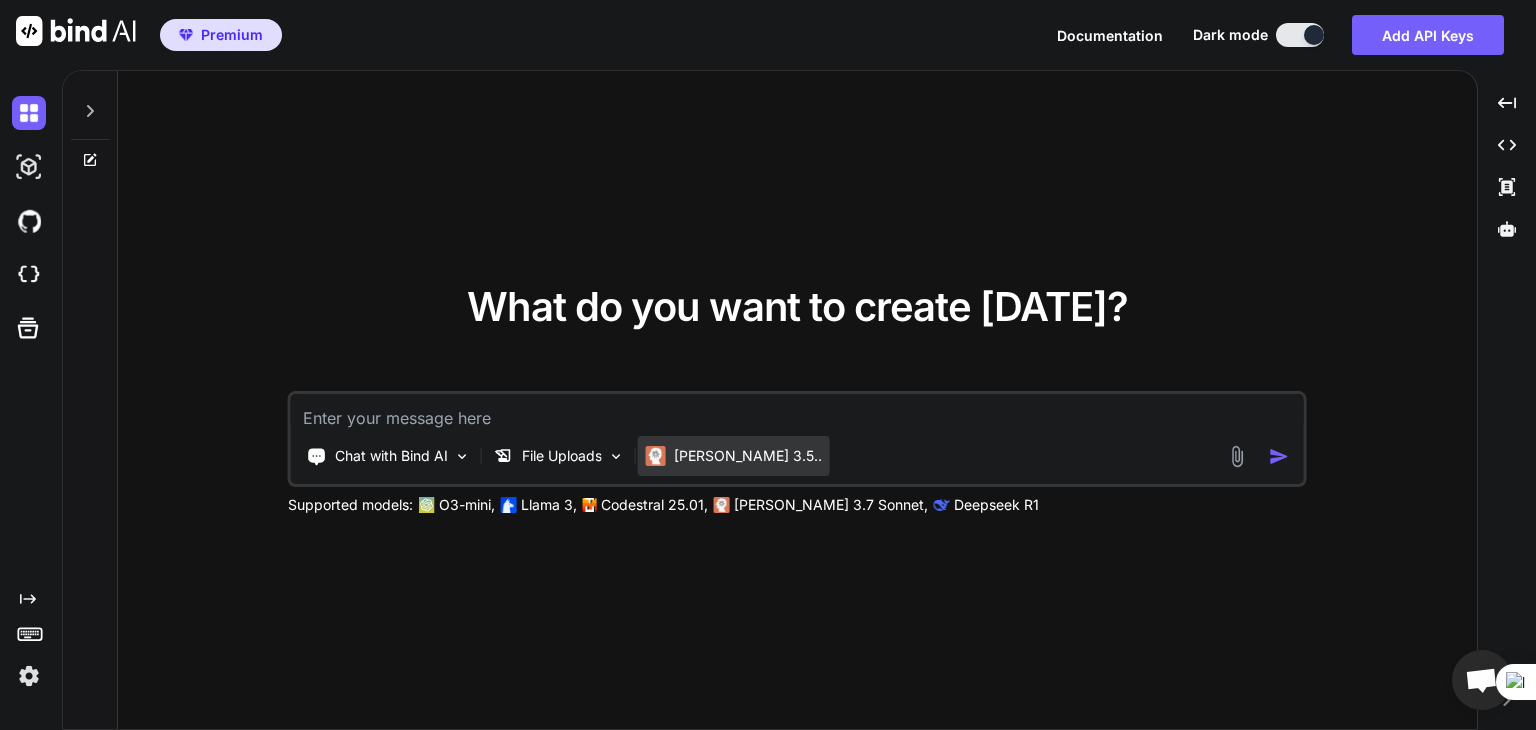 click on "[PERSON_NAME] 3.5.." at bounding box center (748, 456) 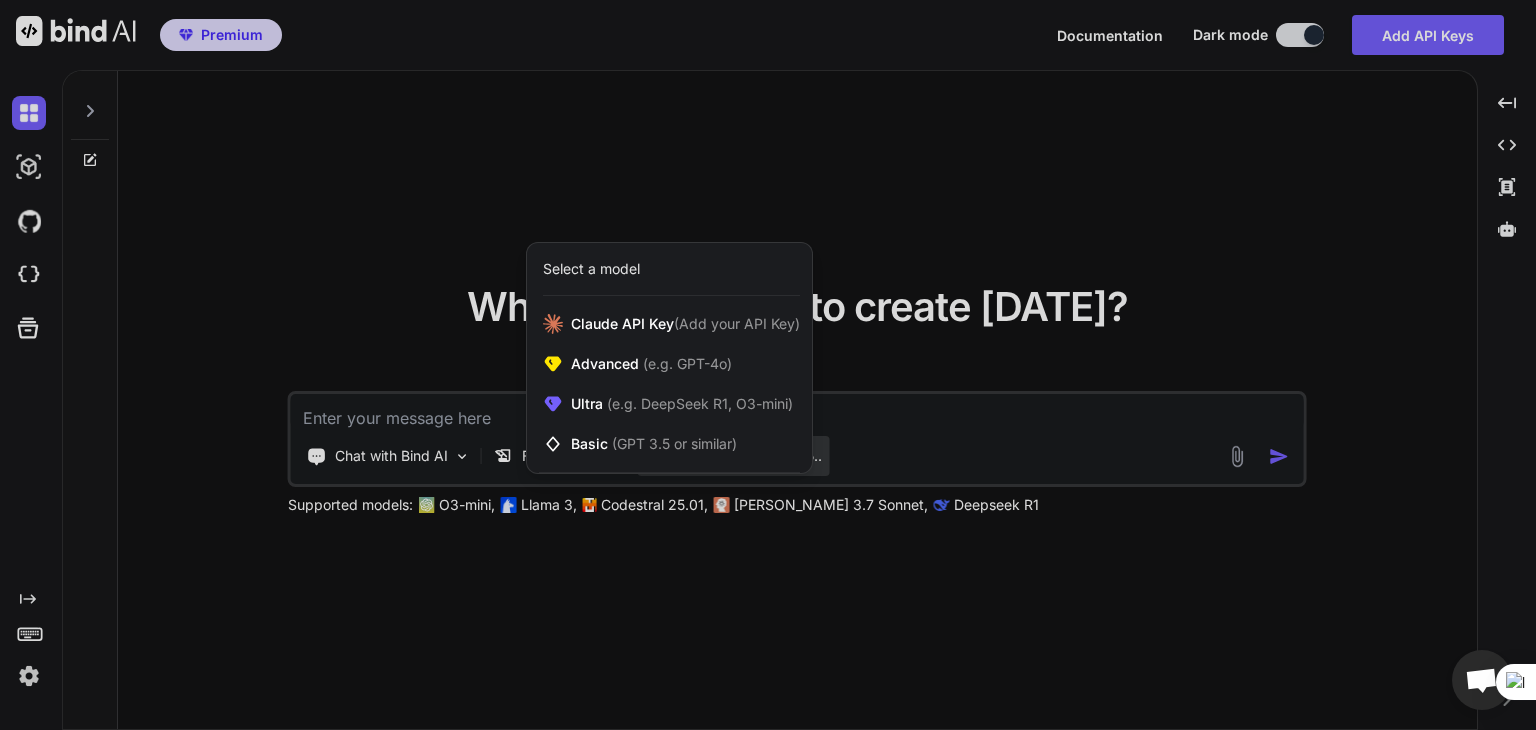 click at bounding box center [768, 365] 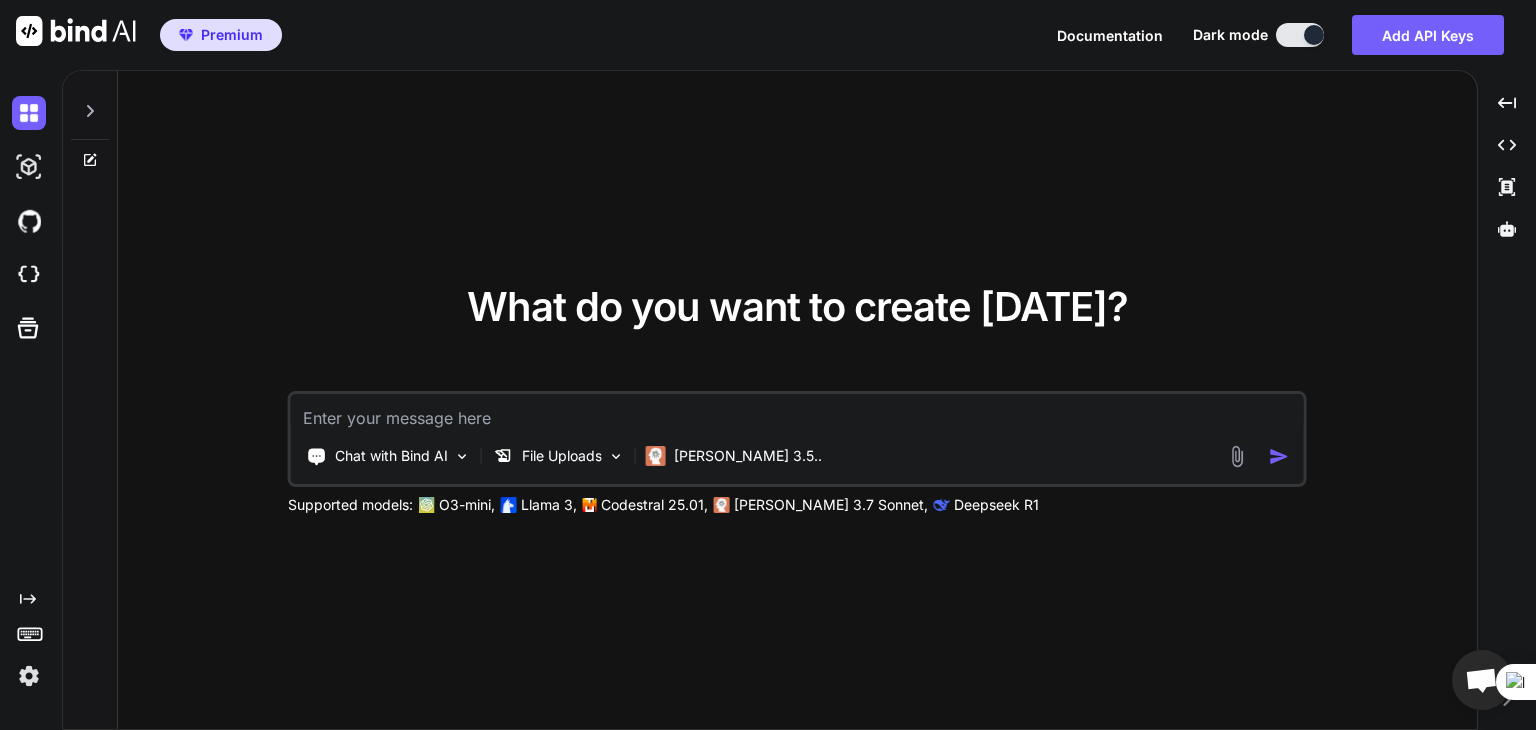 click on "[PERSON_NAME] 3.7 Sonnet," at bounding box center (831, 505) 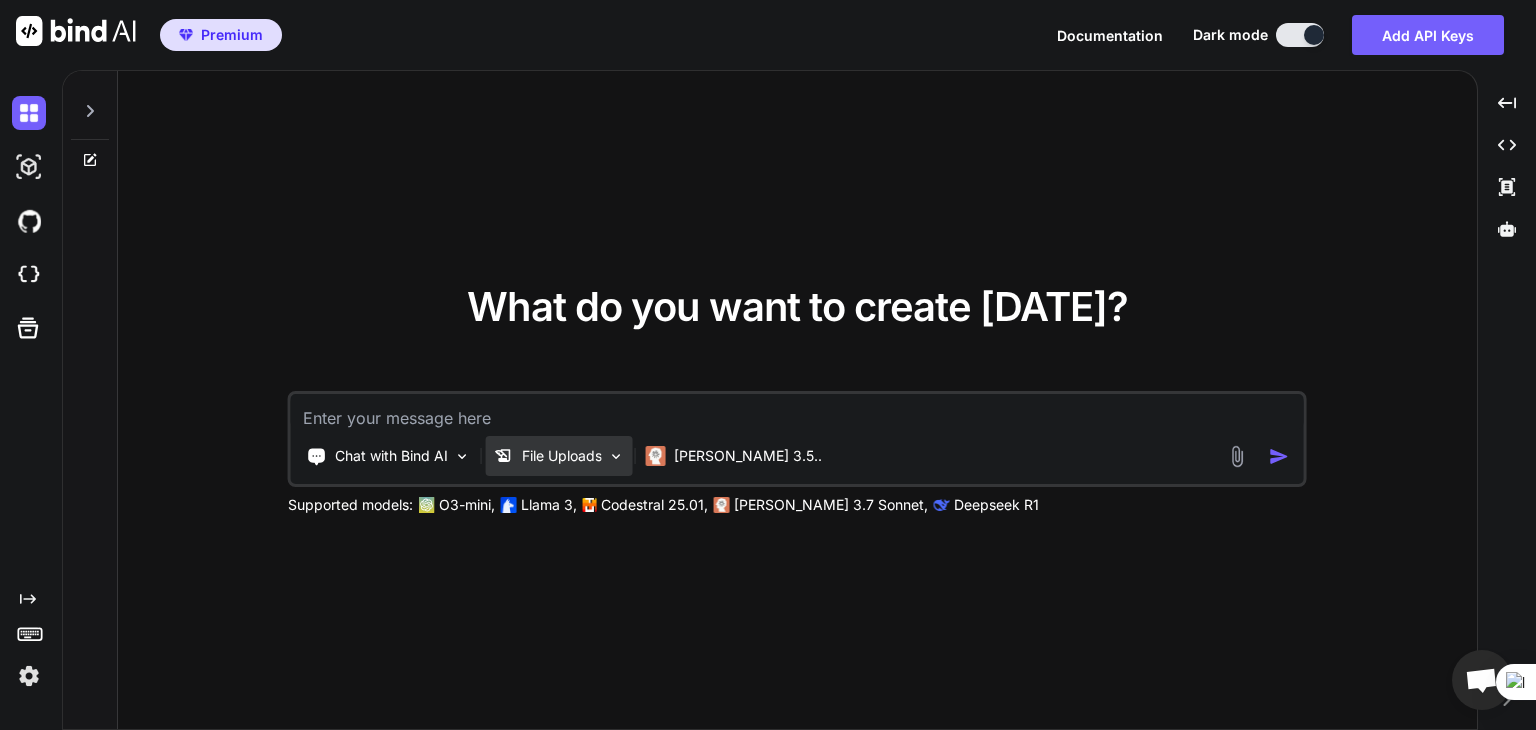 click on "File Uploads" at bounding box center [562, 456] 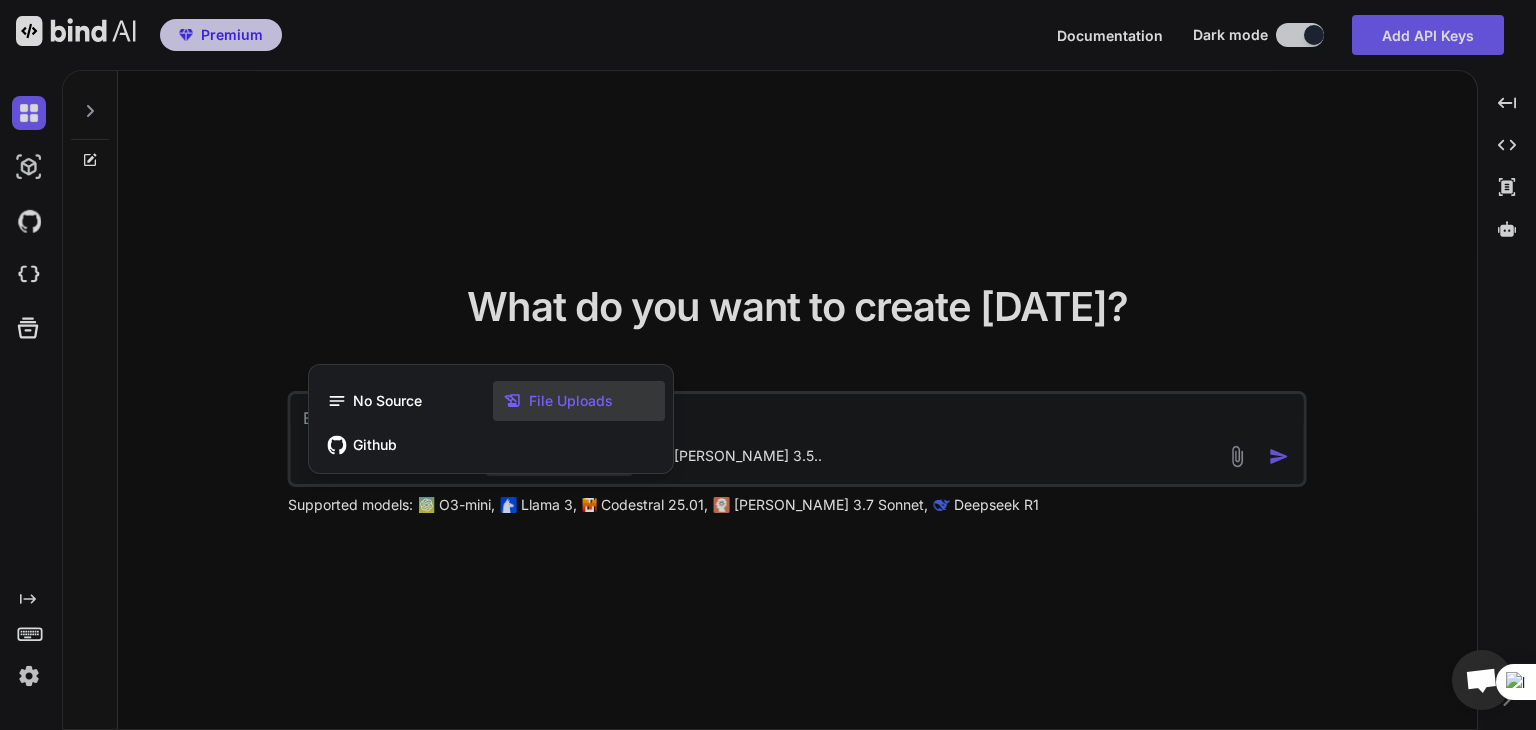 click at bounding box center [768, 365] 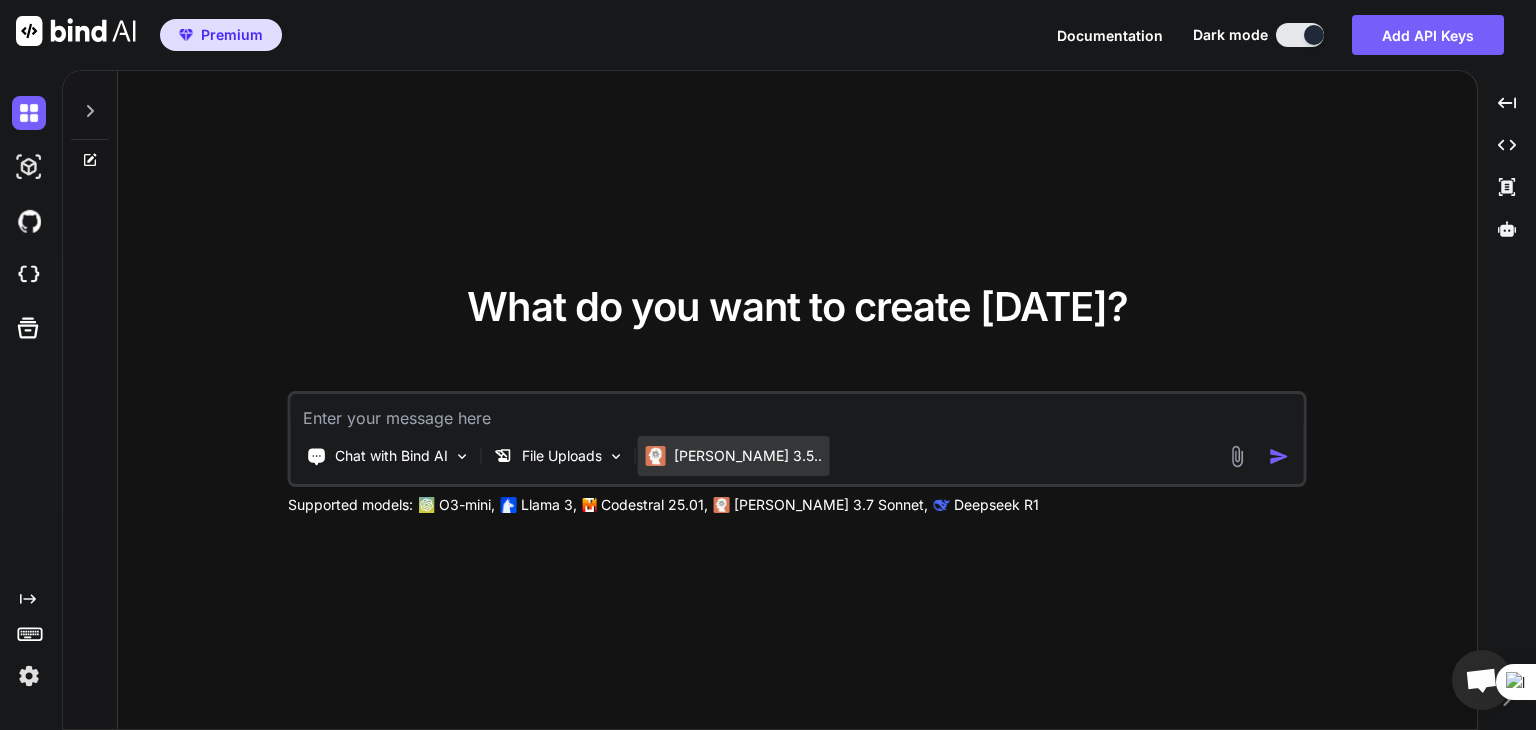 click on "[PERSON_NAME] 3.5.." at bounding box center [734, 456] 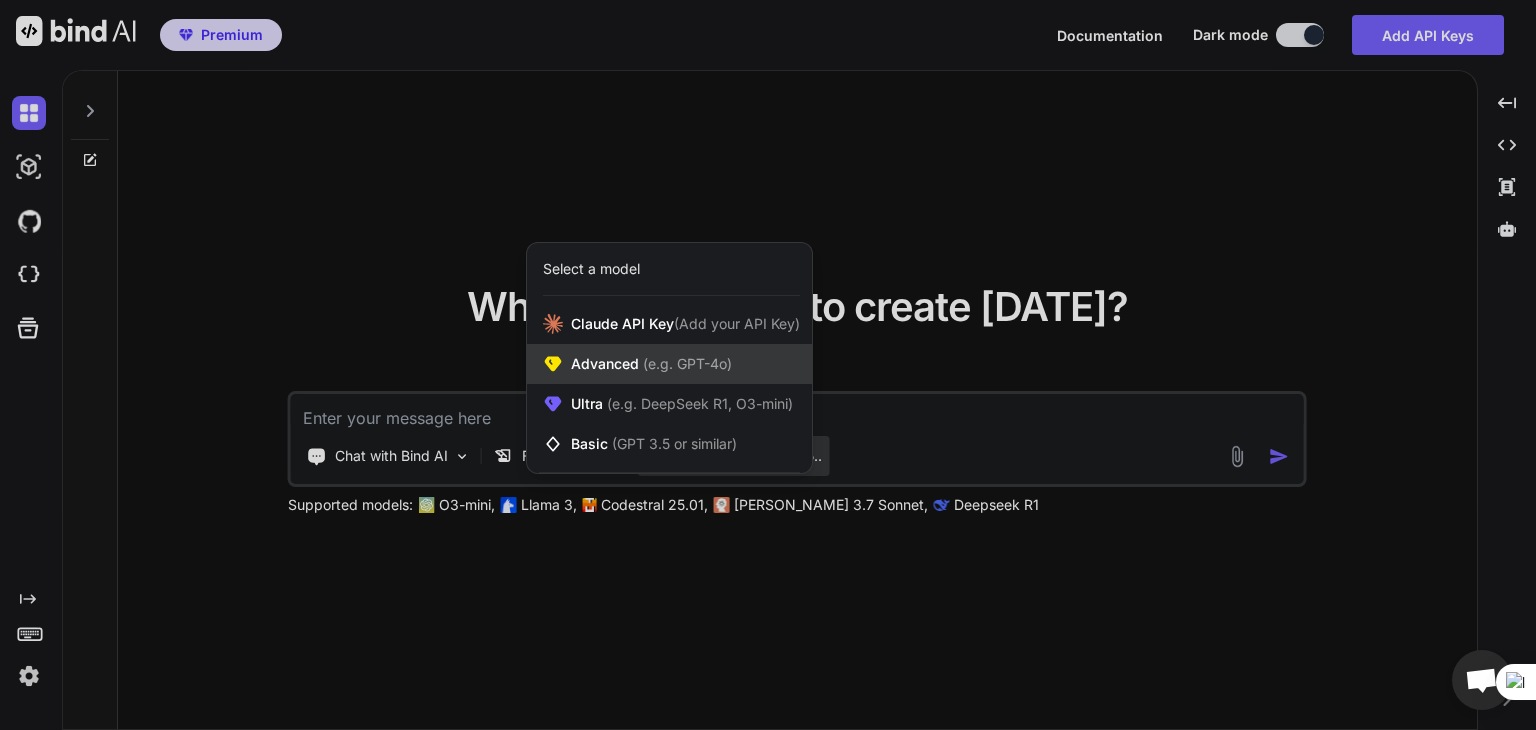 click on "Advanced     (e.g. GPT-4o)" at bounding box center [651, 364] 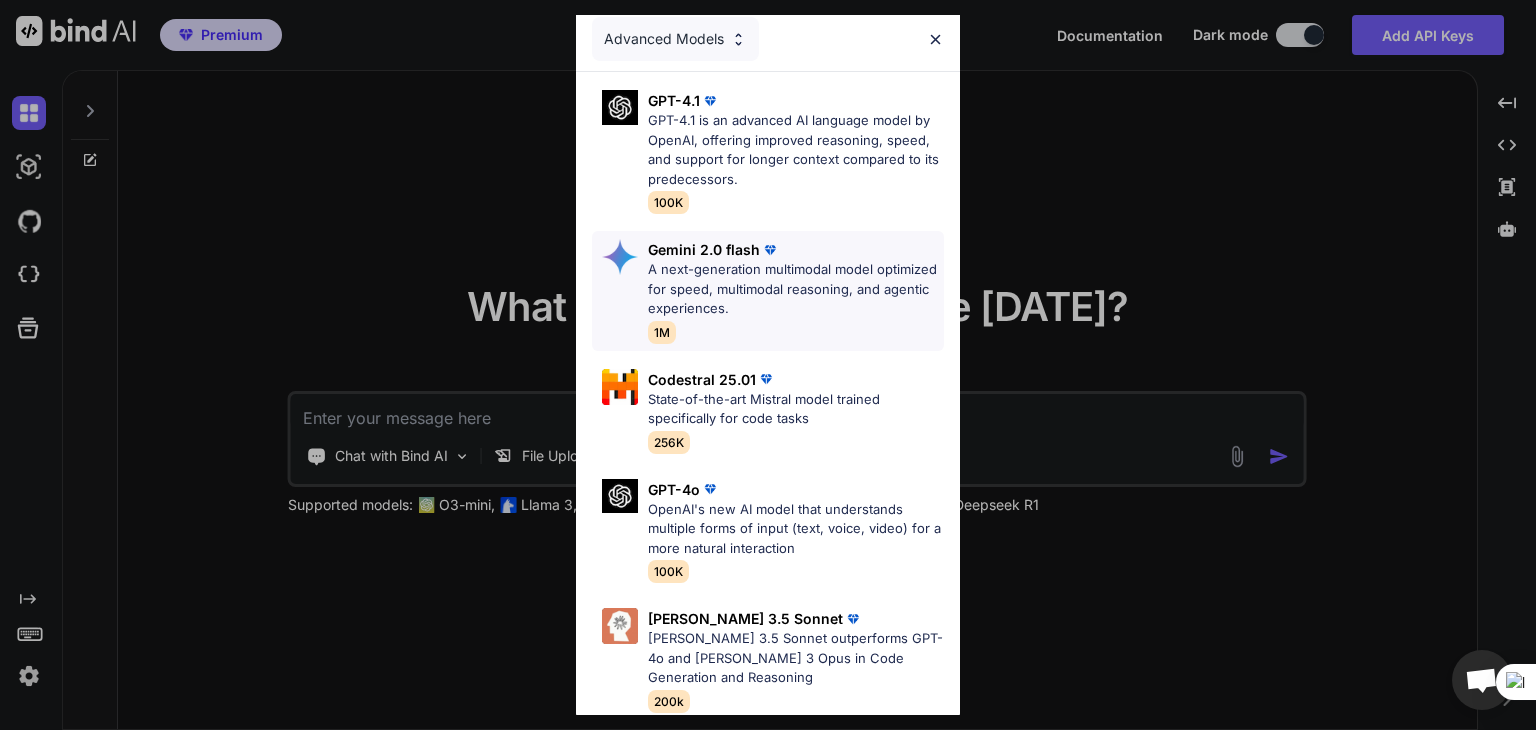 scroll, scrollTop: 16, scrollLeft: 0, axis: vertical 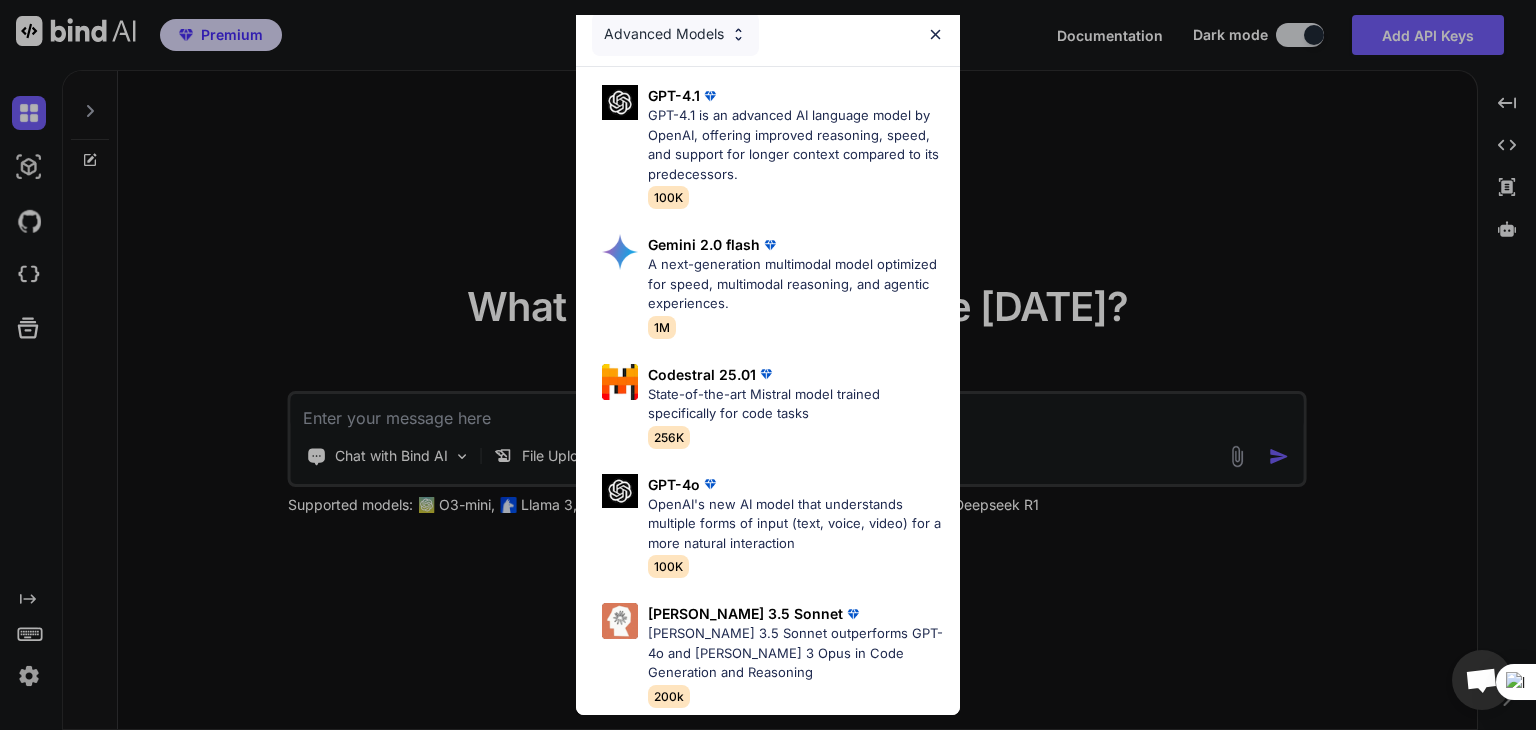 click on "Advanced Models GPT-4.1 GPT-4.1 is an advanced AI language model by OpenAI, offering improved reasoning, speed, and support for longer context compared to its predecessors. 100K Gemini 2.0 flash A next-generation multimodal model optimized for speed, multimodal reasoning, and agentic experiences. 1M Codestral 25.01 State-of-the-art Mistral model trained specifically for code tasks 256K GPT-4o OpenAI's new AI model that understands multiple forms of input (text, voice, video) for a more natural interaction 100K [PERSON_NAME] 3.5 Sonnet [PERSON_NAME] 3.5 Sonnet outperforms GPT-4o and [PERSON_NAME] 3 Opus in Code Generation and Reasoning 200k" at bounding box center (768, 365) 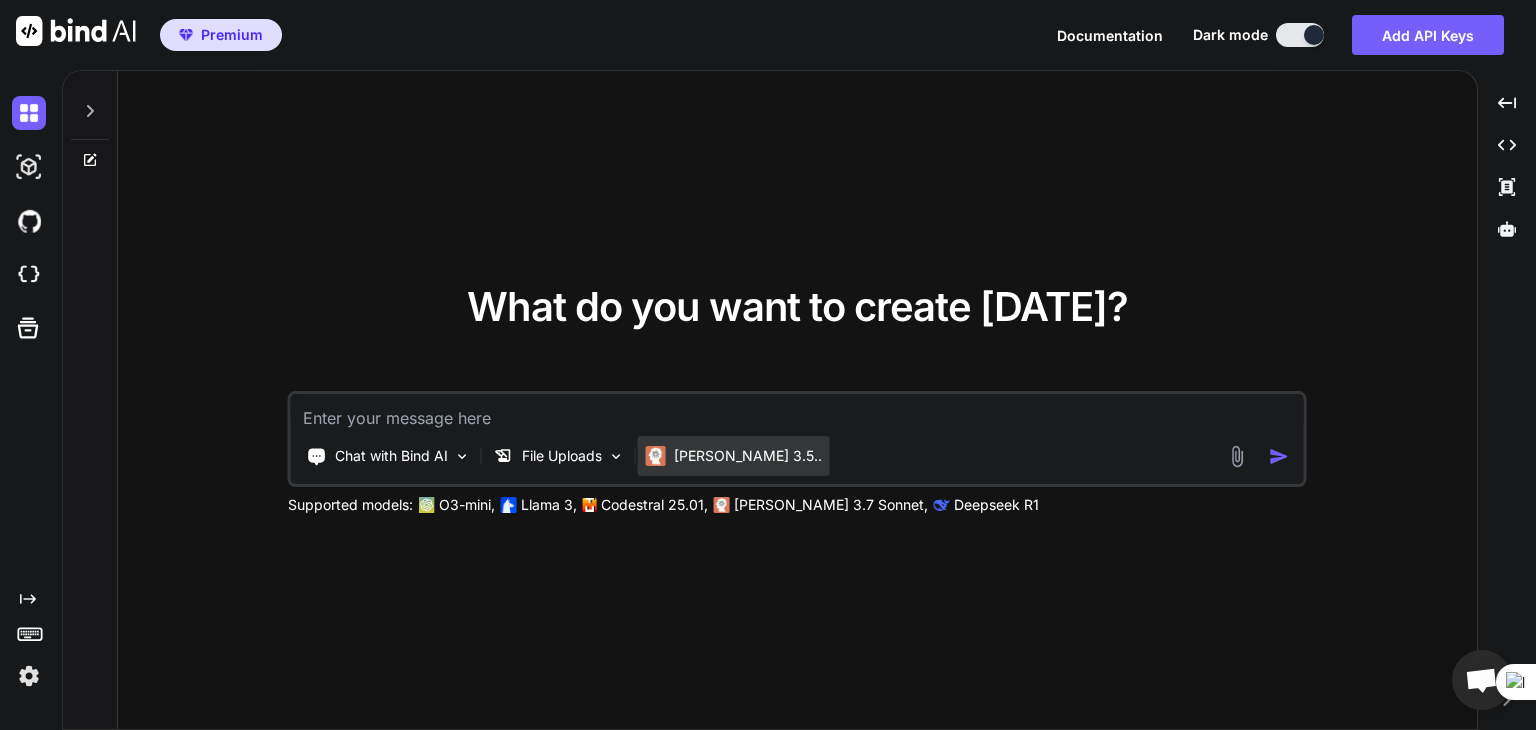 click on "[PERSON_NAME] 3.5.." at bounding box center [748, 456] 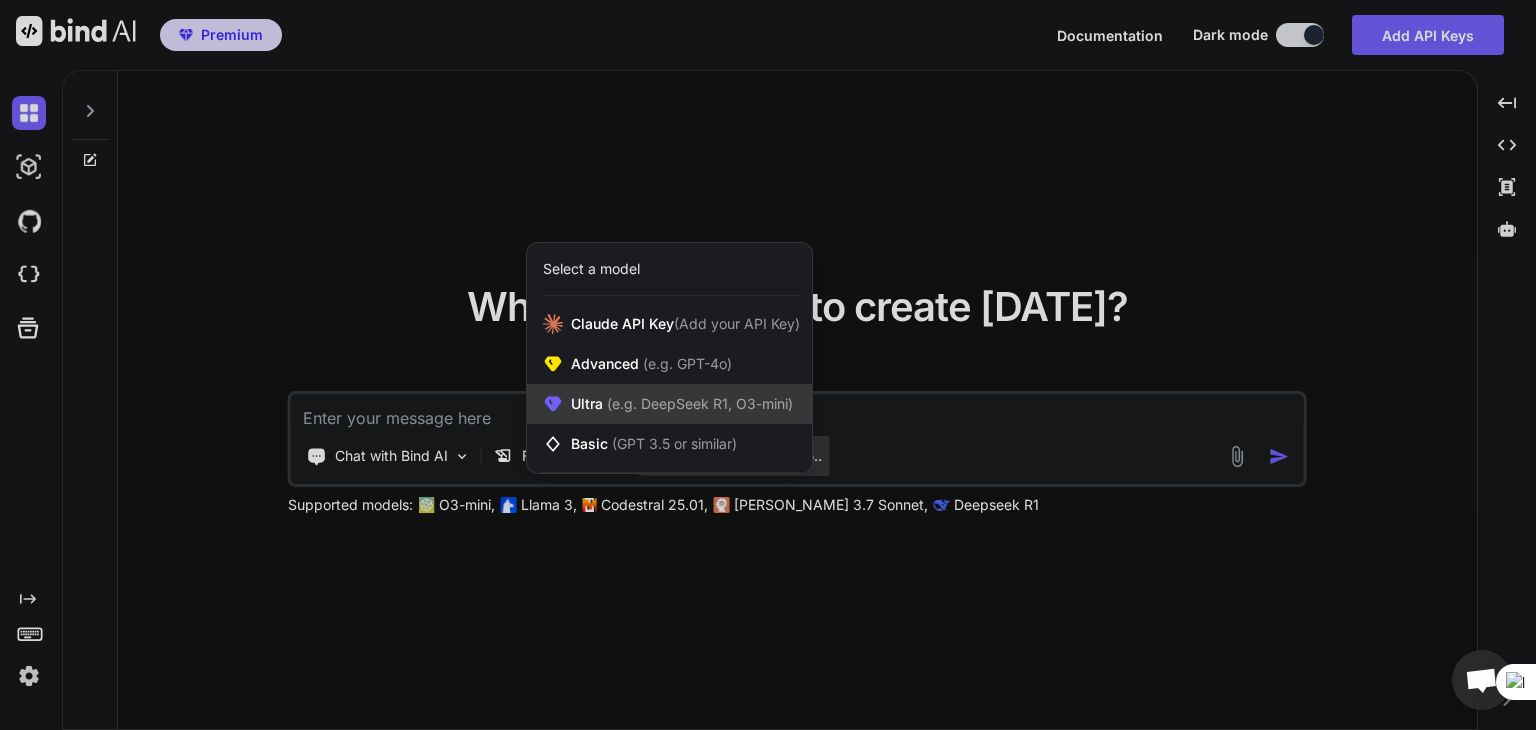 click on "(e.g. DeepSeek R1, O3-mini)" at bounding box center [698, 403] 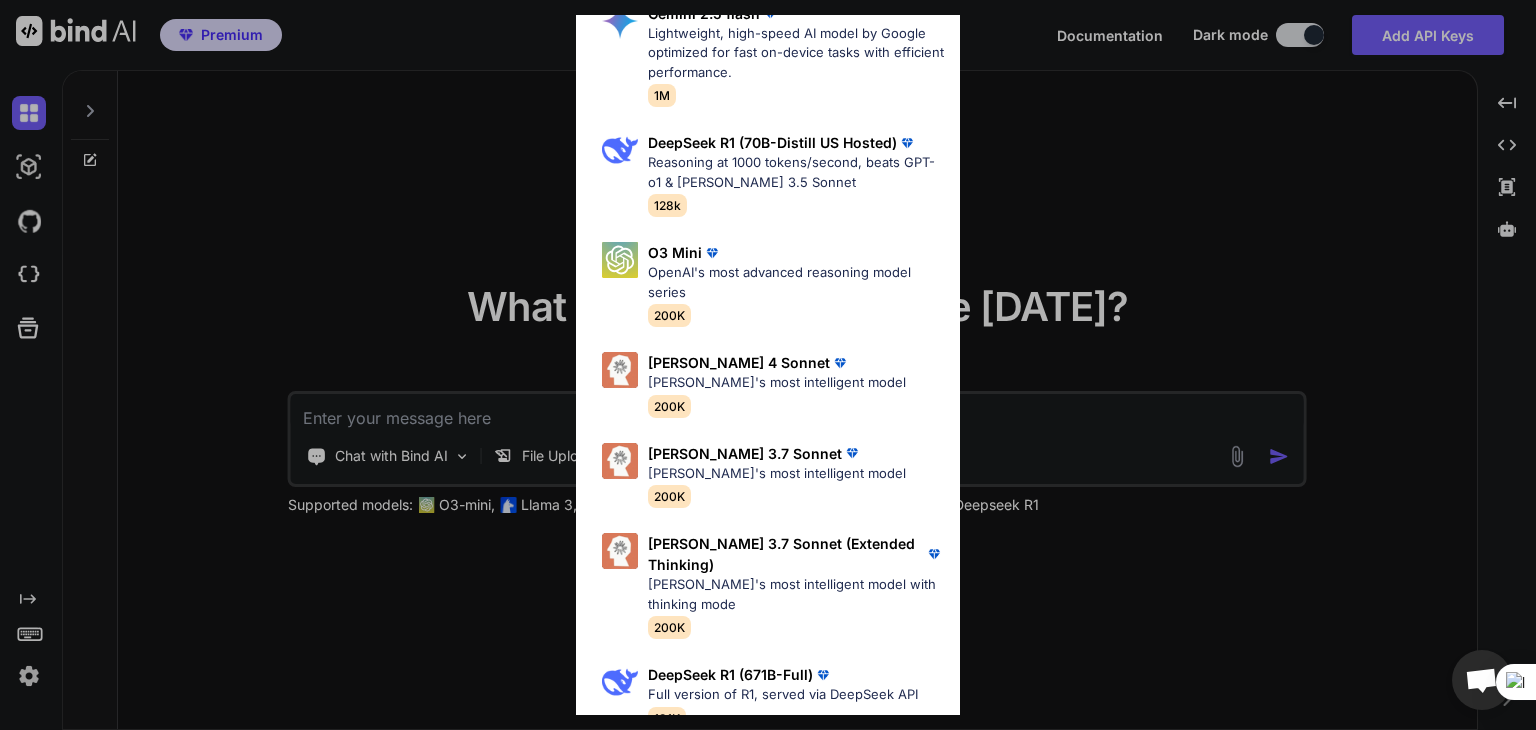 scroll, scrollTop: 488, scrollLeft: 0, axis: vertical 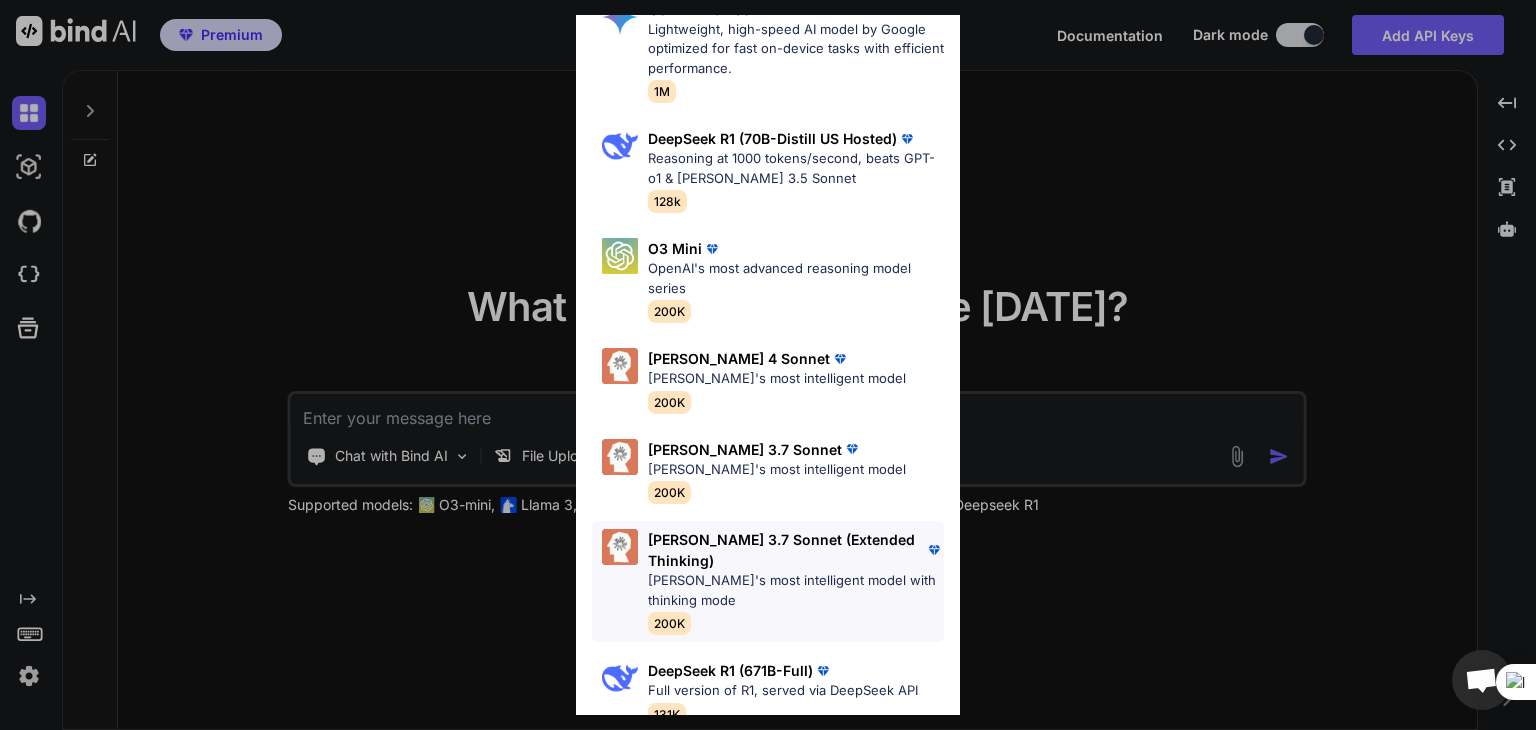 click on "[PERSON_NAME] 3.7 Sonnet (Extended Thinking)" at bounding box center (786, 550) 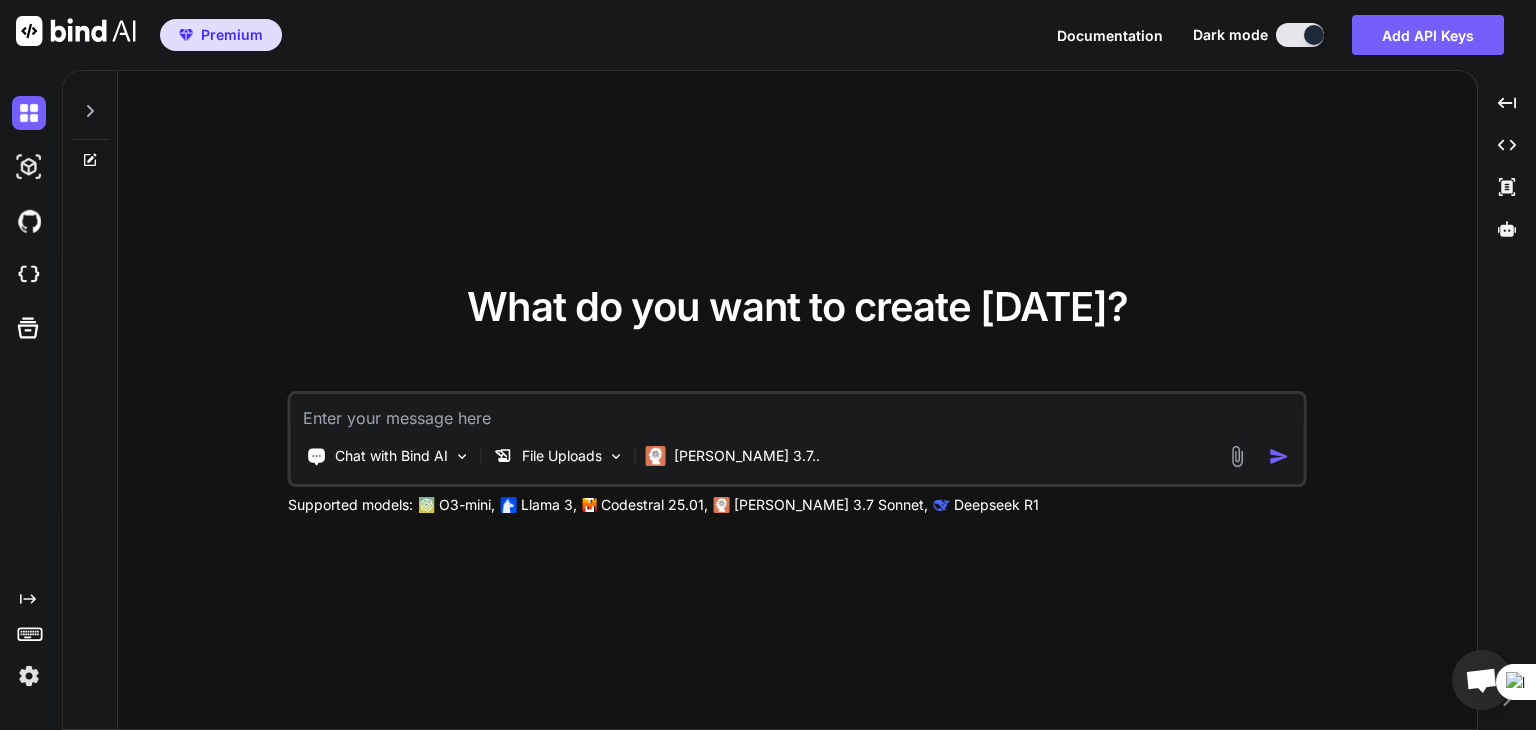 click at bounding box center [1237, 456] 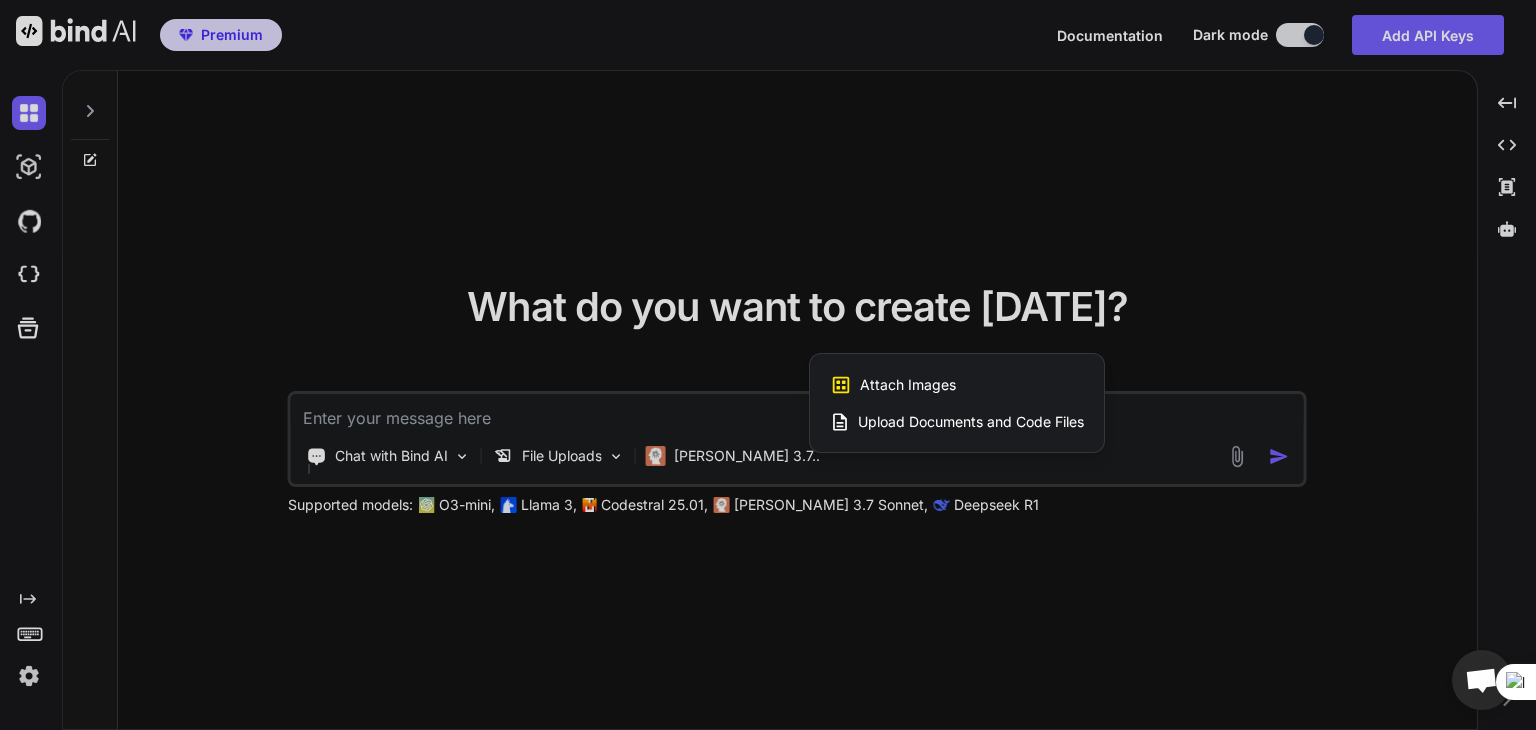 click on "Upload Documents and Code Files" at bounding box center [957, 422] 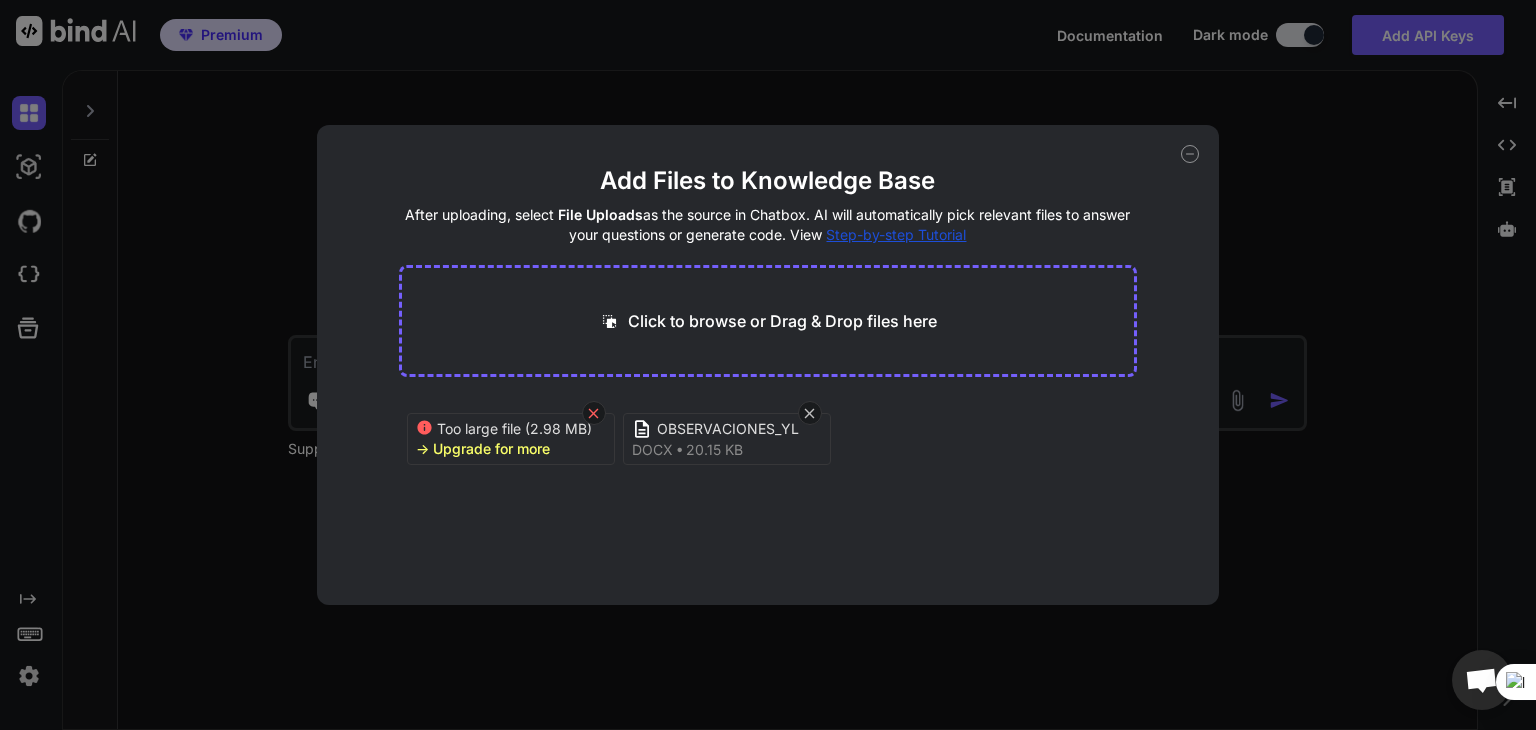 click 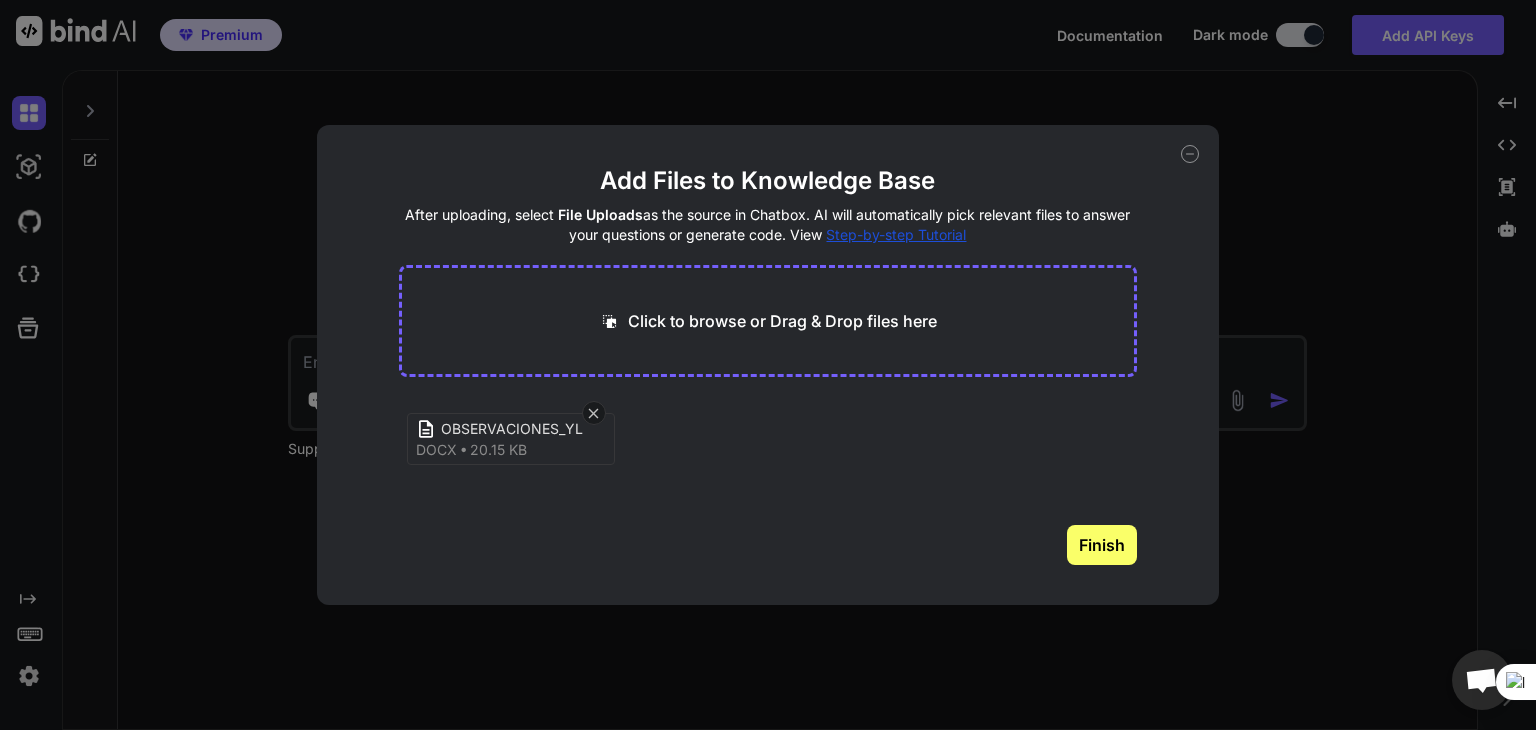 click on "OBSERVACIONES_YL docx 20.15 KB" at bounding box center (768, 461) 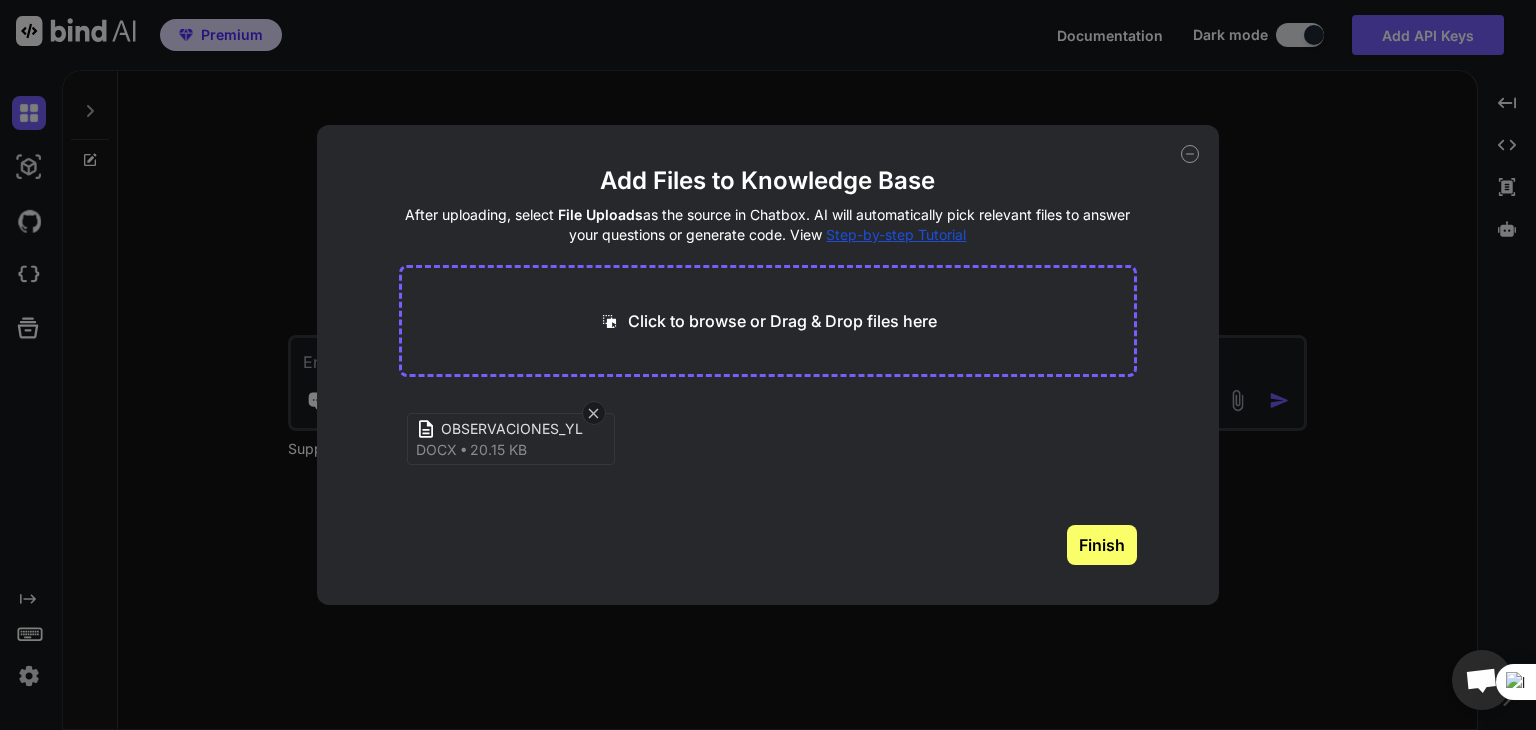 click on "Add Files to Knowledge Base After uploading, select   File Uploads  as the source in Chatbox. AI will automatically pick relevant files to answer your questions or generate code. View   Step-by-step Tutorial Click to browse or Drag & Drop files here OBSERVACIONES_YL docx 20.15 KB Finish" at bounding box center (768, 365) 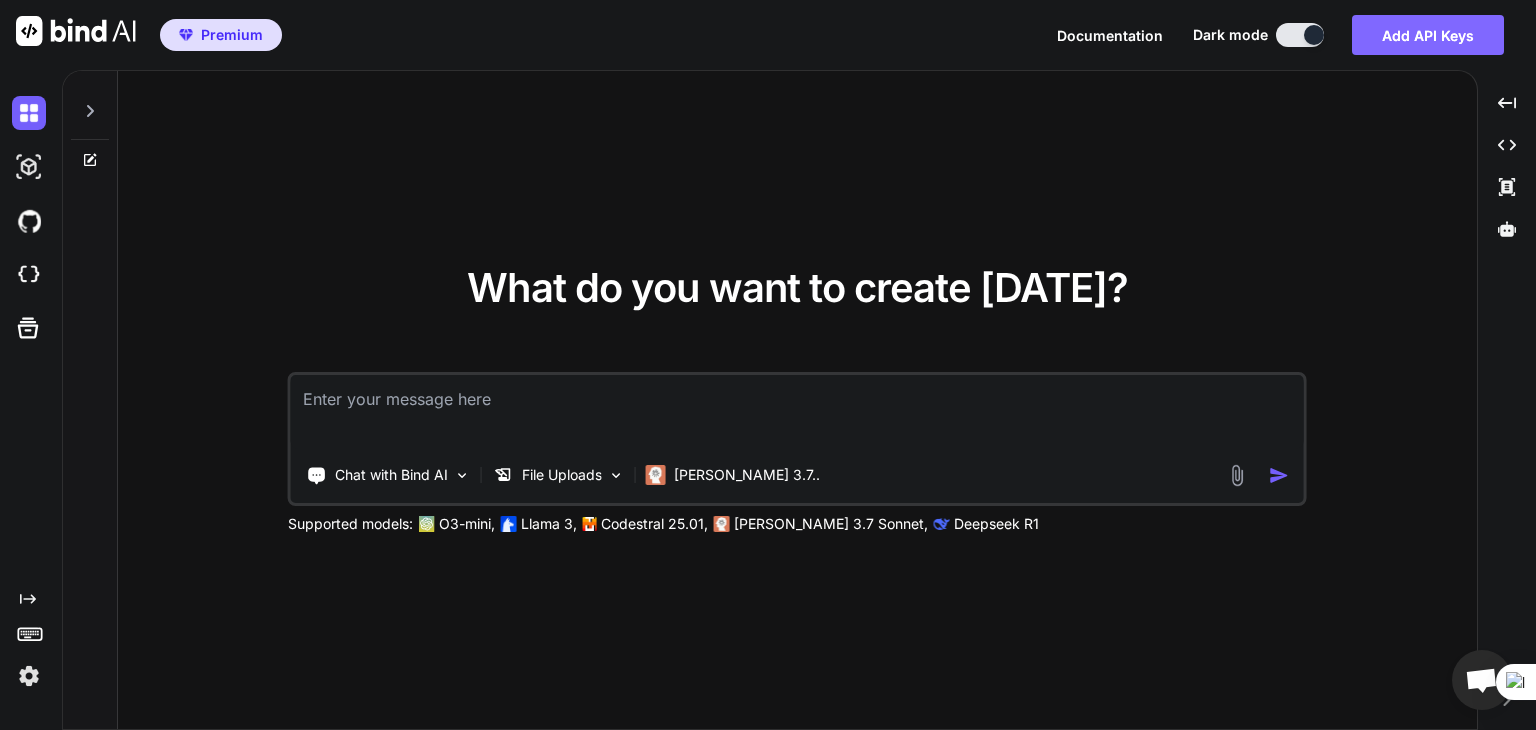 click on "Add API Keys" at bounding box center [1428, 35] 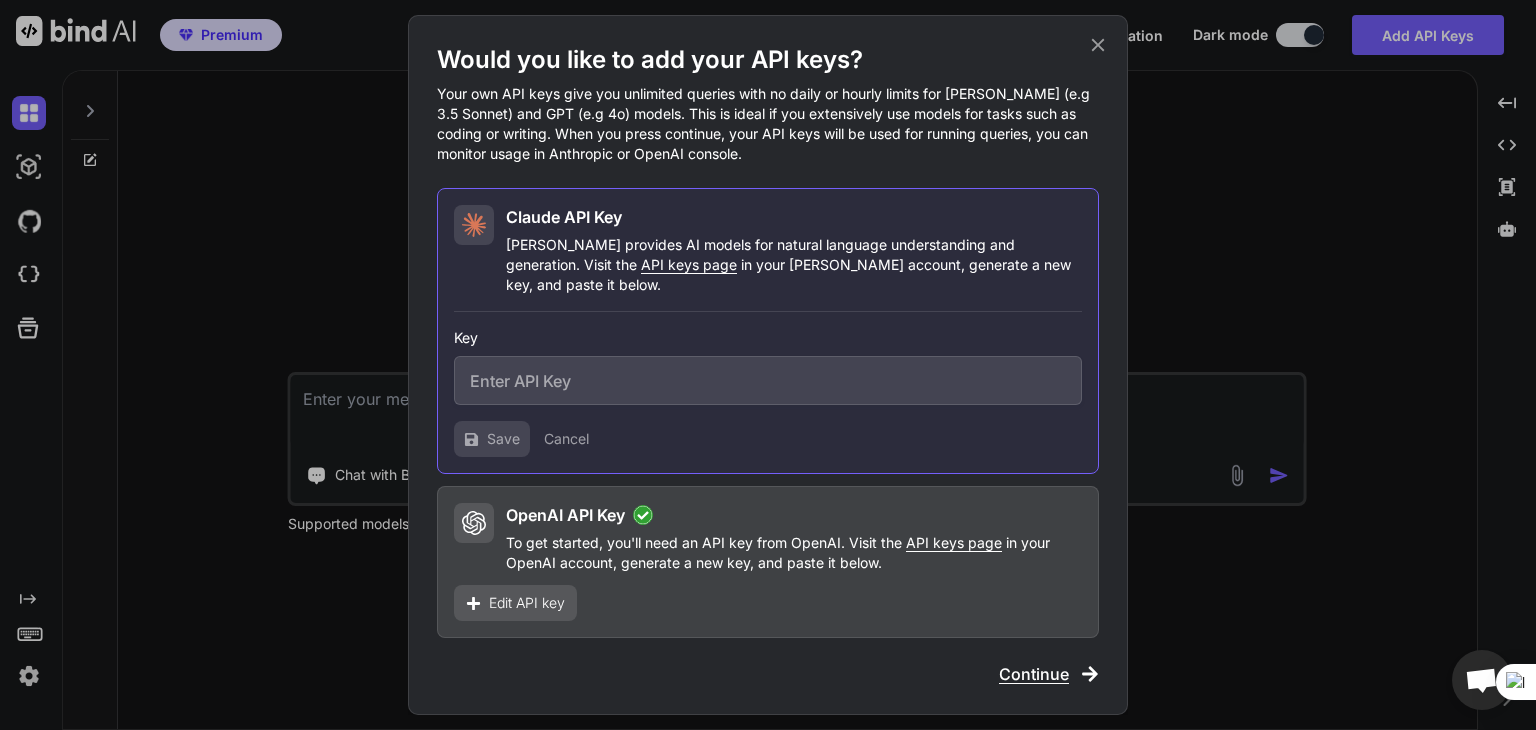 click at bounding box center (768, 380) 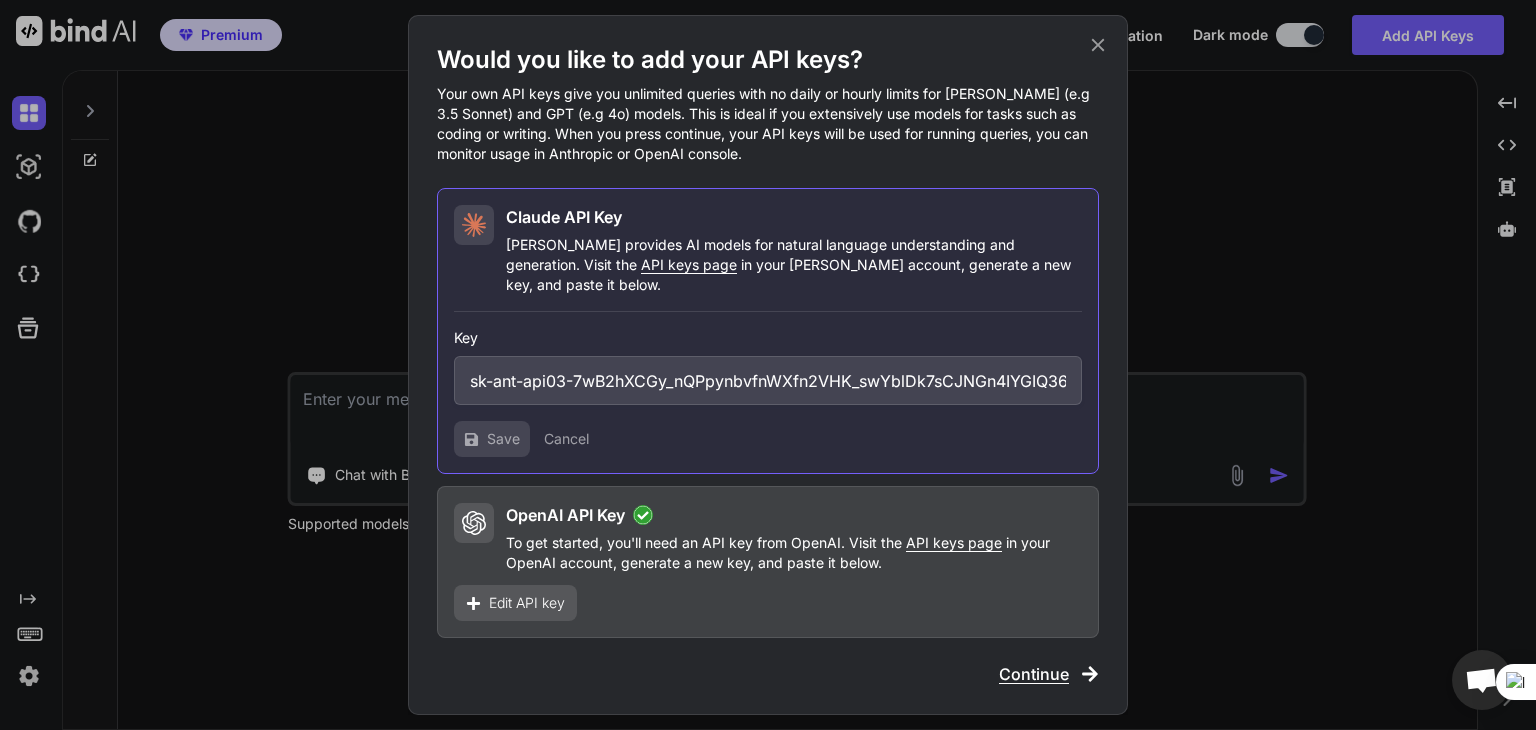 scroll, scrollTop: 0, scrollLeft: 408, axis: horizontal 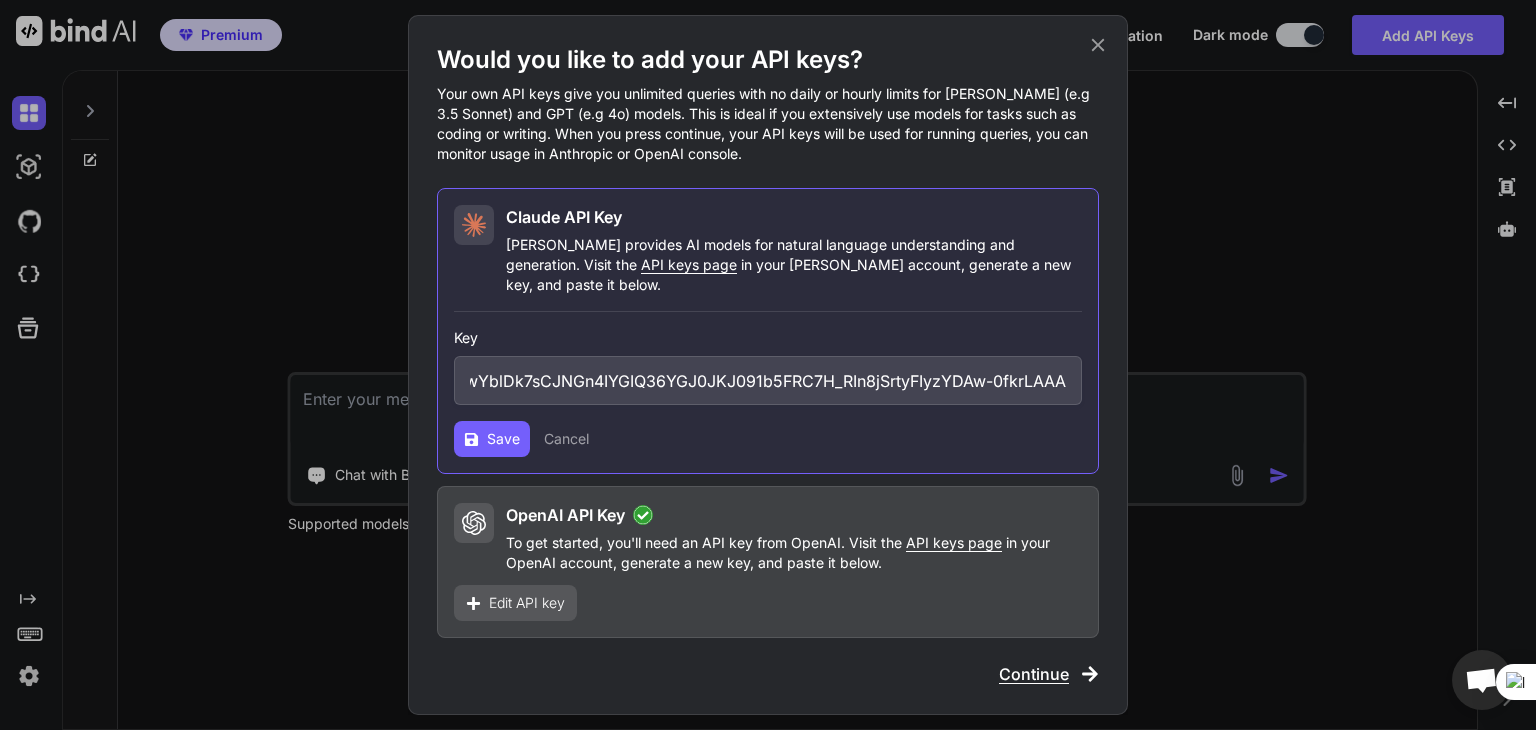 type on "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" 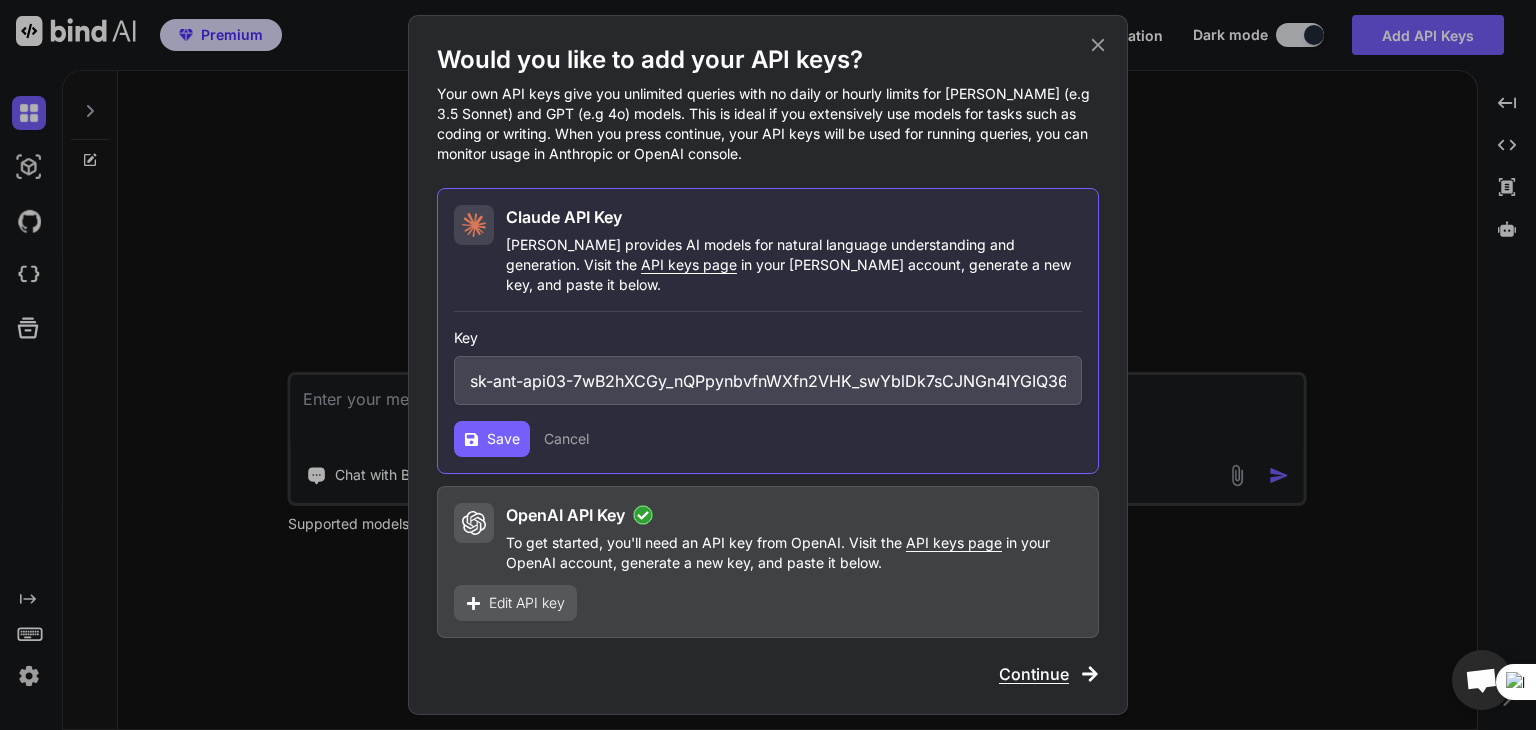 click on "Save" at bounding box center (503, 439) 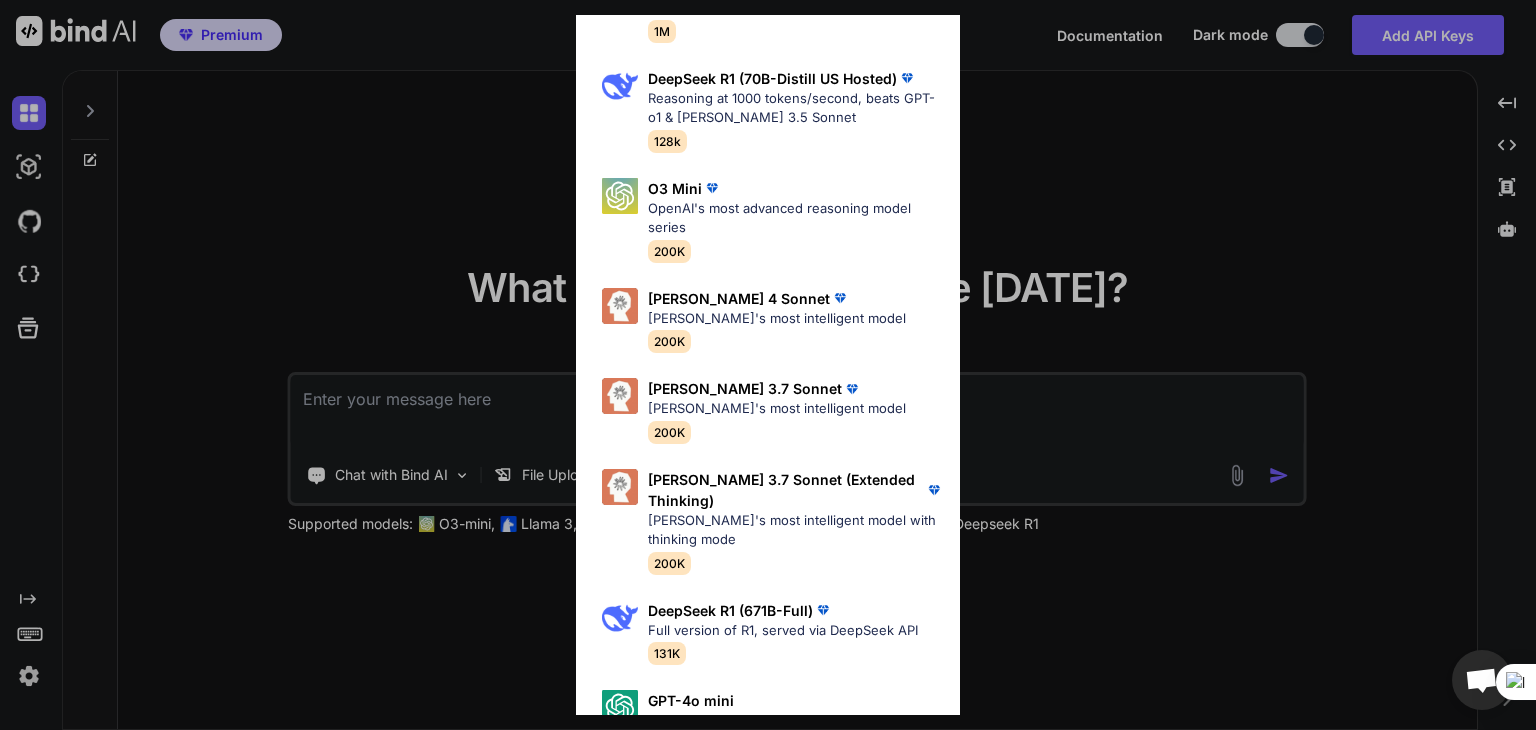 scroll, scrollTop: 1194, scrollLeft: 0, axis: vertical 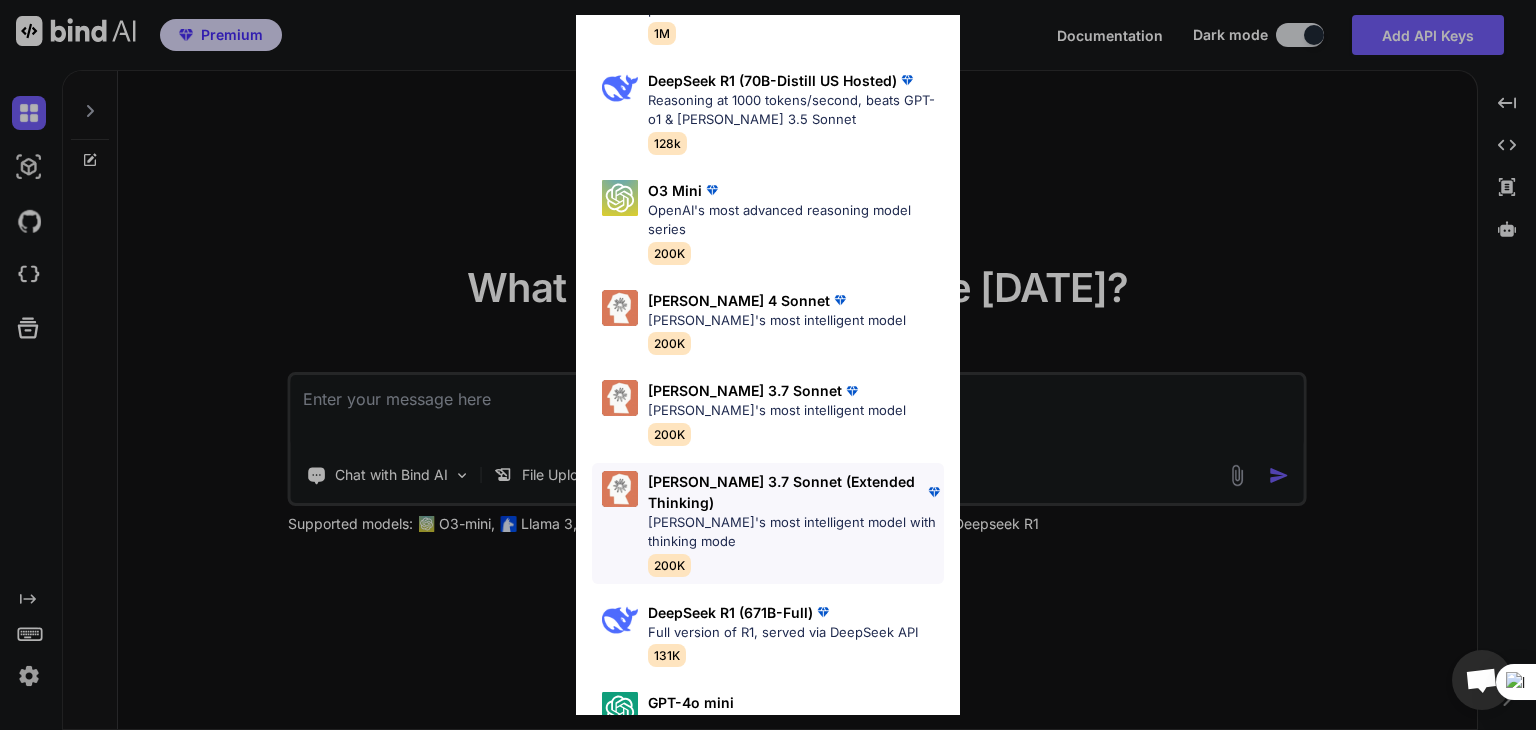 click on "[PERSON_NAME]'s most intelligent model with thinking mode" at bounding box center [796, 532] 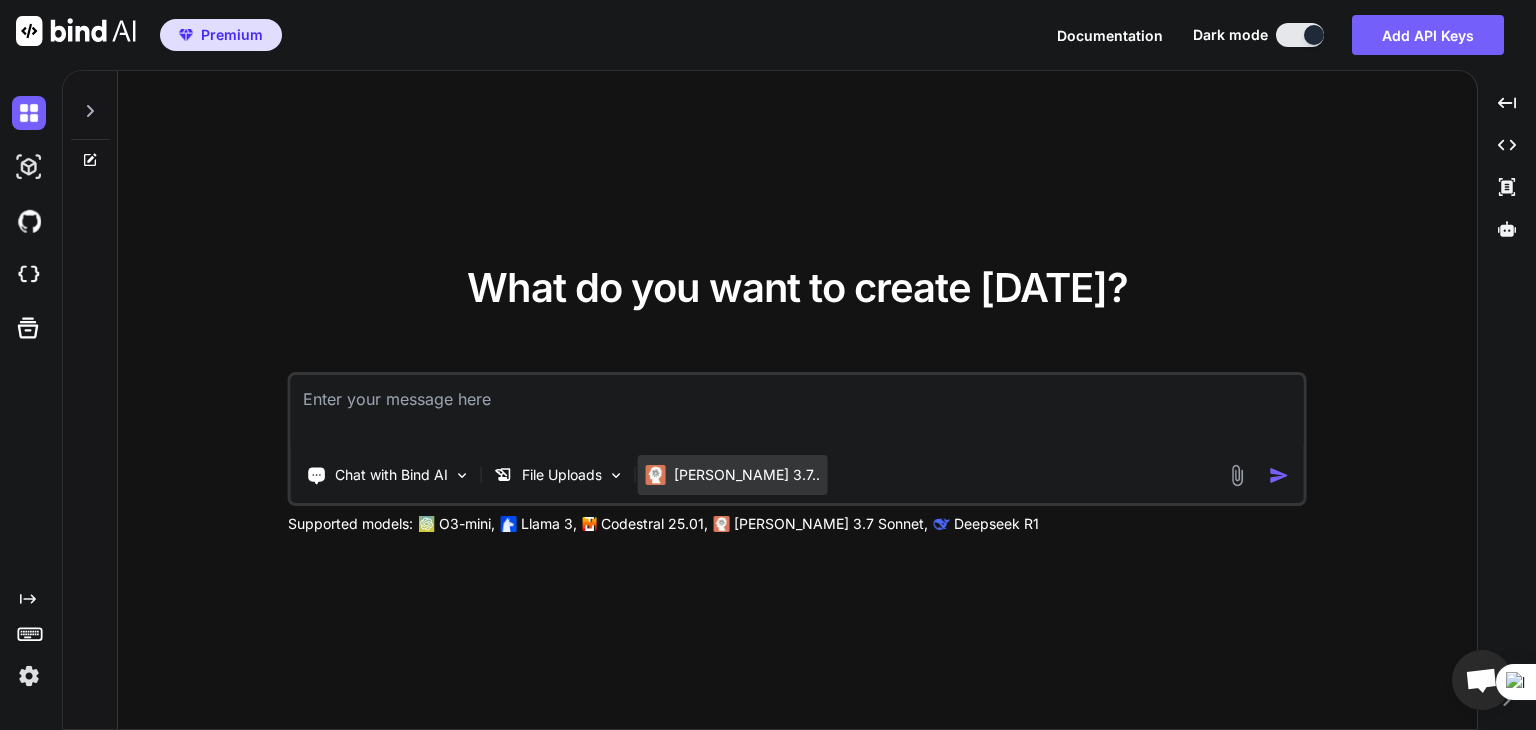 click on "[PERSON_NAME] 3.7.." at bounding box center (747, 475) 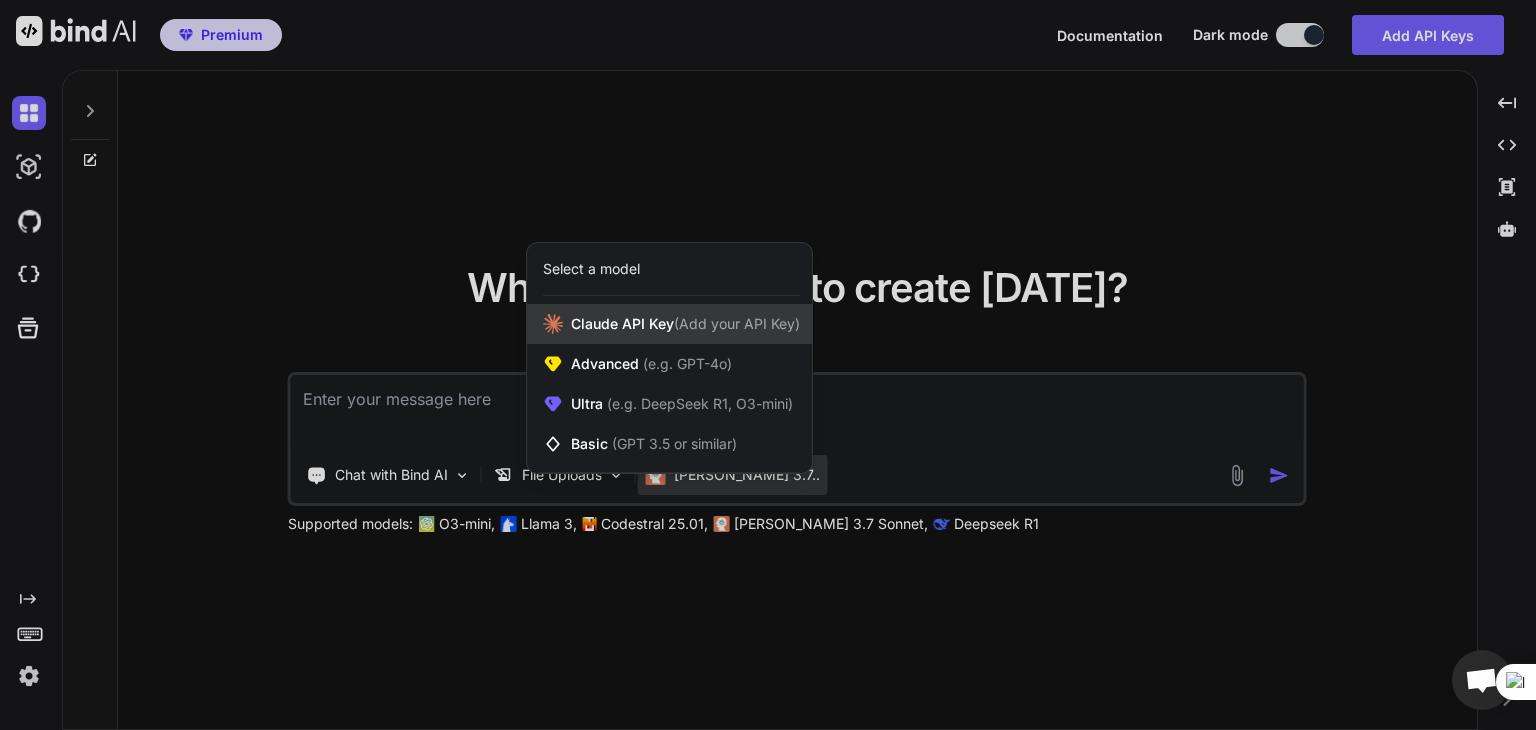 click on "[PERSON_NAME] Key (Add your API Key)" at bounding box center (685, 324) 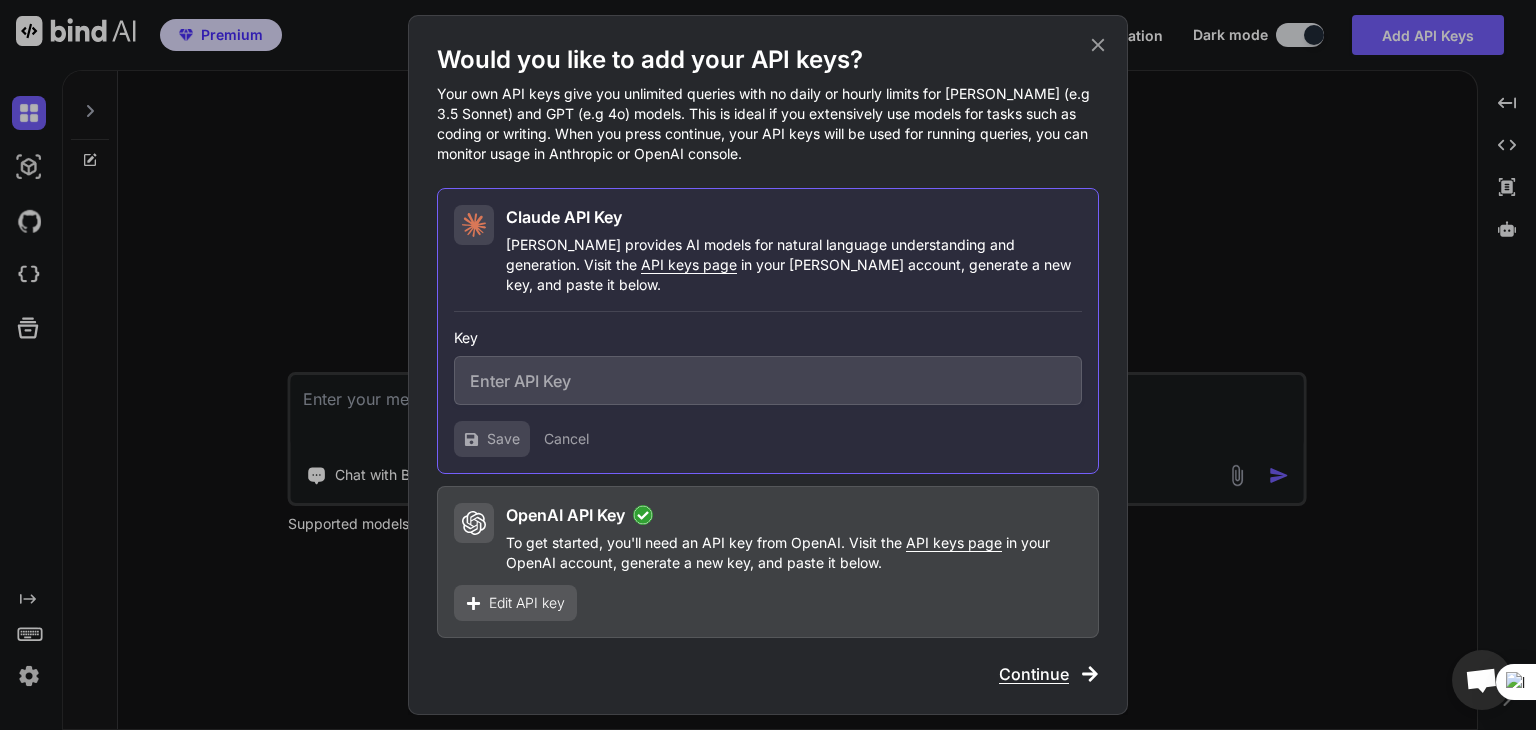 click at bounding box center (768, 380) 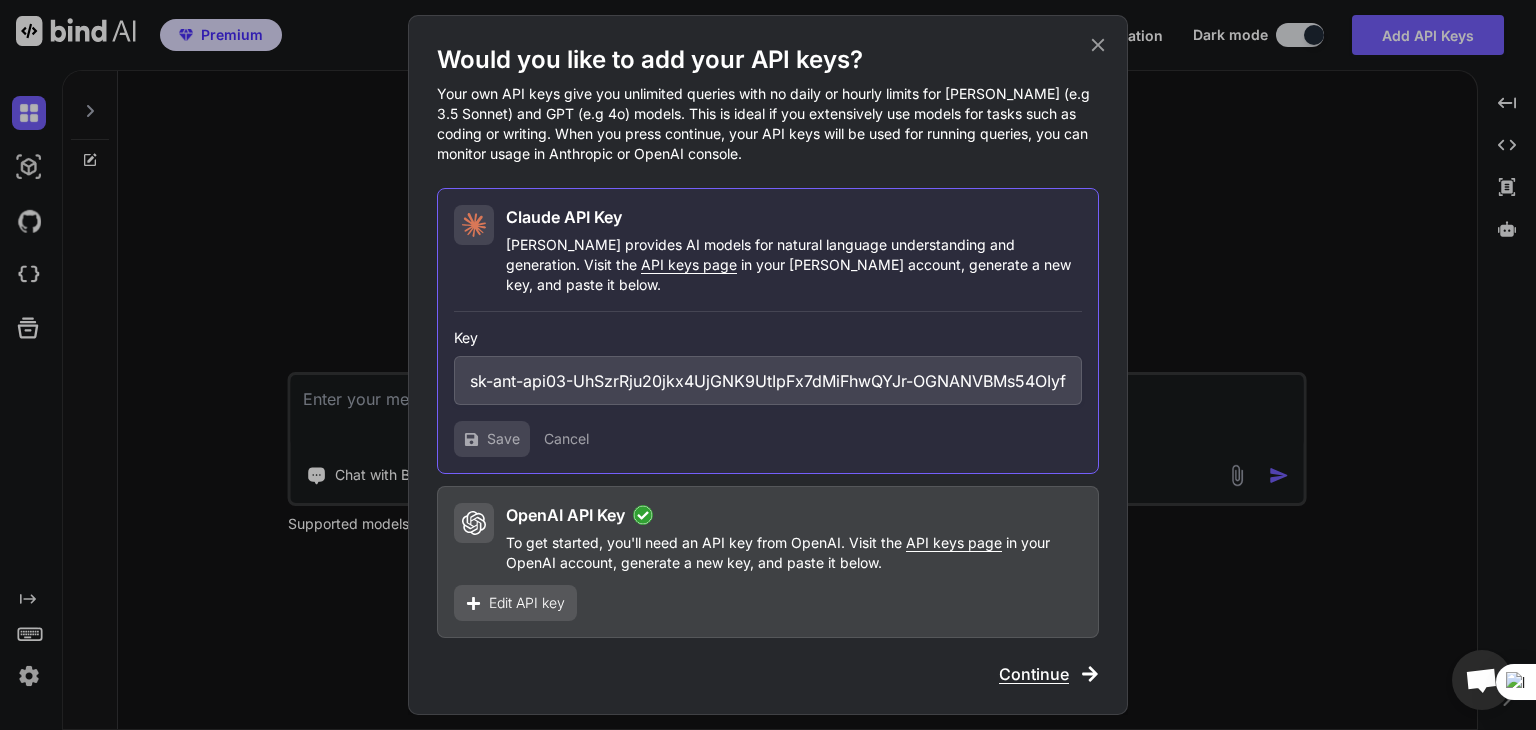 scroll, scrollTop: 0, scrollLeft: 433, axis: horizontal 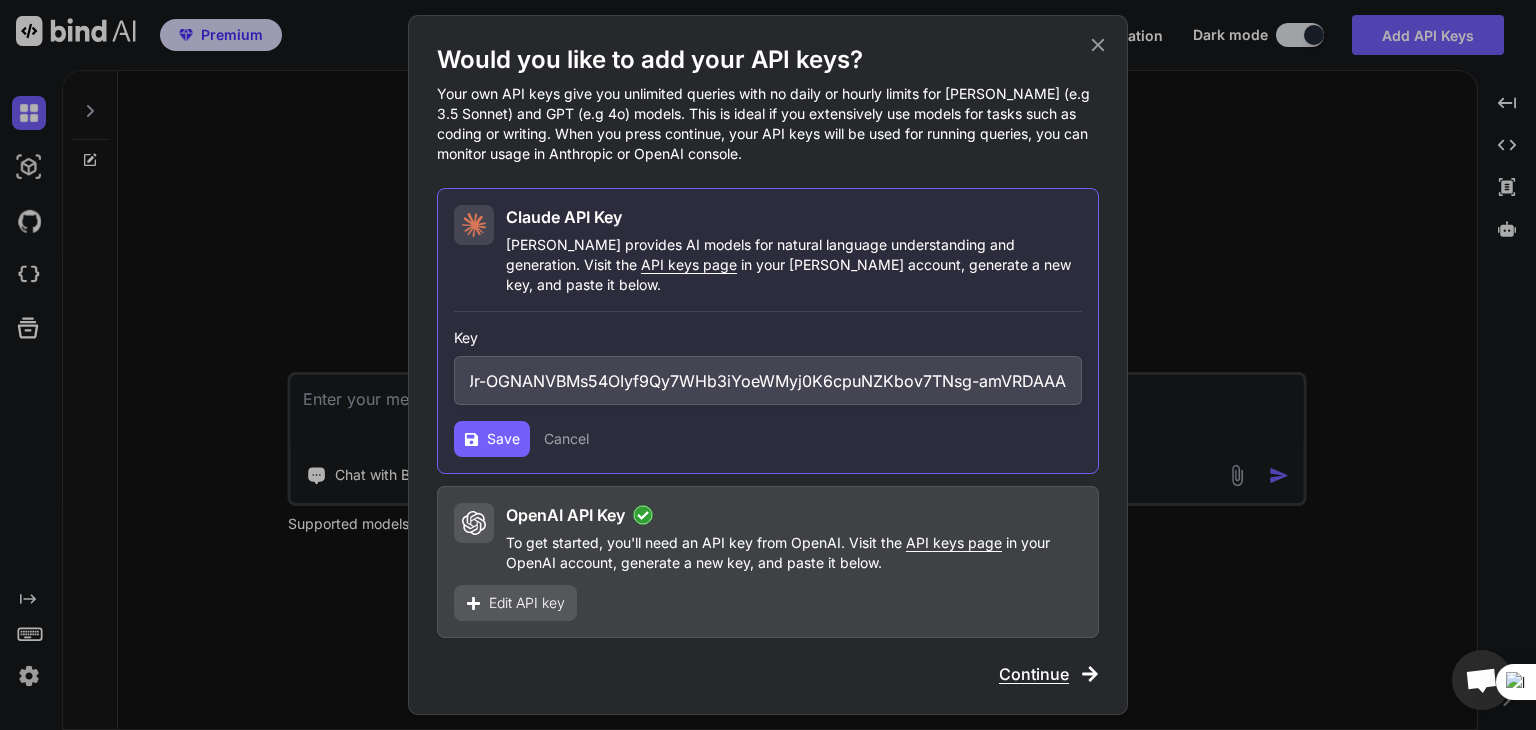 type on "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" 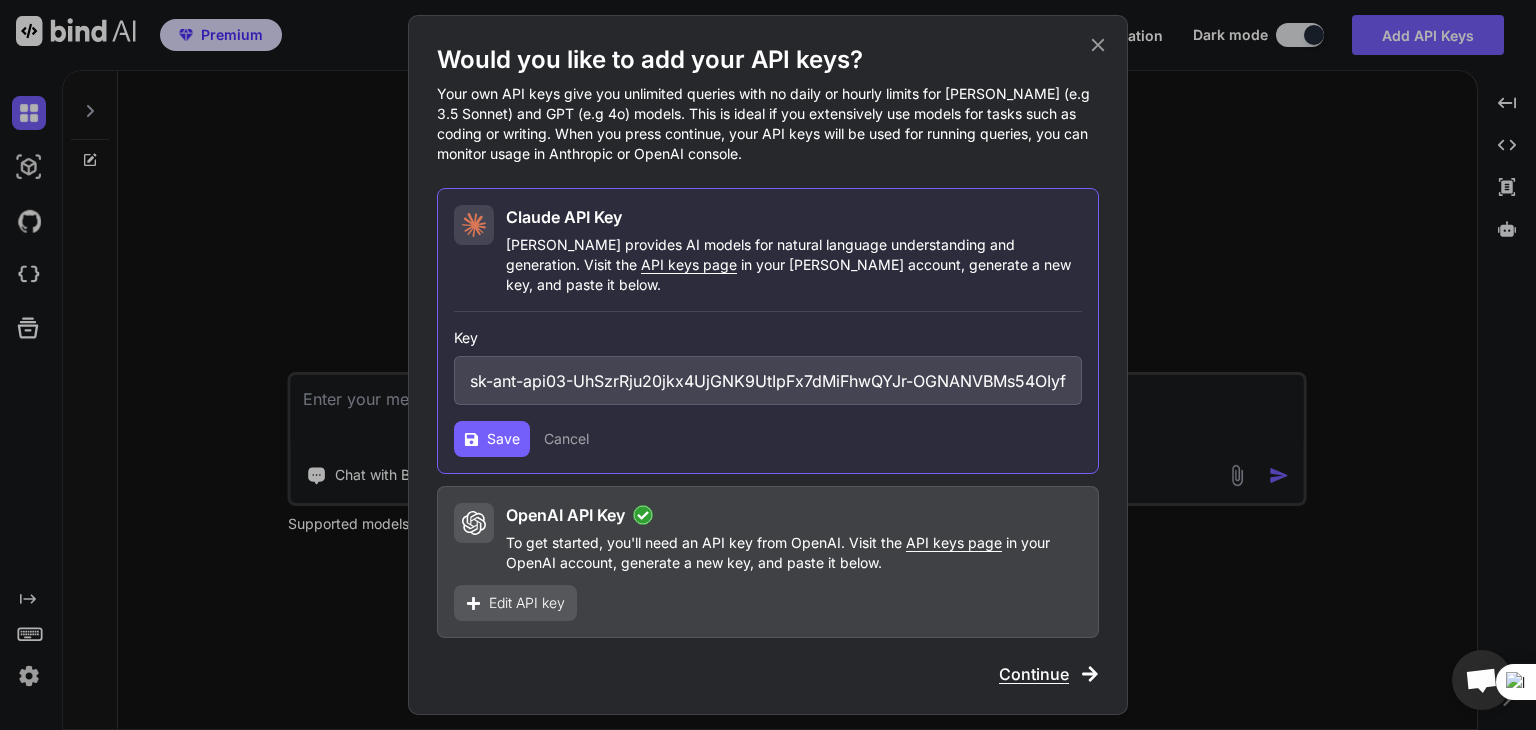 click on "Save" at bounding box center [492, 439] 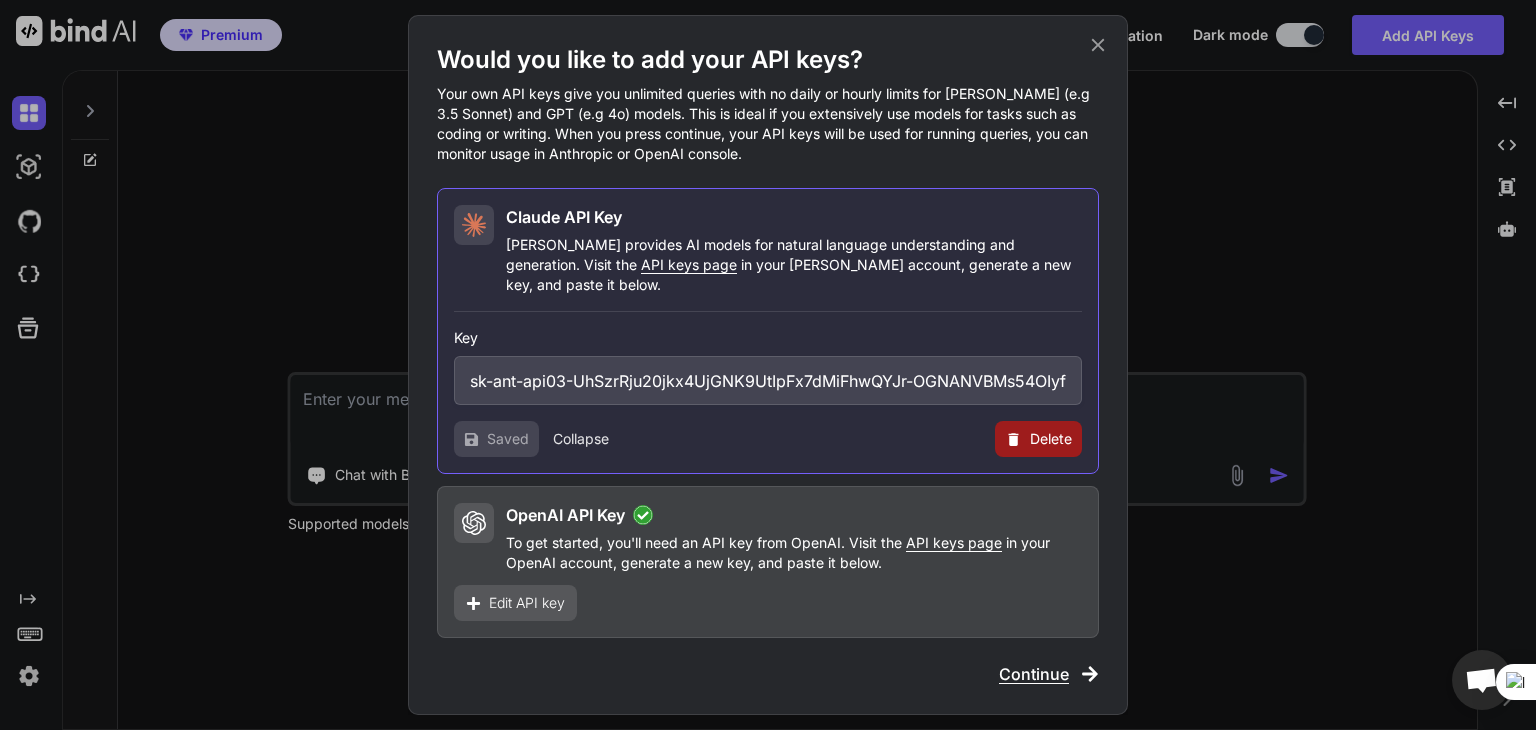 click on "Continue" at bounding box center (1034, 674) 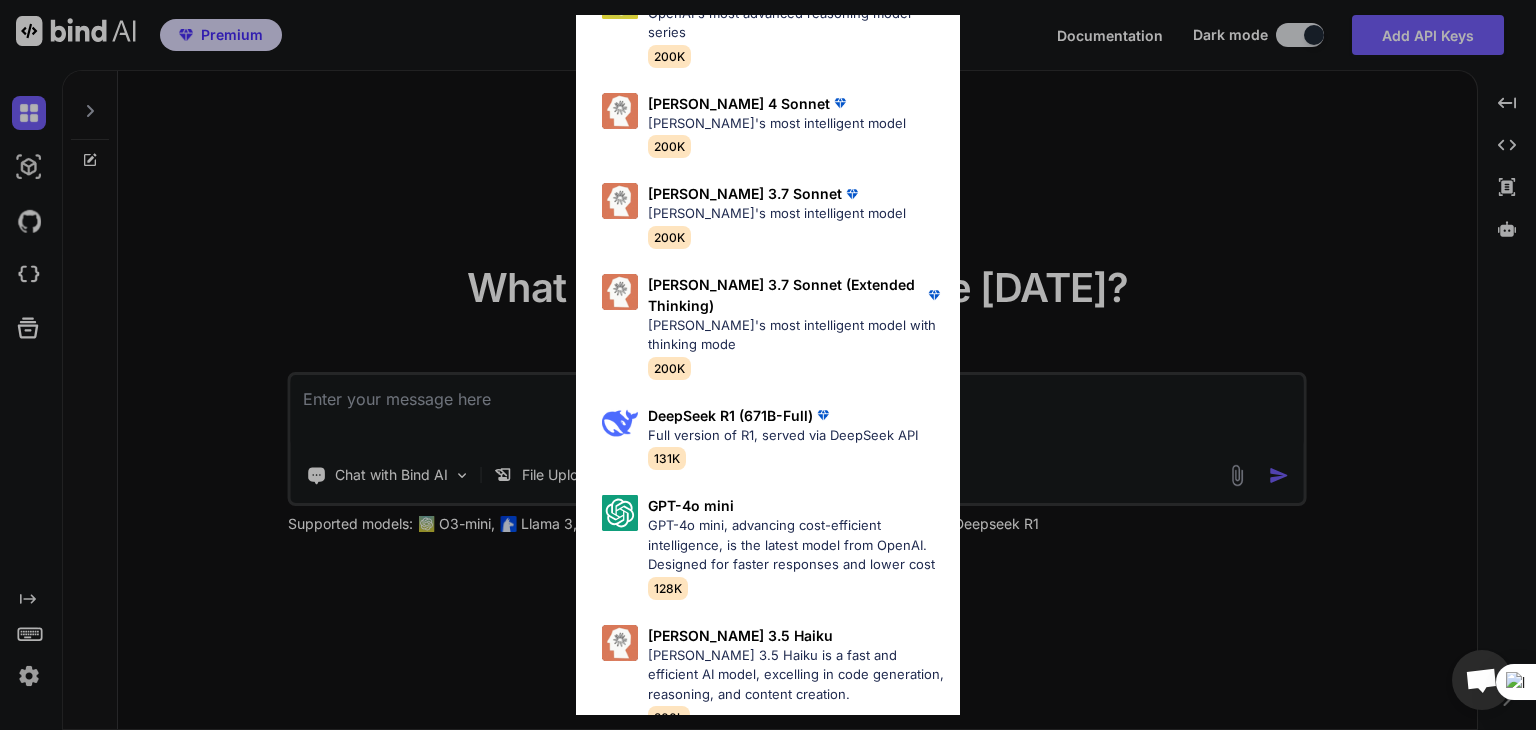 scroll, scrollTop: 1394, scrollLeft: 0, axis: vertical 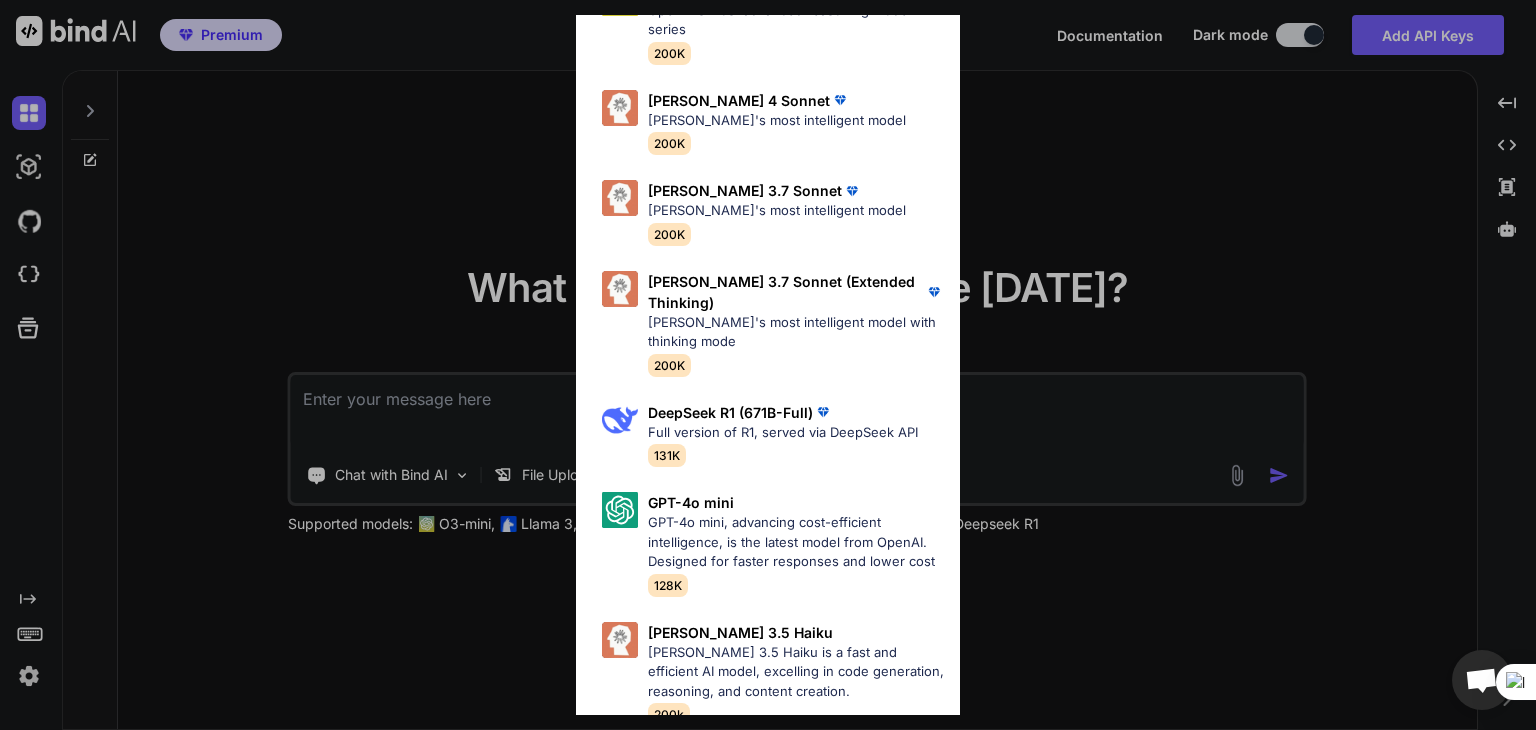 click on "All GPT-4.1 GPT-4.1 is an advanced AI language model by OpenAI, offering improved reasoning, speed, and support for longer context compared to its predecessors. 100K Gemini 2.0 flash A next-generation multimodal model optimized for speed, multimodal reasoning, and agentic experiences. 1M Codestral 25.01 State-of-the-art Mistral model trained specifically for code tasks 256K GPT-4o OpenAI's new AI model that understands multiple forms of input (text, voice, video) for a more natural interaction 100K [PERSON_NAME] 3.5 Sonnet [PERSON_NAME] 3.5 Sonnet outperforms GPT-4o and [PERSON_NAME] 3 Opus in Code Generation and Reasoning 200k O3 Comparable to [PERSON_NAME] 3.7 Sonnet, superior intelligence 200K O4 Mini The O4 Mini is a compact, high-performance AI model designed for efficient processing and interaction 128K Gemini 2.5 Pro Google's advanced multimodal AI model capable of understanding and generating text, images, audio, and code with enhanced reasoning and context awareness 1M Gemini 2.5 flash 1M DeepSeek R1 (70B-Distill US Hosted)" at bounding box center (768, 365) 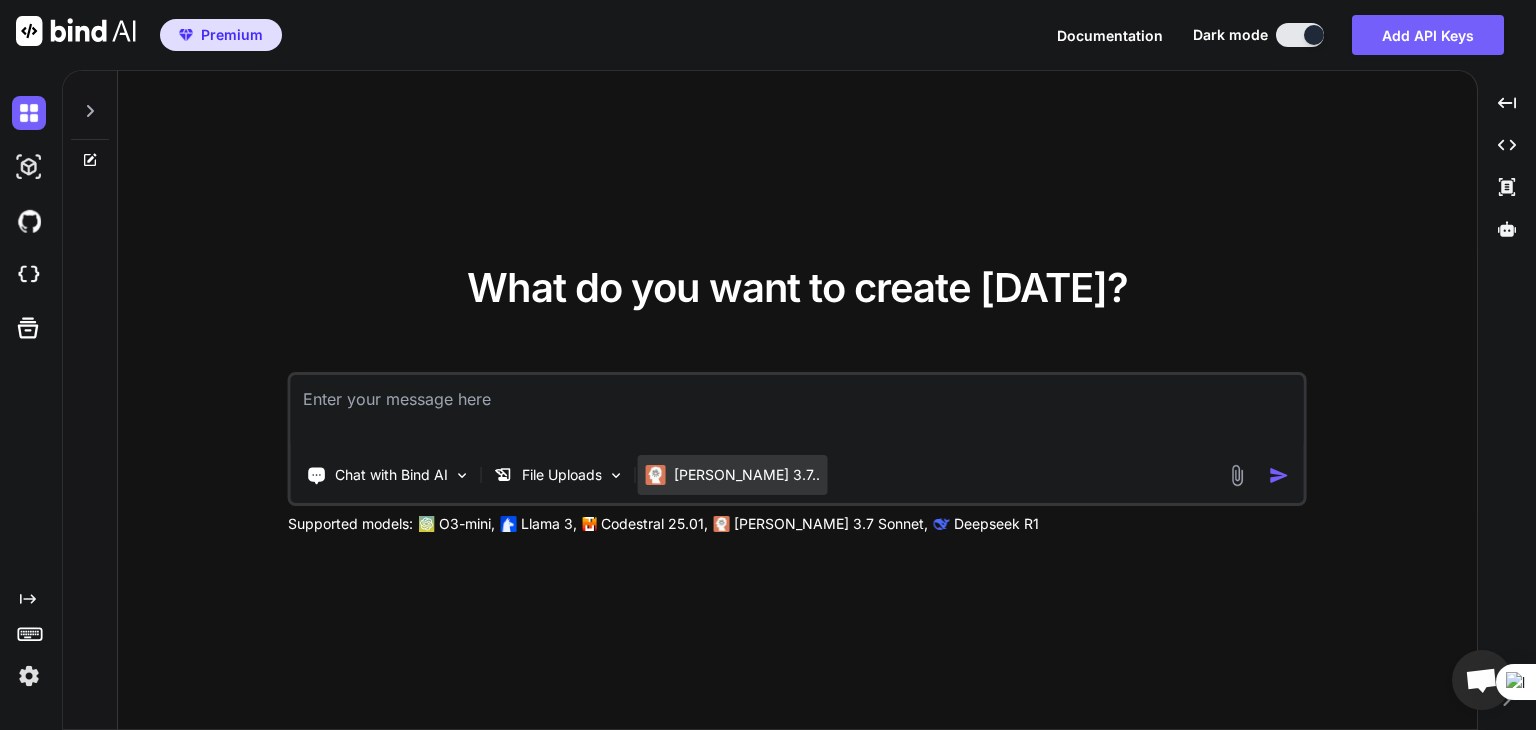 click on "[PERSON_NAME] 3.7.." at bounding box center [747, 475] 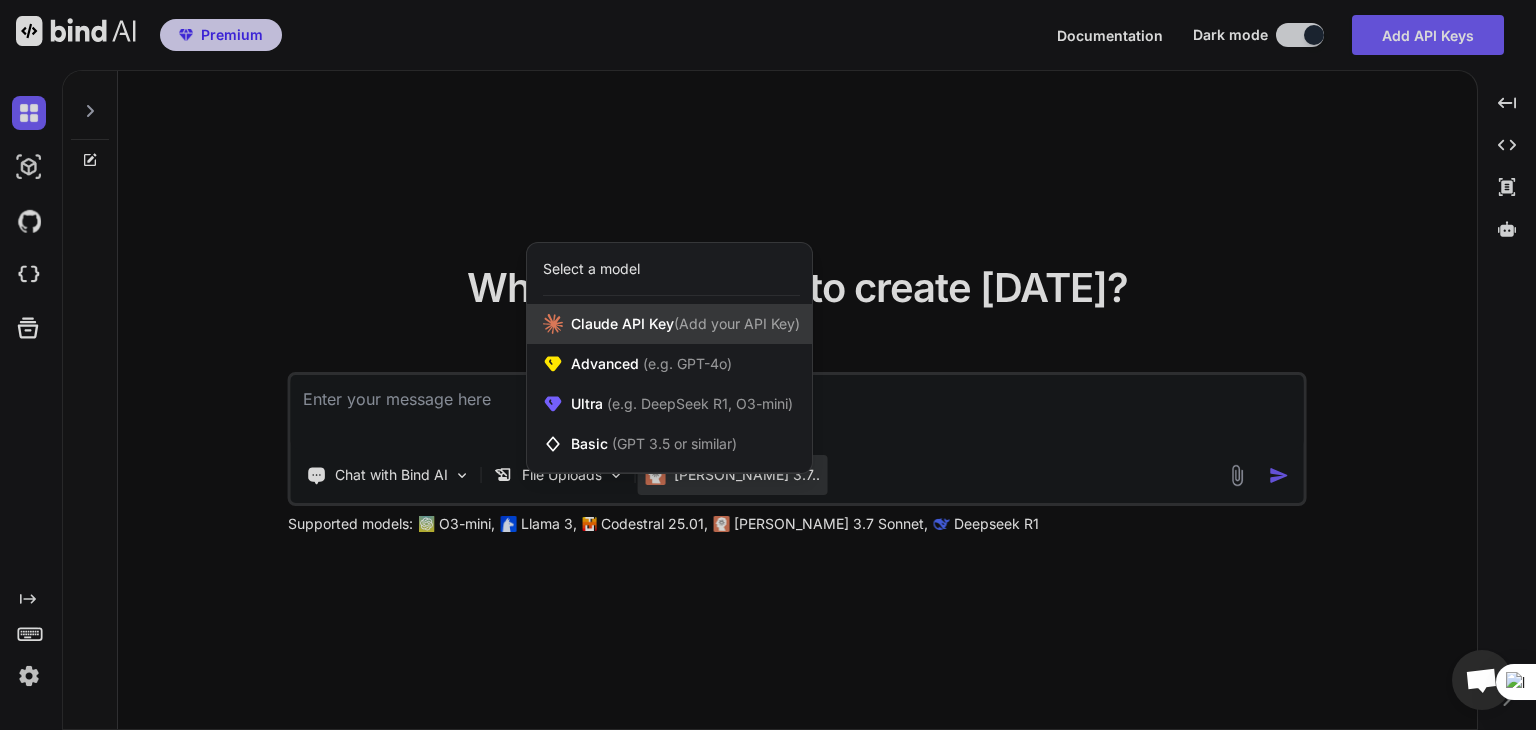 click on "[PERSON_NAME] Key (Add your API Key)" at bounding box center (685, 324) 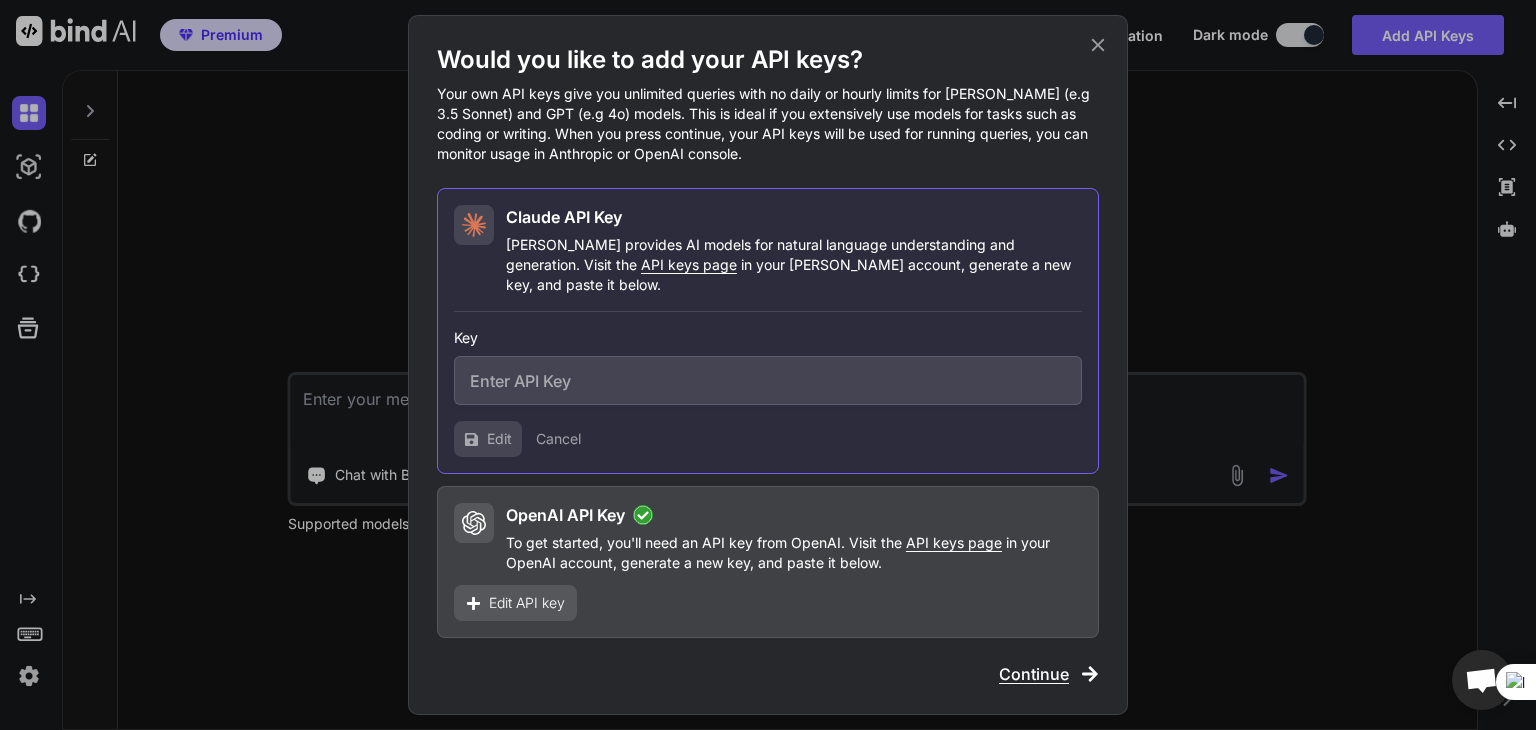 type on "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" 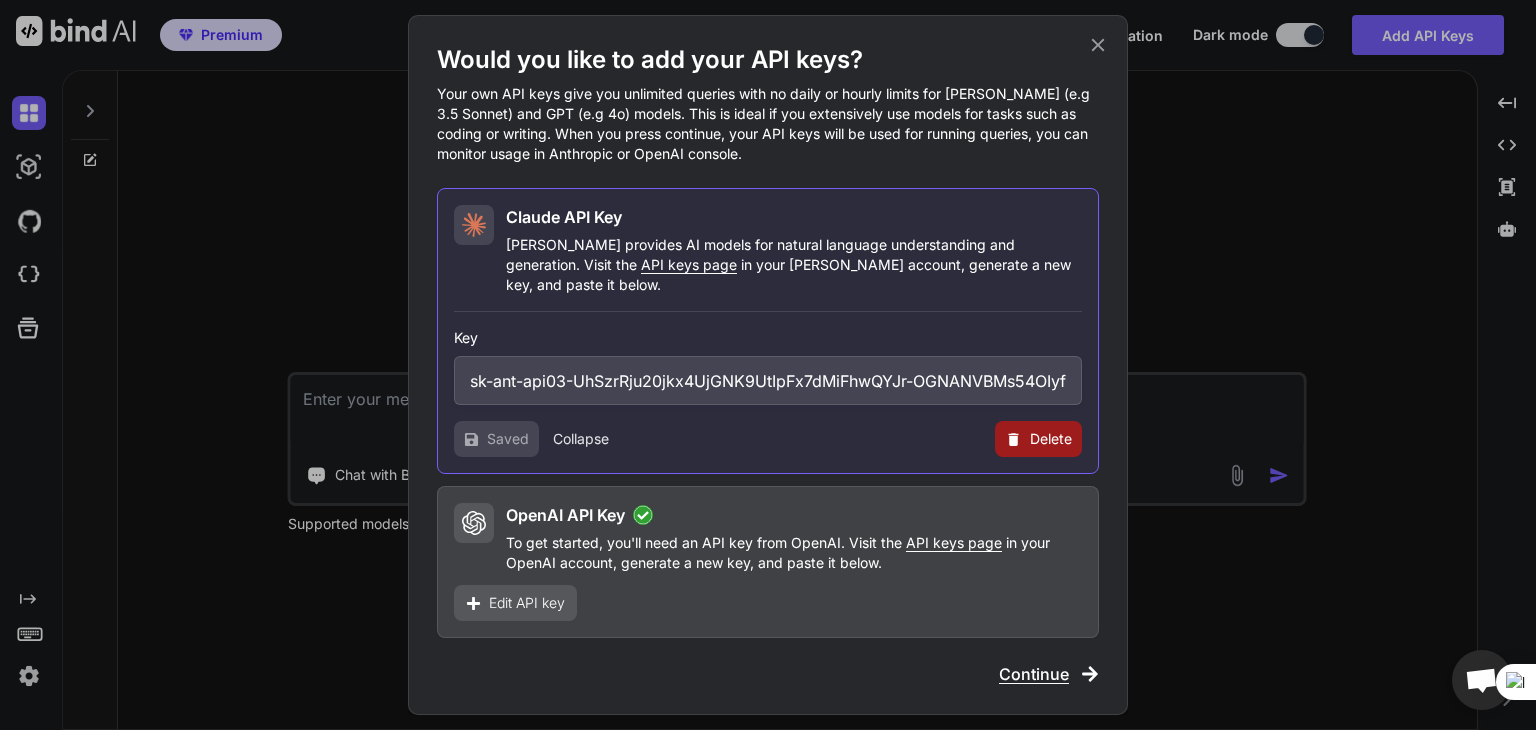 click 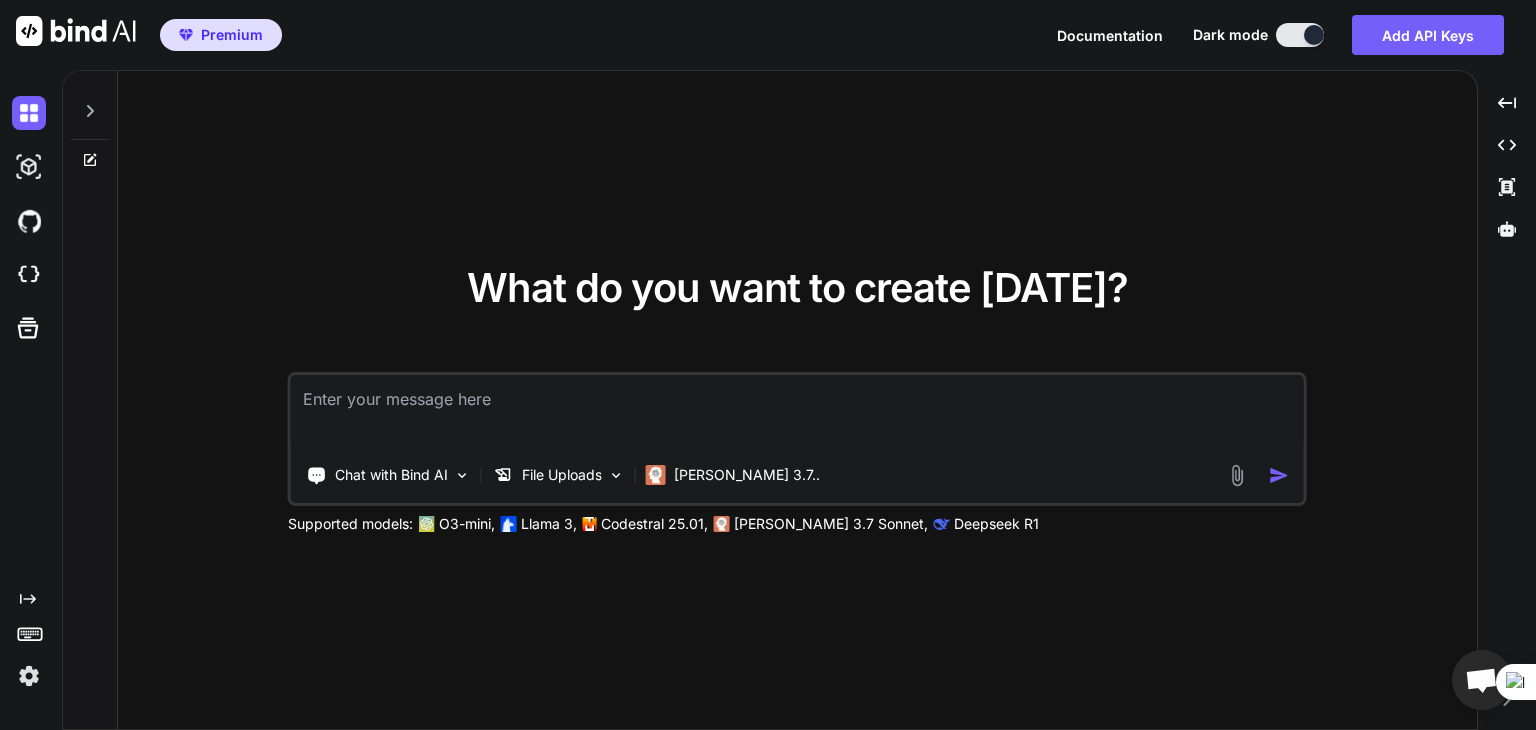 click at bounding box center [1237, 475] 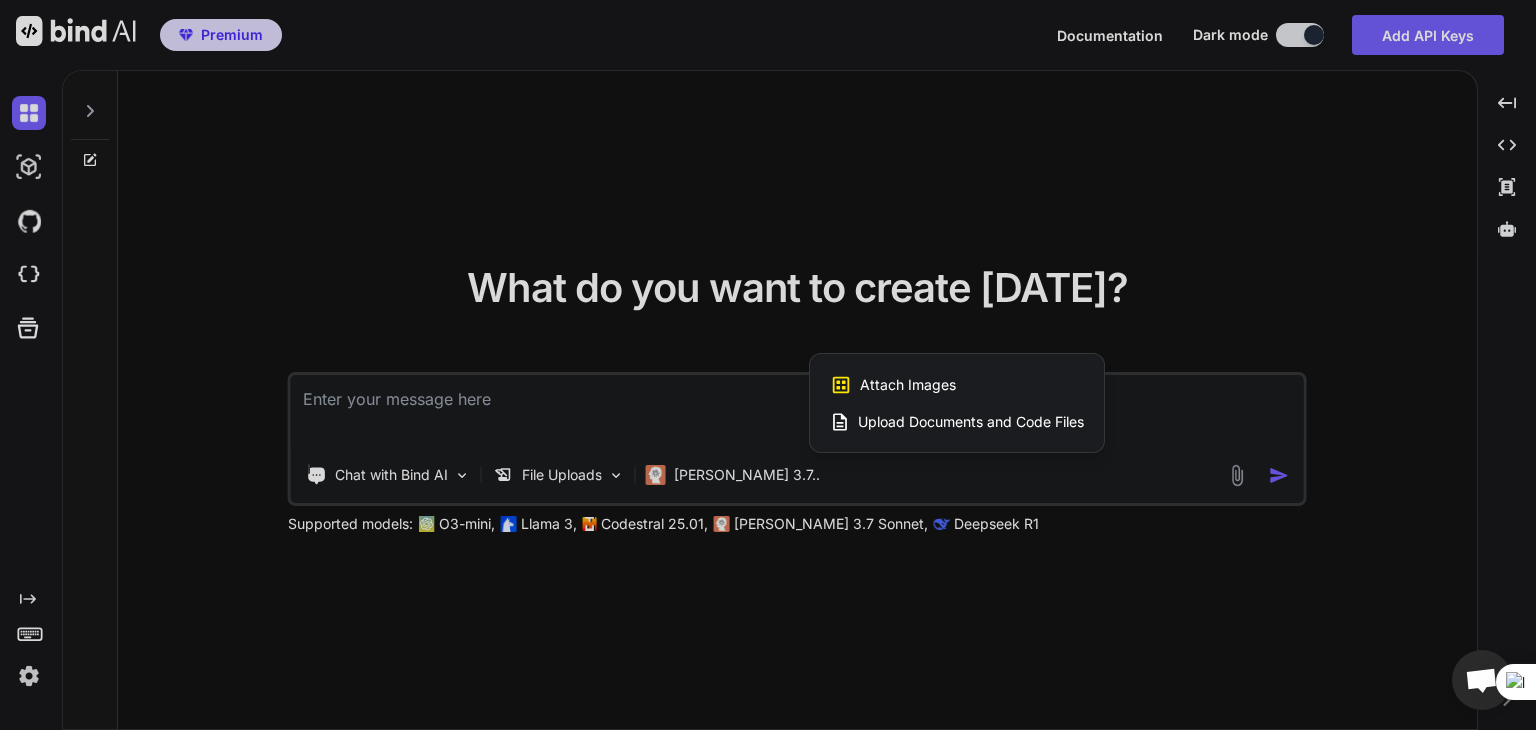 click on "Upload Documents and Code Files" at bounding box center (971, 422) 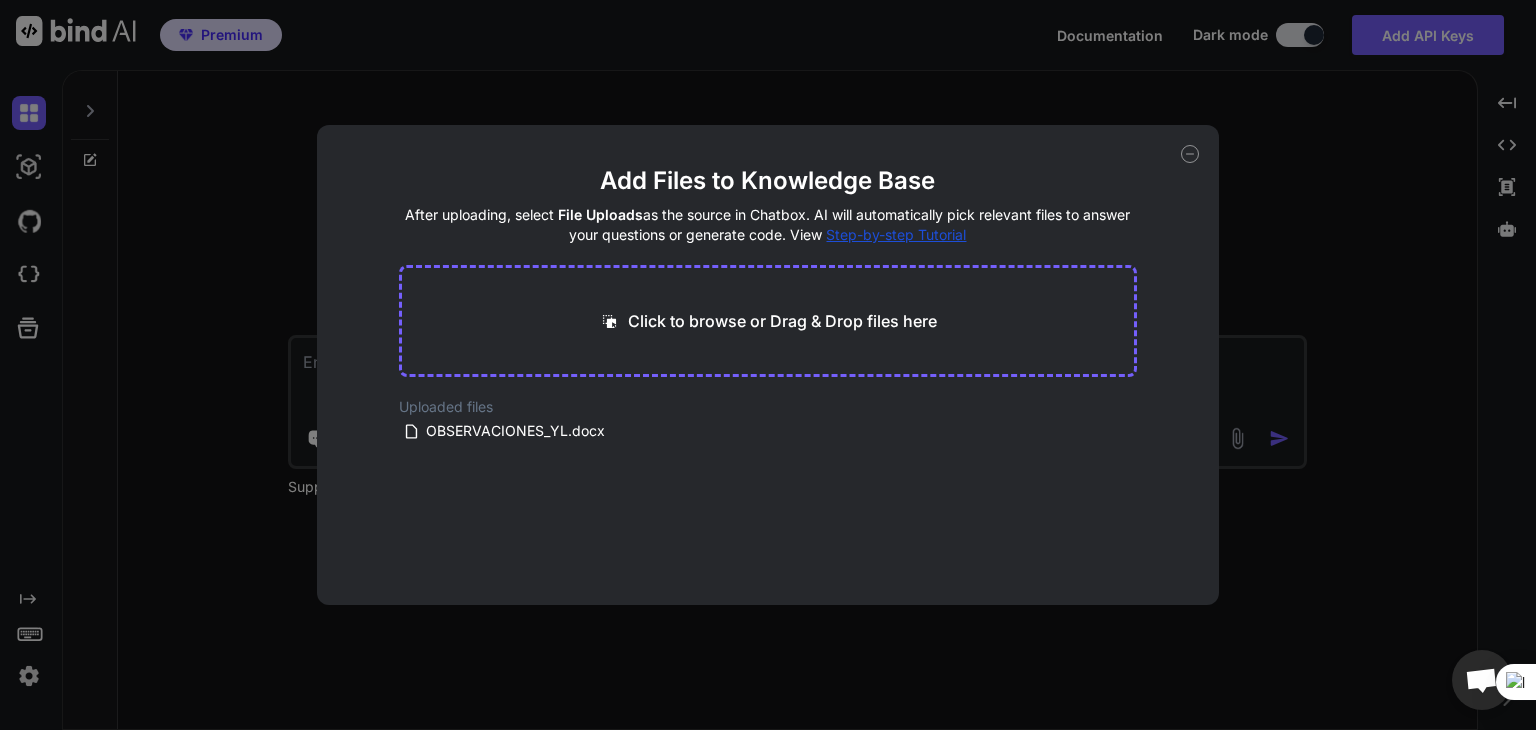 click on "Click to browse or Drag & Drop files here" at bounding box center [782, 321] 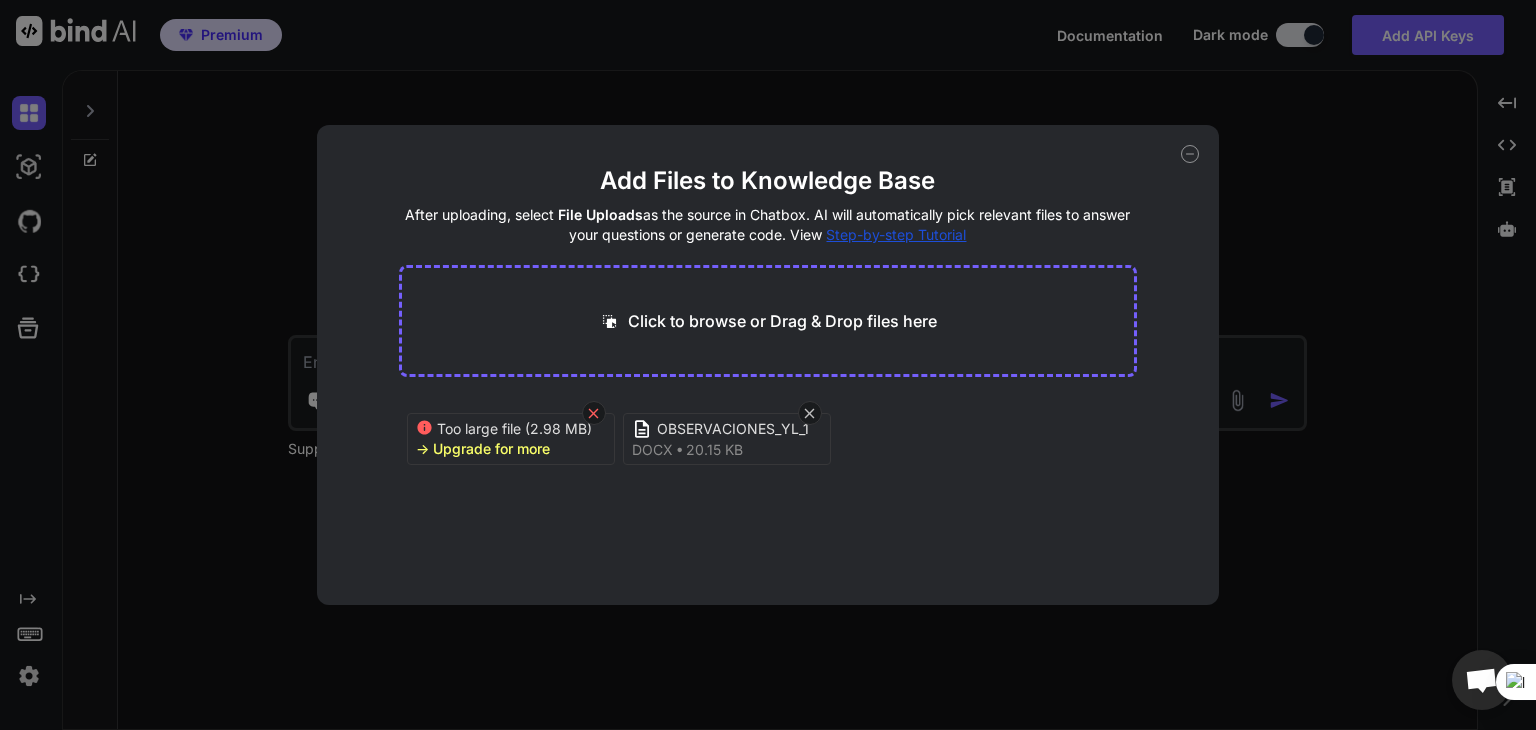 click 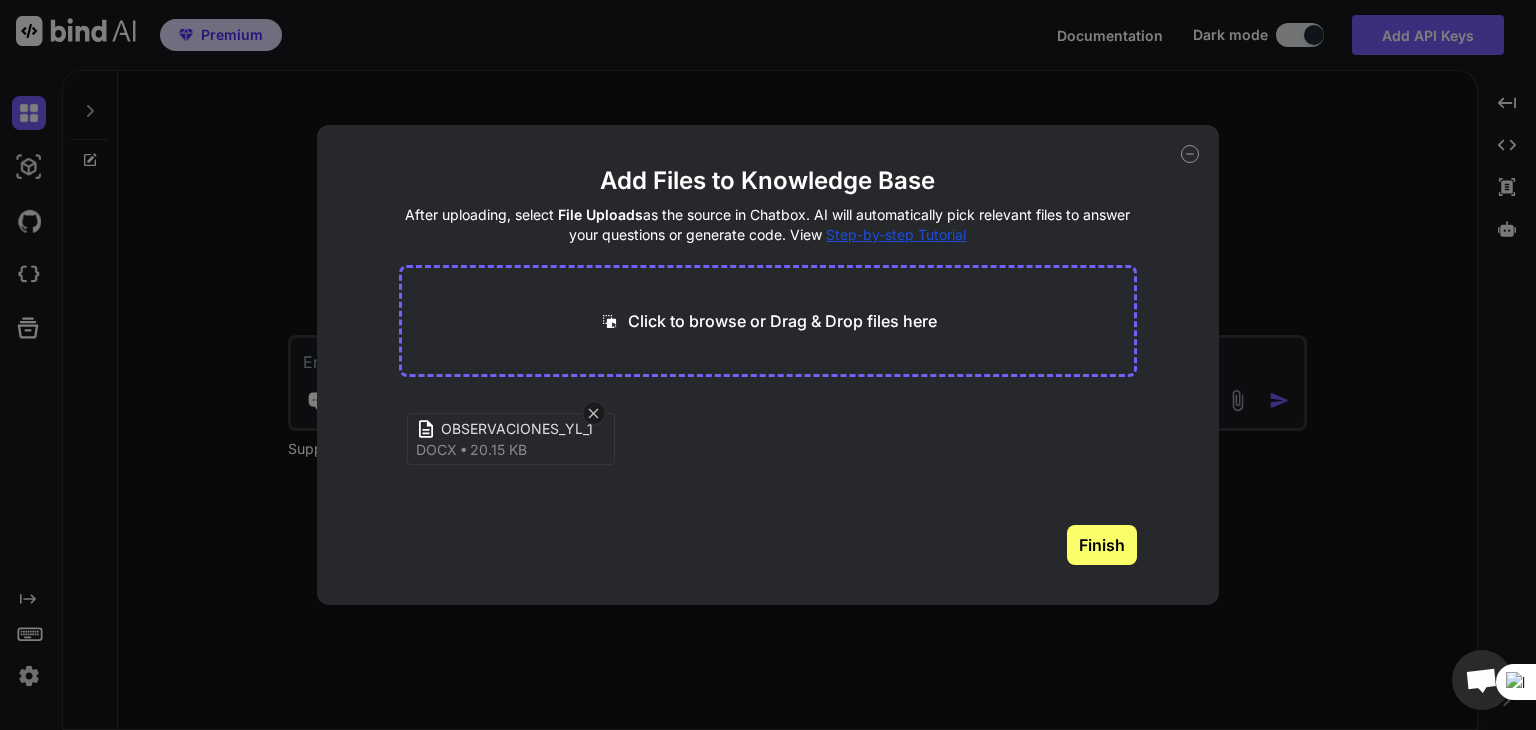 click 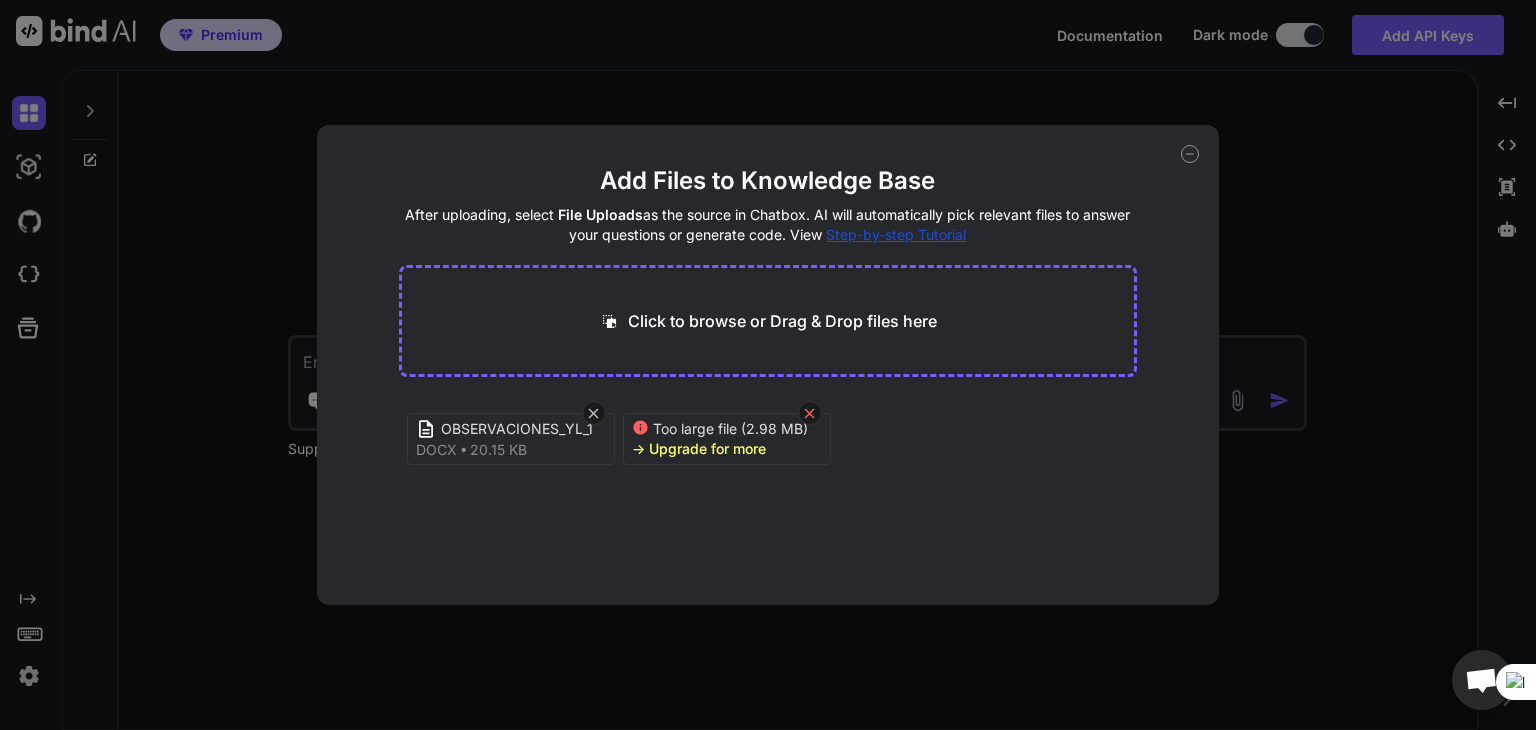 click 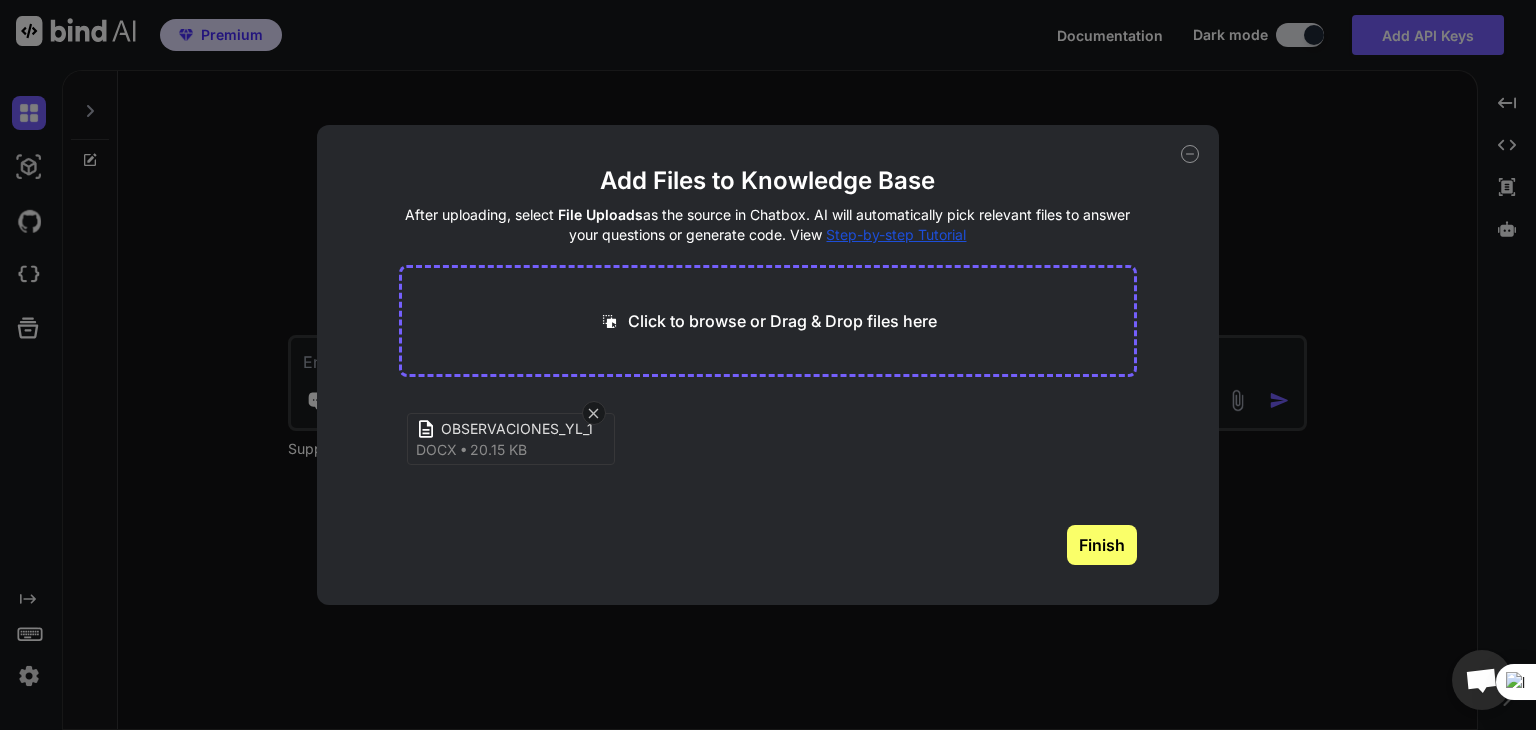 click on "Click to browse or Drag & Drop files here" at bounding box center [768, 321] 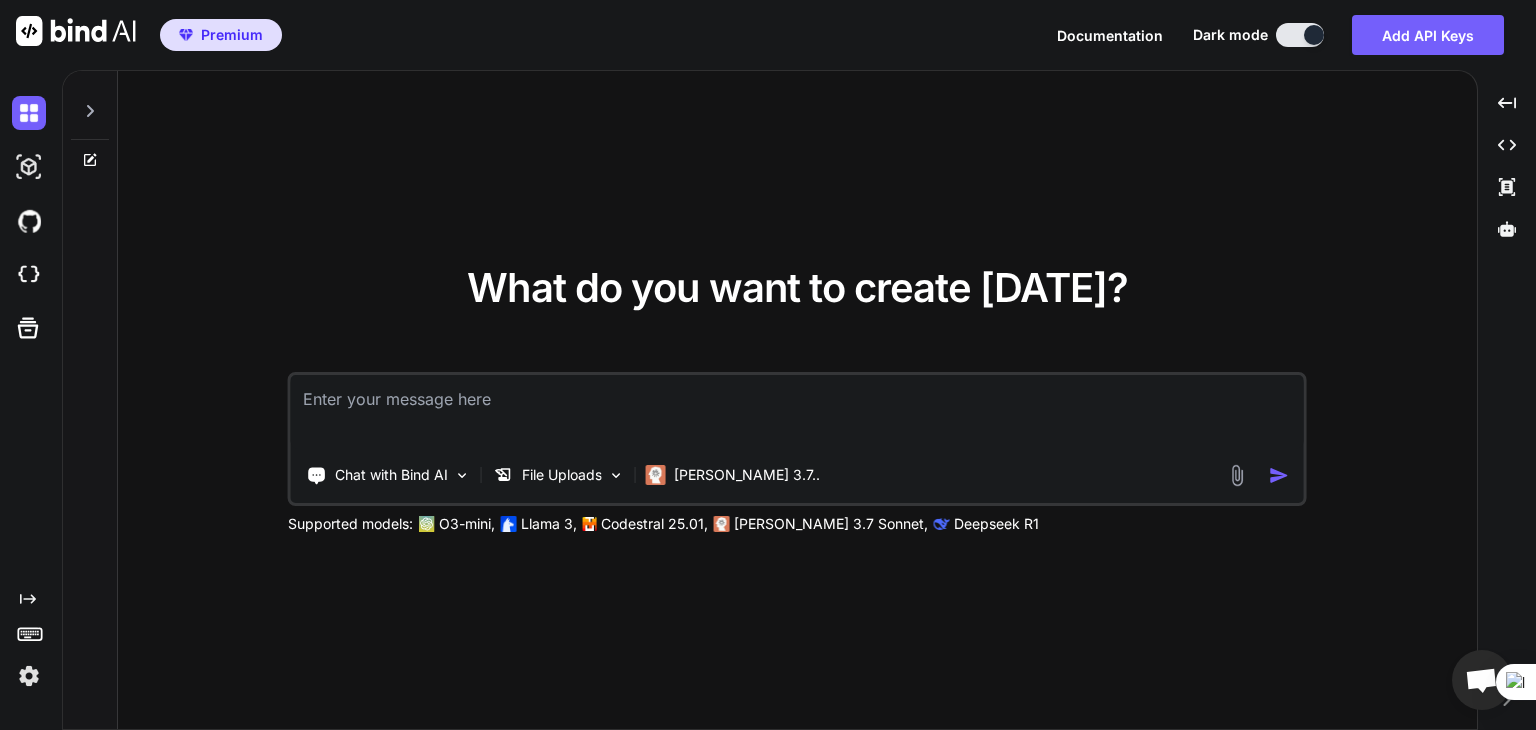click on "What do you want to create [DATE]? Chat with Bind AI File Uploads   [PERSON_NAME] 3.7.. Supported models: O3-mini,   Llama 3, Codestral 25.01, [PERSON_NAME] 3.7 Sonnet, Deepseek R1" at bounding box center (797, 401) 